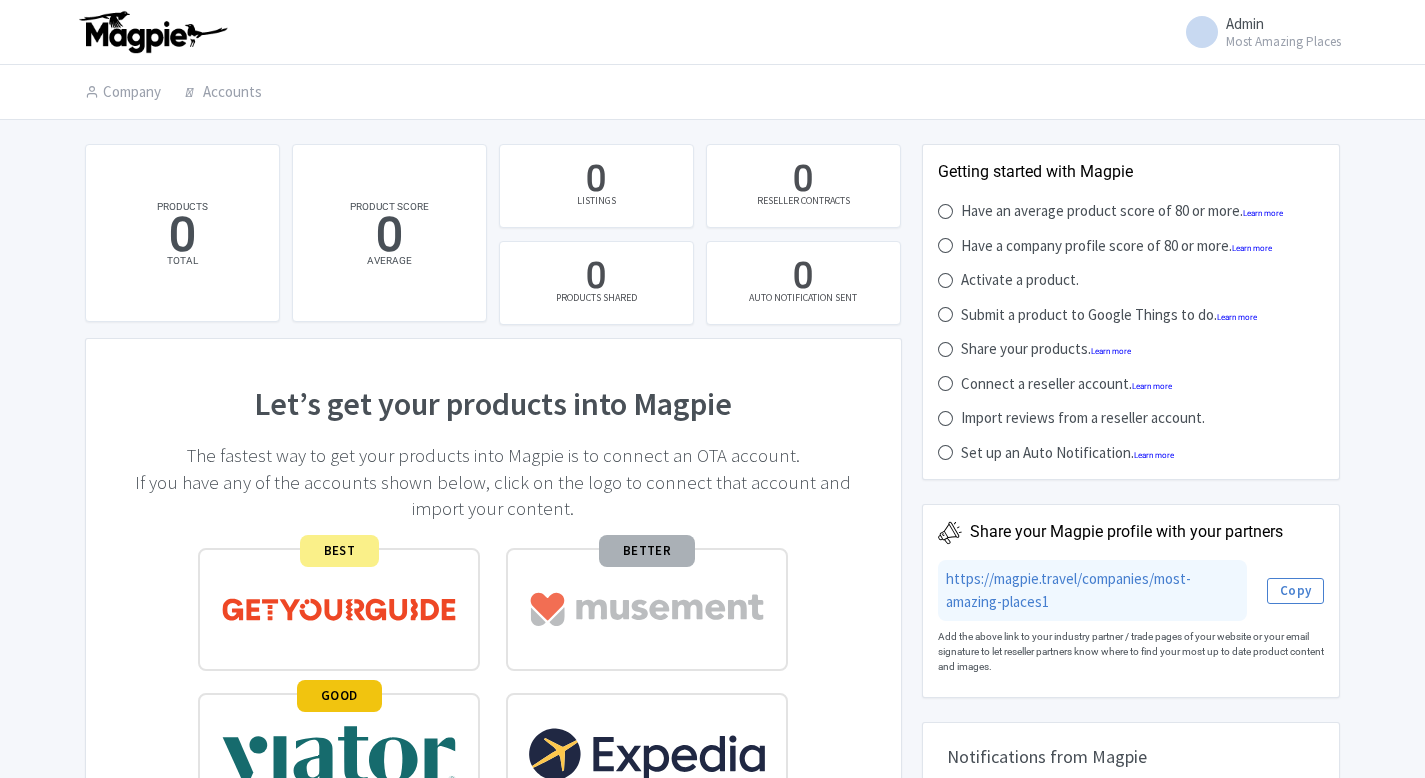 scroll, scrollTop: 0, scrollLeft: 0, axis: both 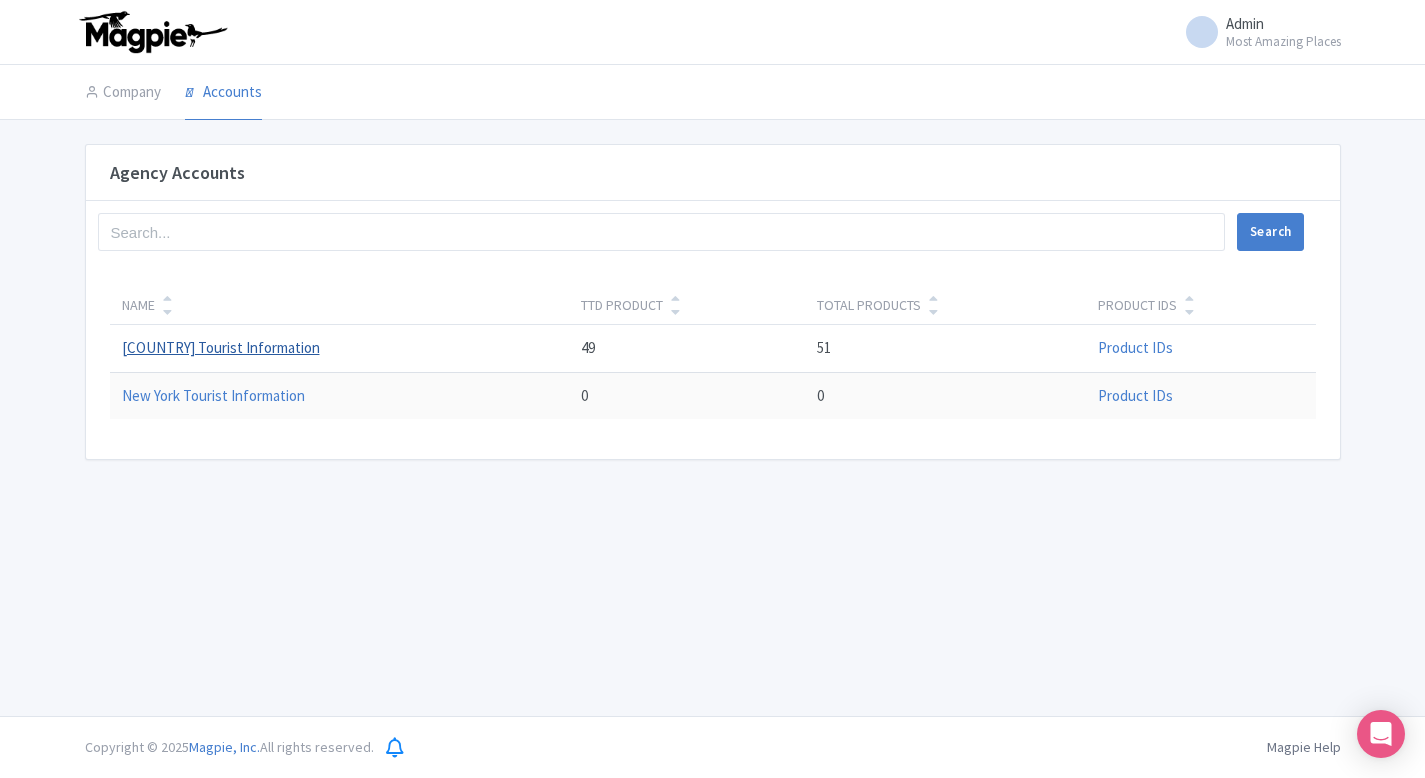 click on "Italy Tourist Information" at bounding box center [221, 347] 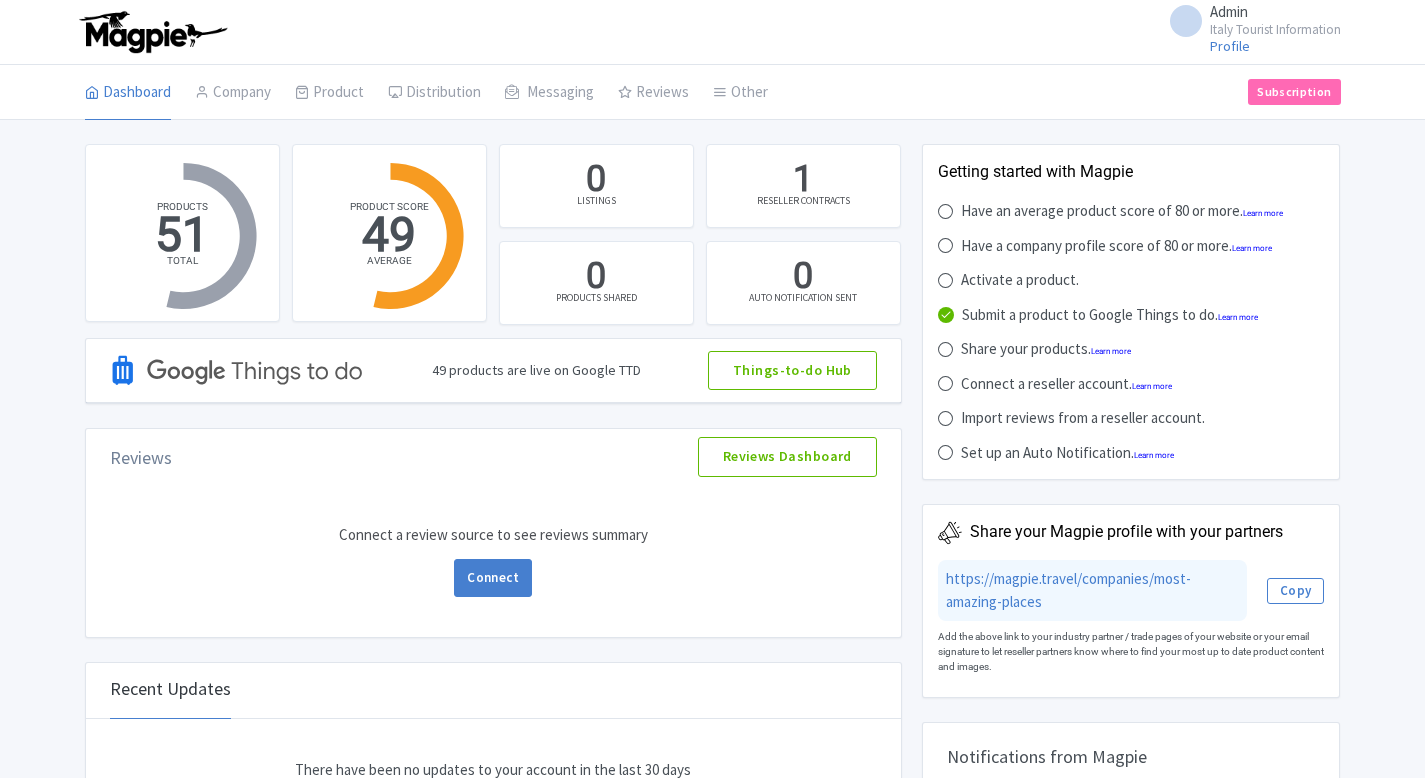 scroll, scrollTop: 0, scrollLeft: 0, axis: both 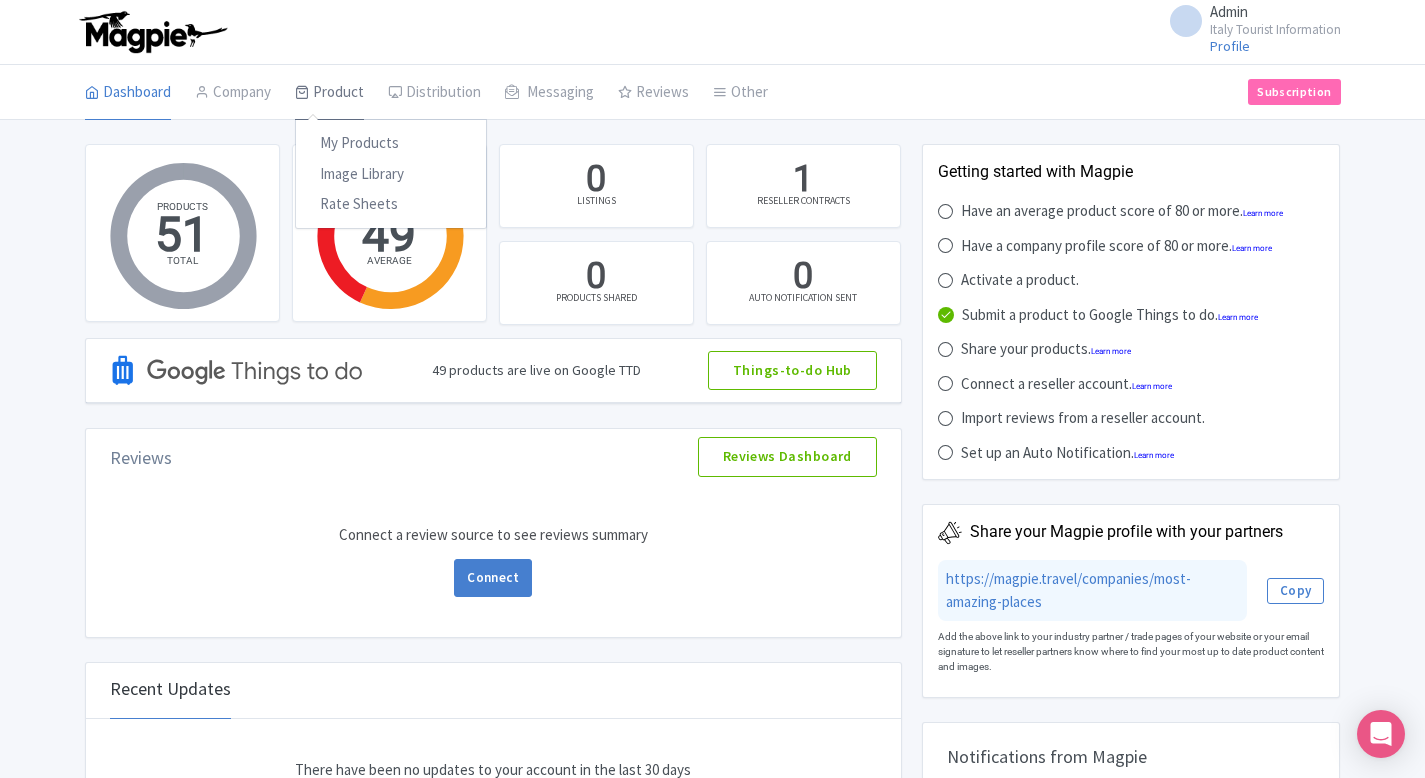 click on "Product" at bounding box center (329, 93) 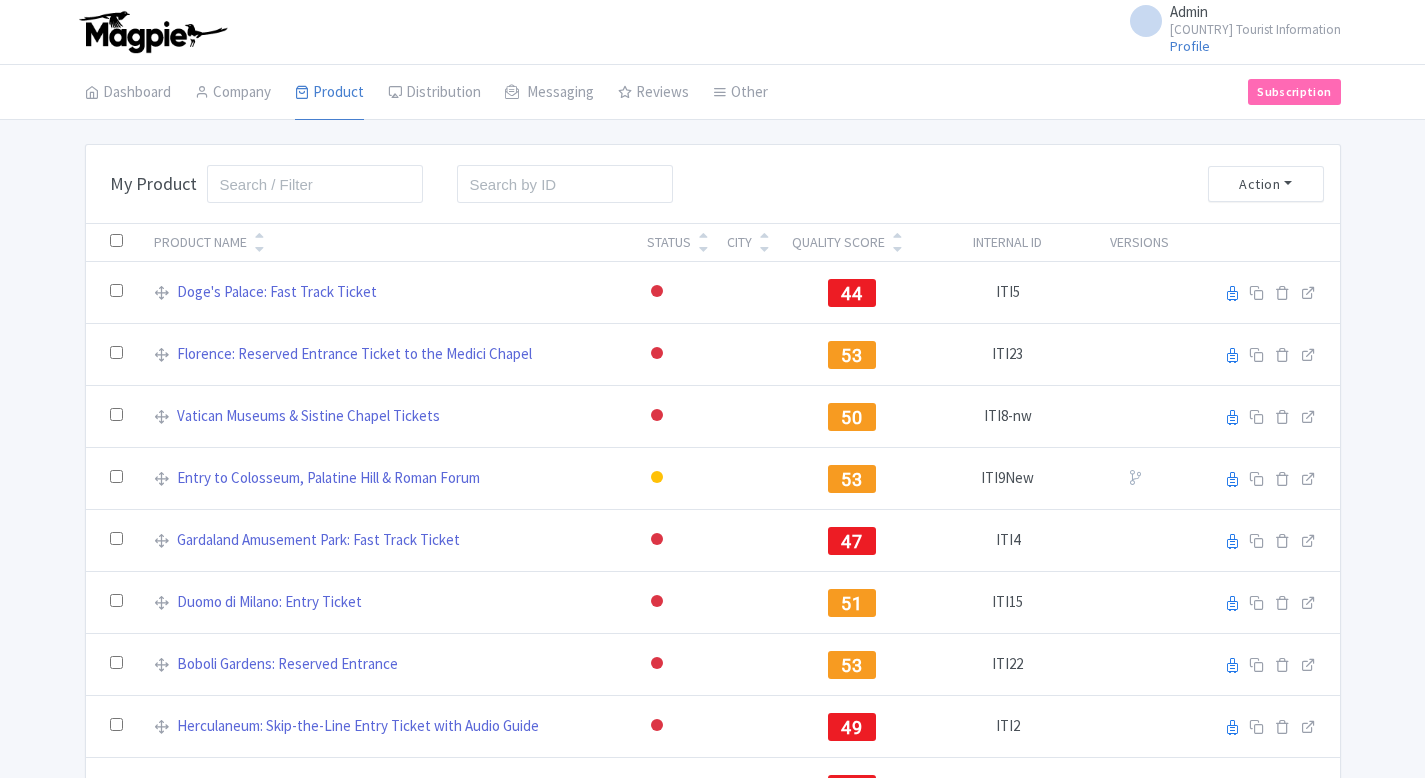 scroll, scrollTop: 0, scrollLeft: 0, axis: both 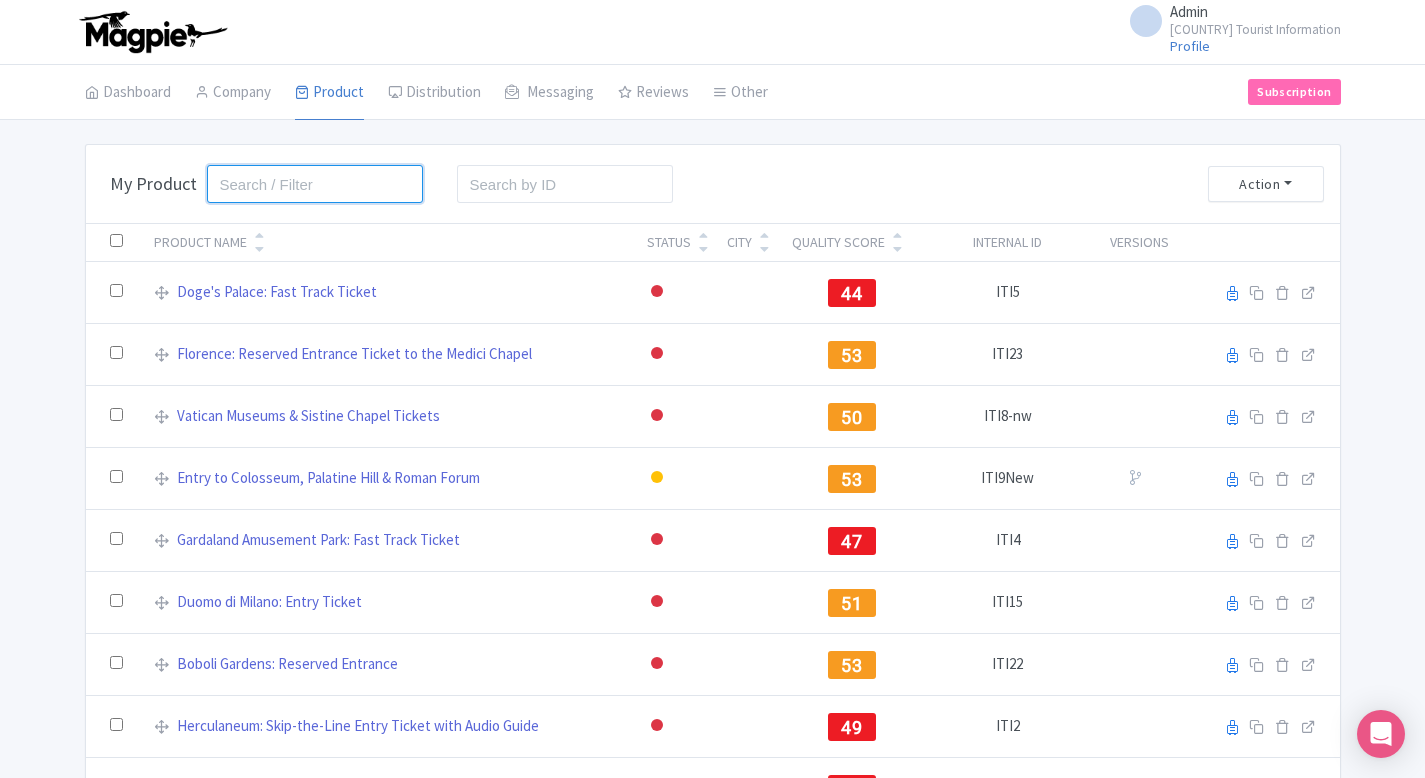 click at bounding box center (315, 184) 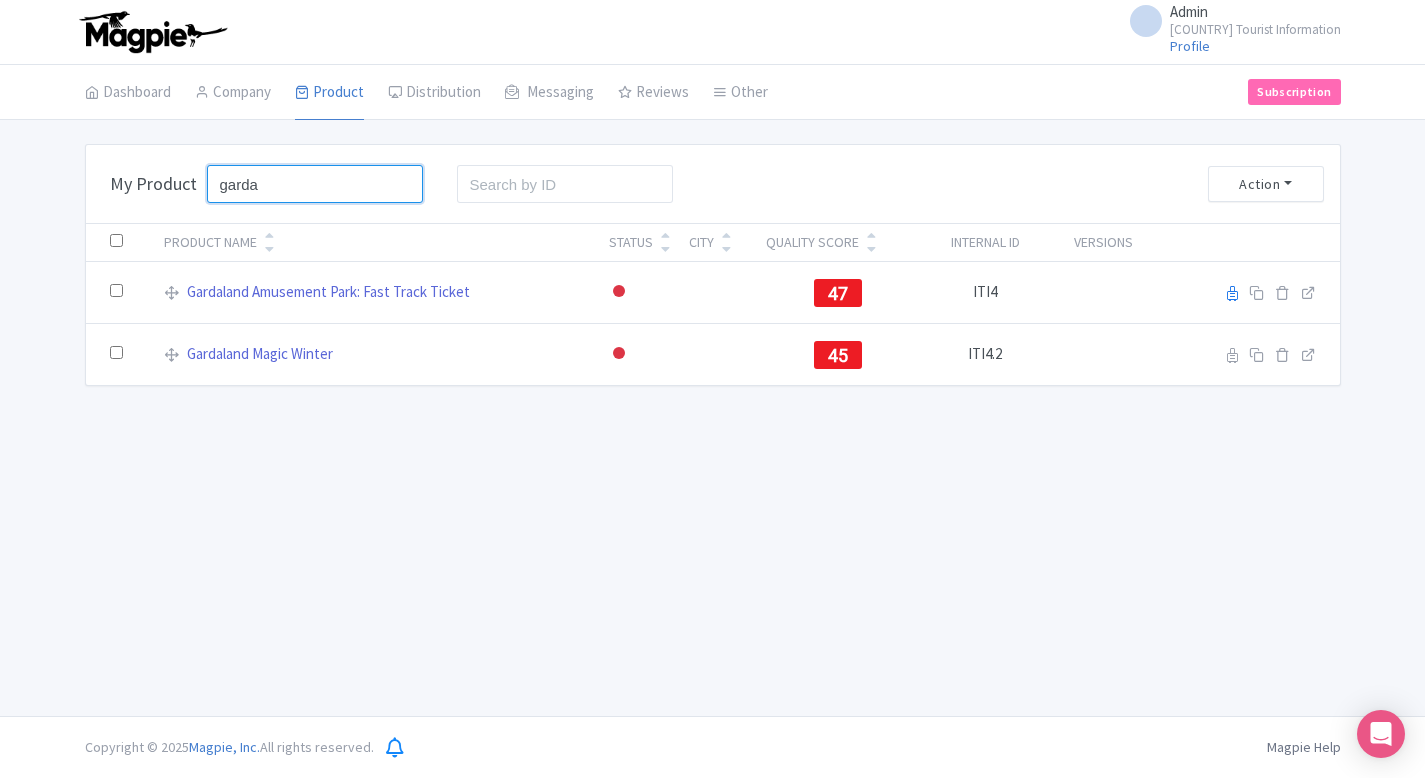 type on "garda" 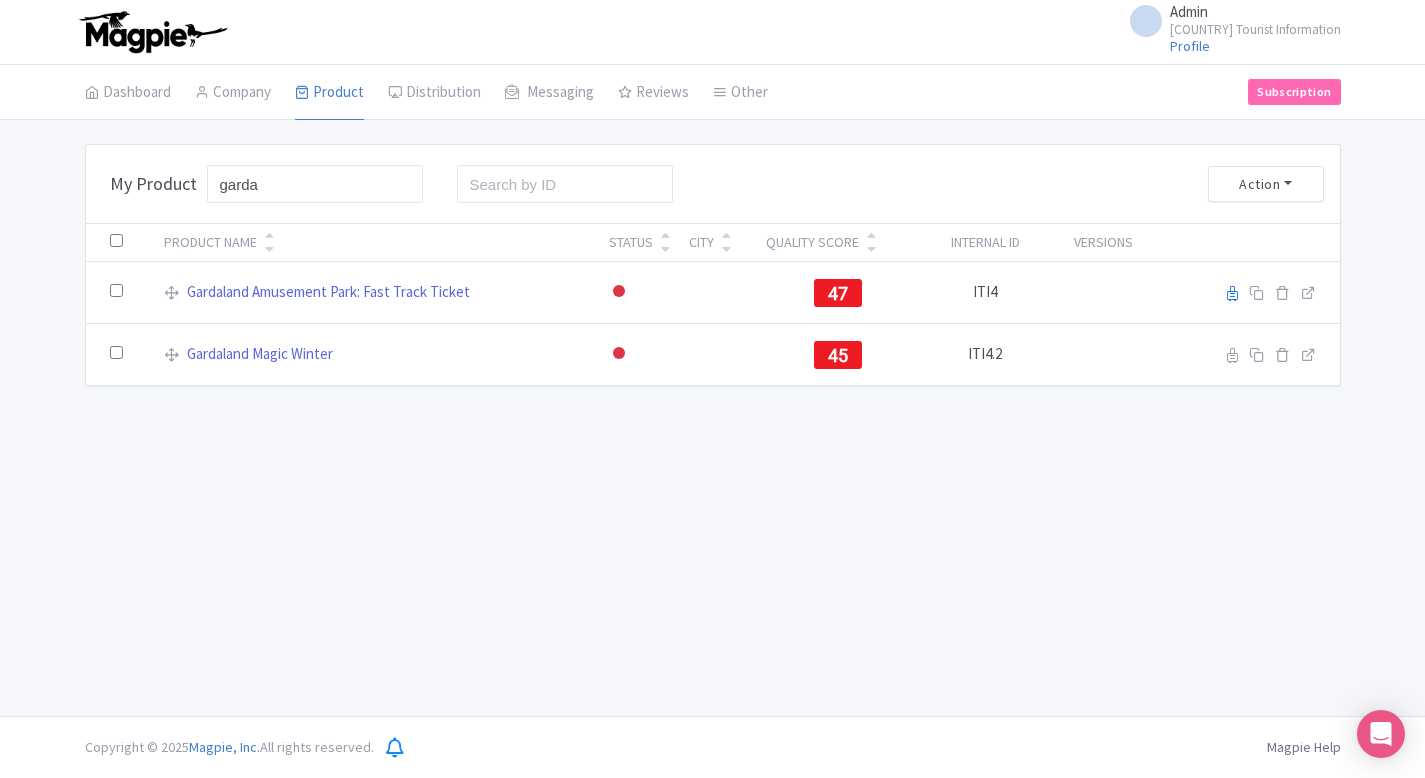click on "Admin
Italy Tourist Information
Profile
Users
Settings
Sign out
Dashboard
Company
Product
My Products
Image Library
Rate Sheets
Distribution
Manage Resellers
Manage Contacts
Product Listings
Listings Optimizer
Affiliate
Promotions
Messaging
Outbox
New Announcement
Manage Message Templates
Reviews
Review Dashboard
Manage
Analytics
Tools
Other
Help Documents
Connections
View All Magpie Products
Magpie Pricing
Subscription
Enterprise Information
Email
Contact Support
Upgrade
Premium
Up to 10 Products
$69
Premium Plus
Up to 50 Products
$119
Enterprise
Request a quote
Bulk Actions
Delete
Add to Collection
Add to Collection
Collections   *
Add
Cancel" at bounding box center (712, 358) 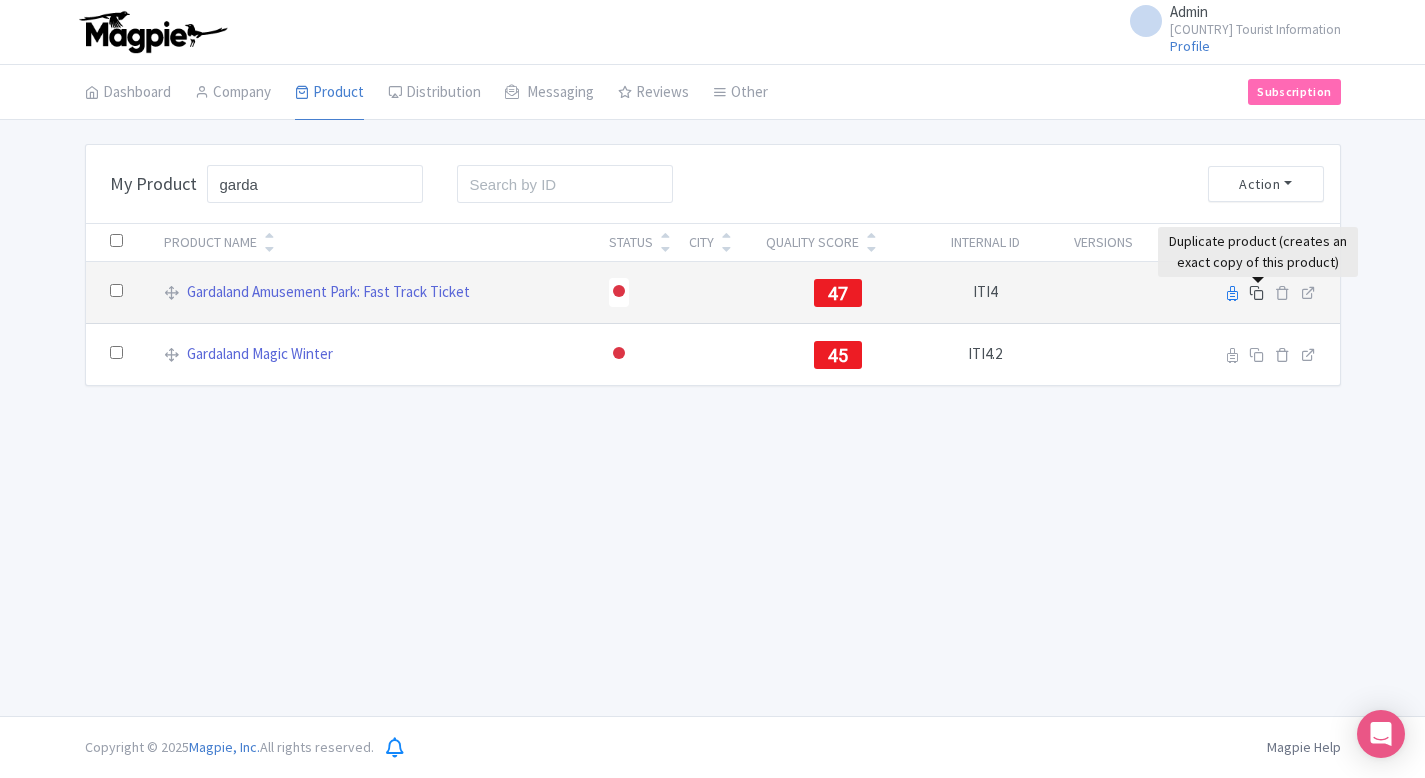 click at bounding box center [1256, 292] 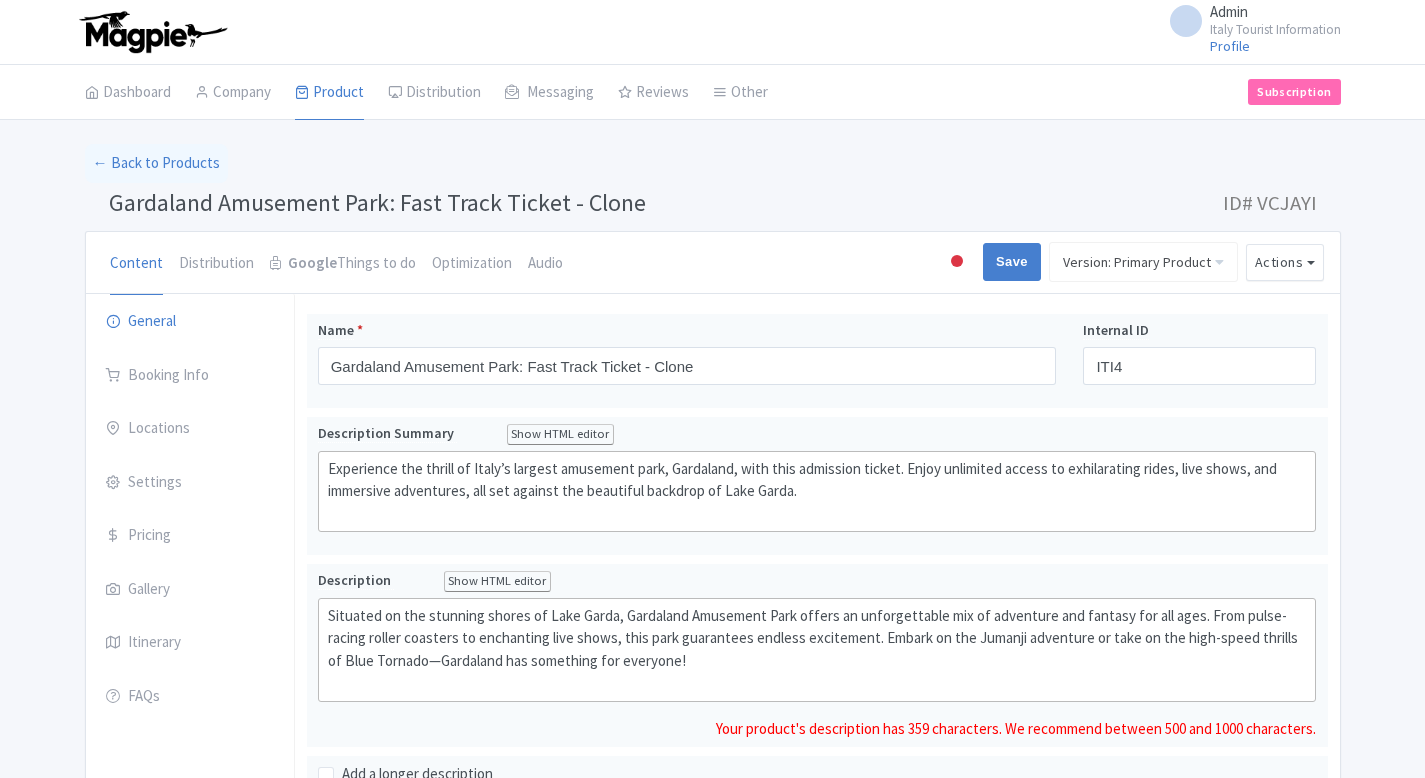 scroll, scrollTop: 0, scrollLeft: 0, axis: both 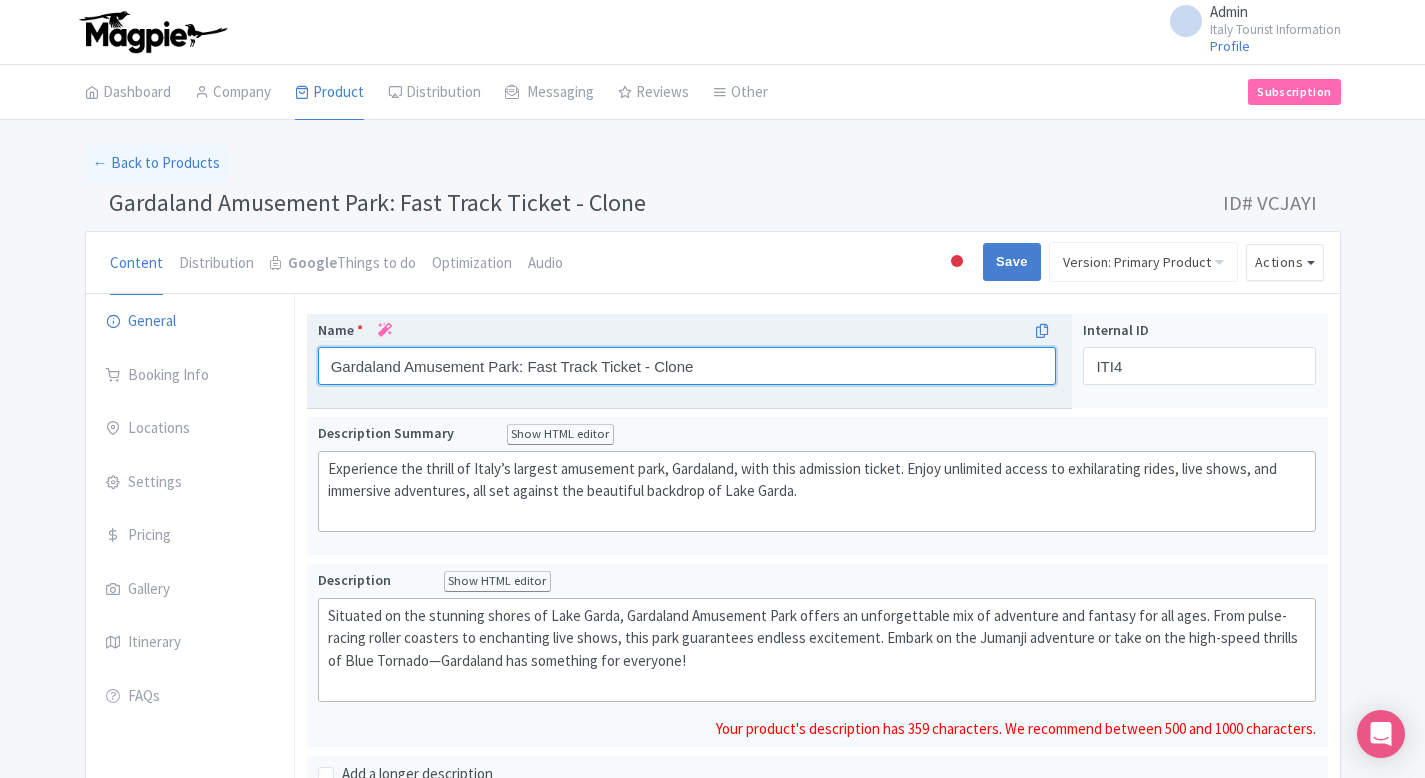 click on "Gardaland Amusement Park: Fast Track Ticket - Clone" at bounding box center [687, 366] 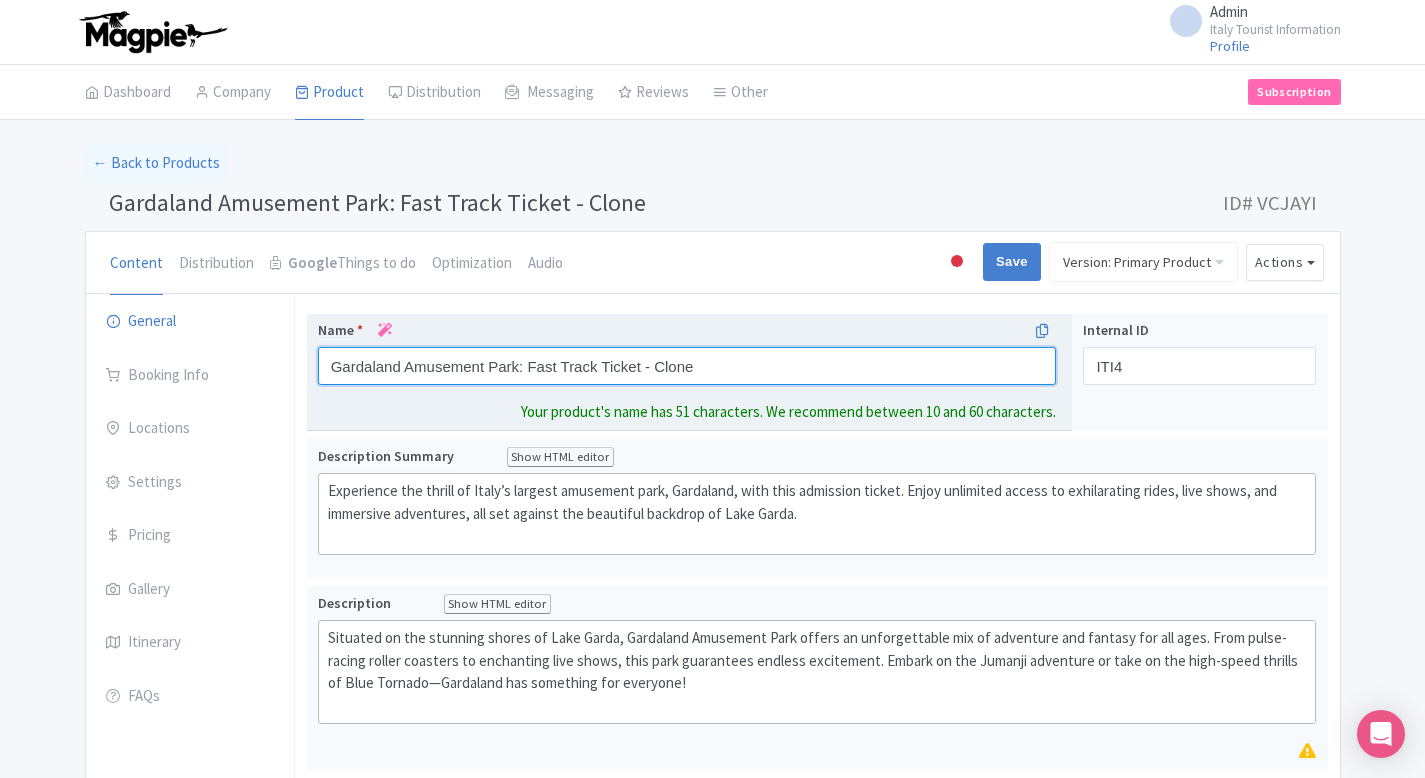 click on "Gardaland Amusement Park: Fast Track Ticket - Clone" at bounding box center (687, 366) 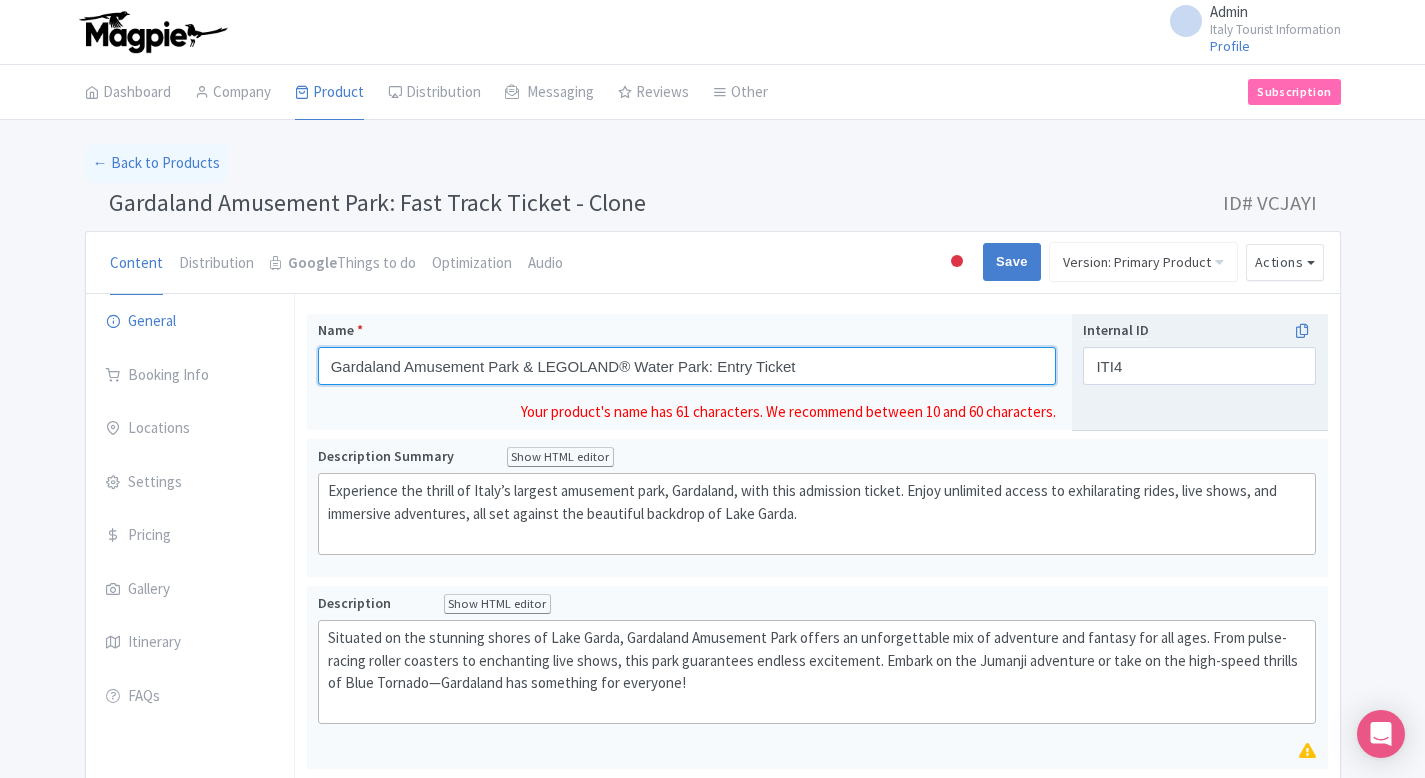 type on "Gardaland Amusement Park & LEGOLAND® Water Park: Entry Ticket" 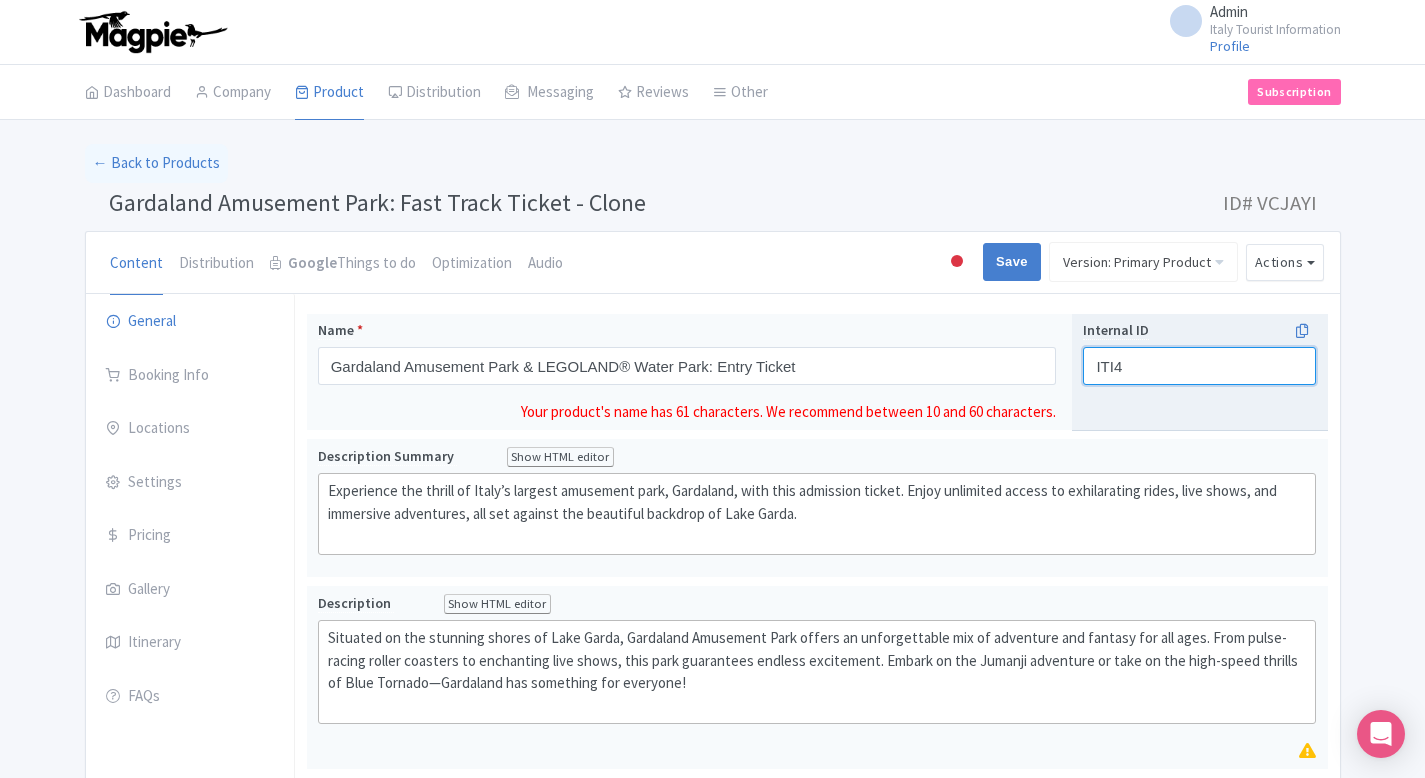 click on "ITI4" at bounding box center (1199, 366) 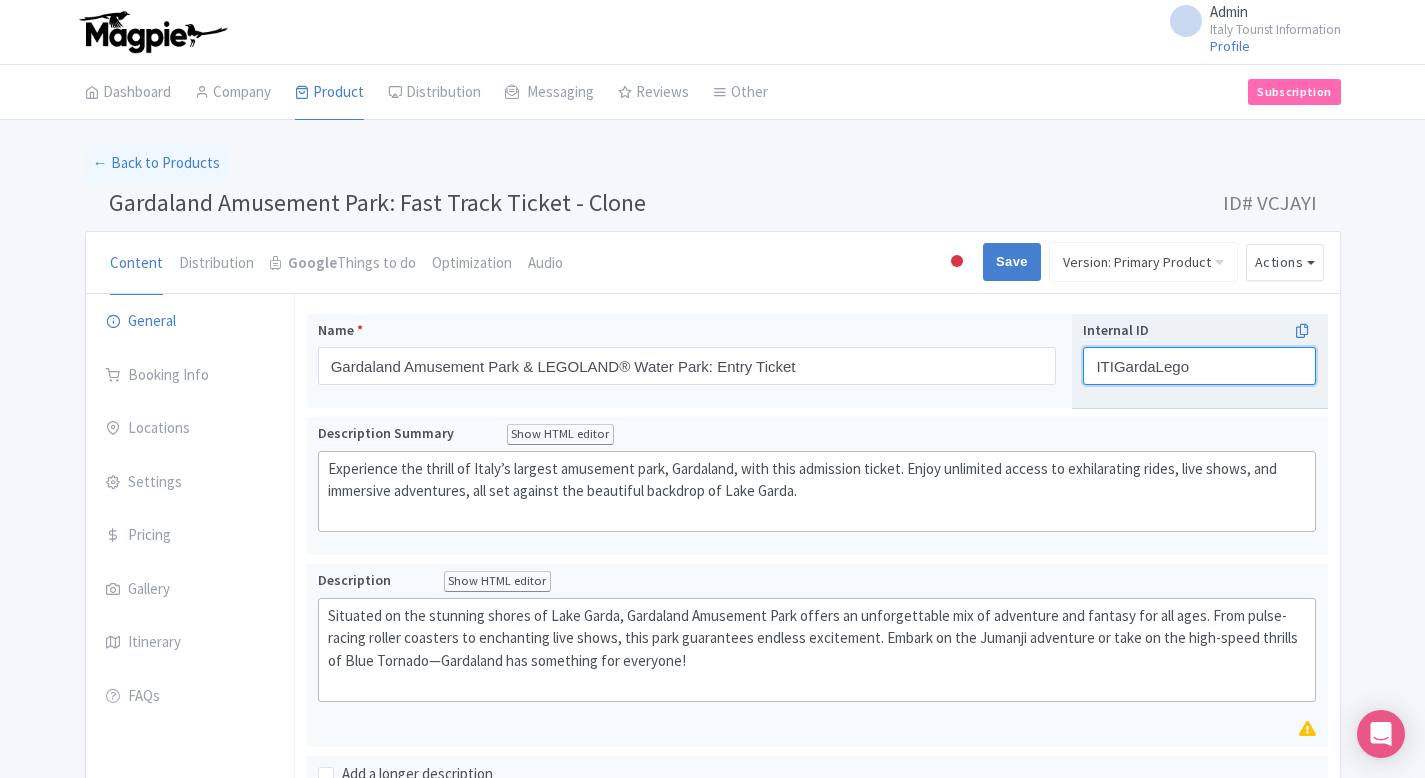 click on "ITIGardaLego" at bounding box center (1199, 366) 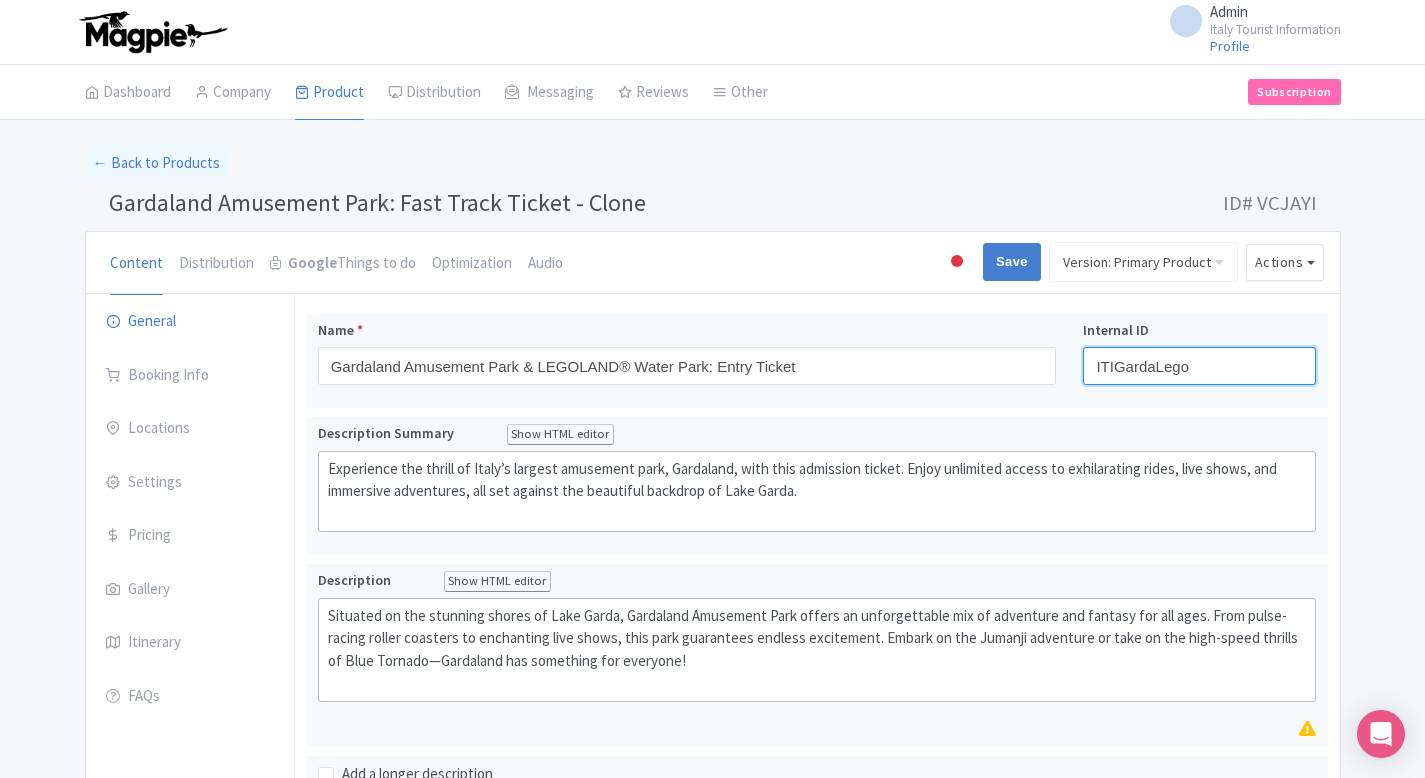 type on "ITIGardaLego" 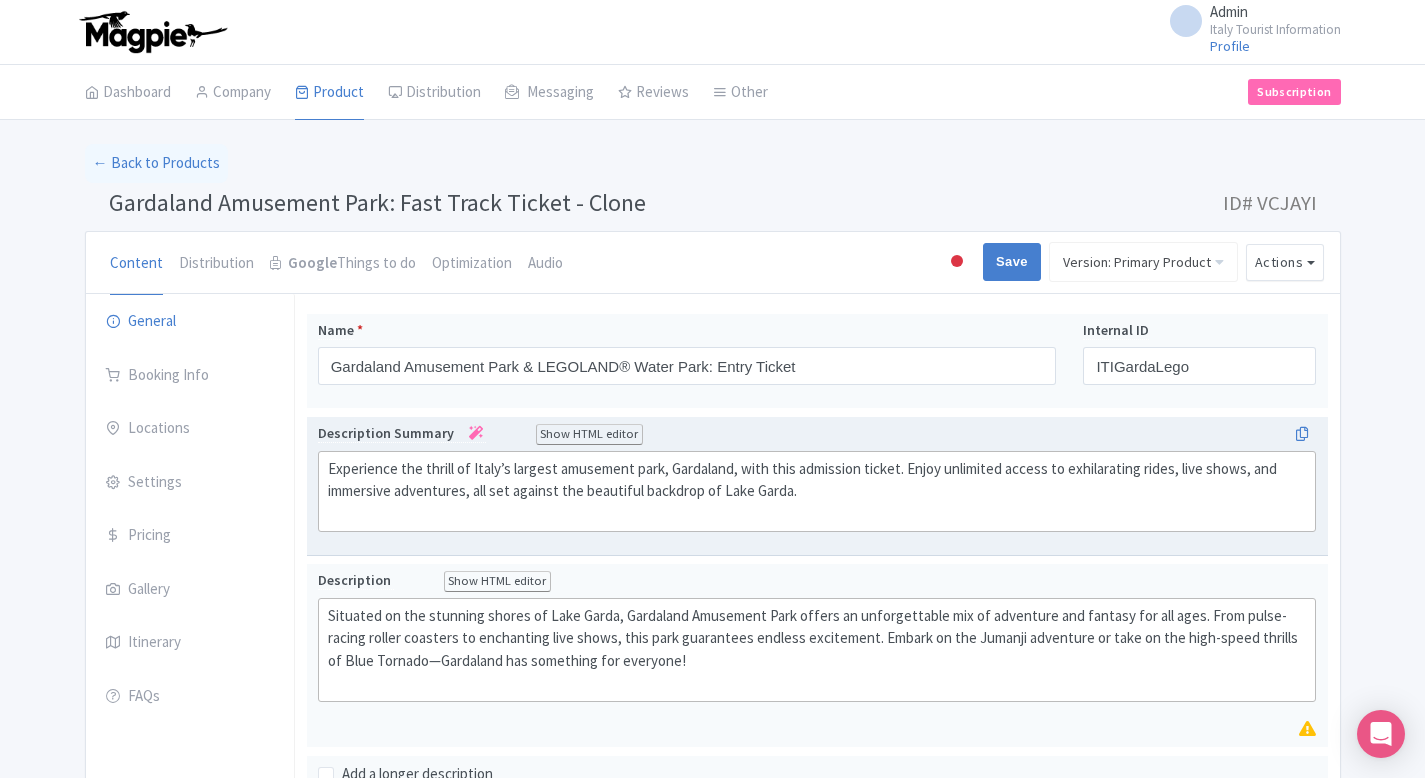 click on "Experience the thrill of Italy’s largest amusement park, Gardaland, with this admission ticket. Enjoy unlimited access to exhilarating rides, live shows, and immersive adventures, all set against the beautiful backdrop of Lake Garda." 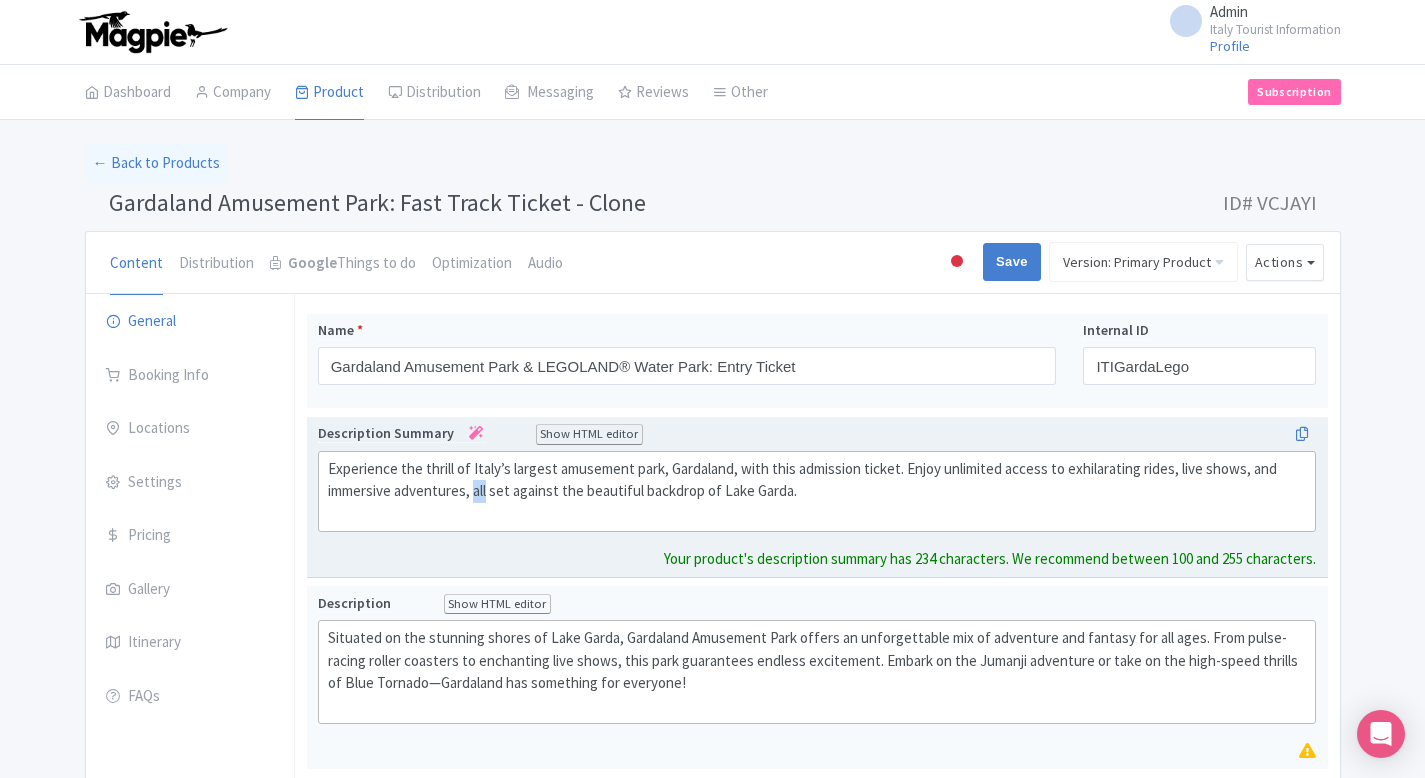 click on "Experience the thrill of Italy’s largest amusement park, Gardaland, with this admission ticket. Enjoy unlimited access to exhilarating rides, live shows, and immersive adventures, all set against the beautiful backdrop of Lake Garda." 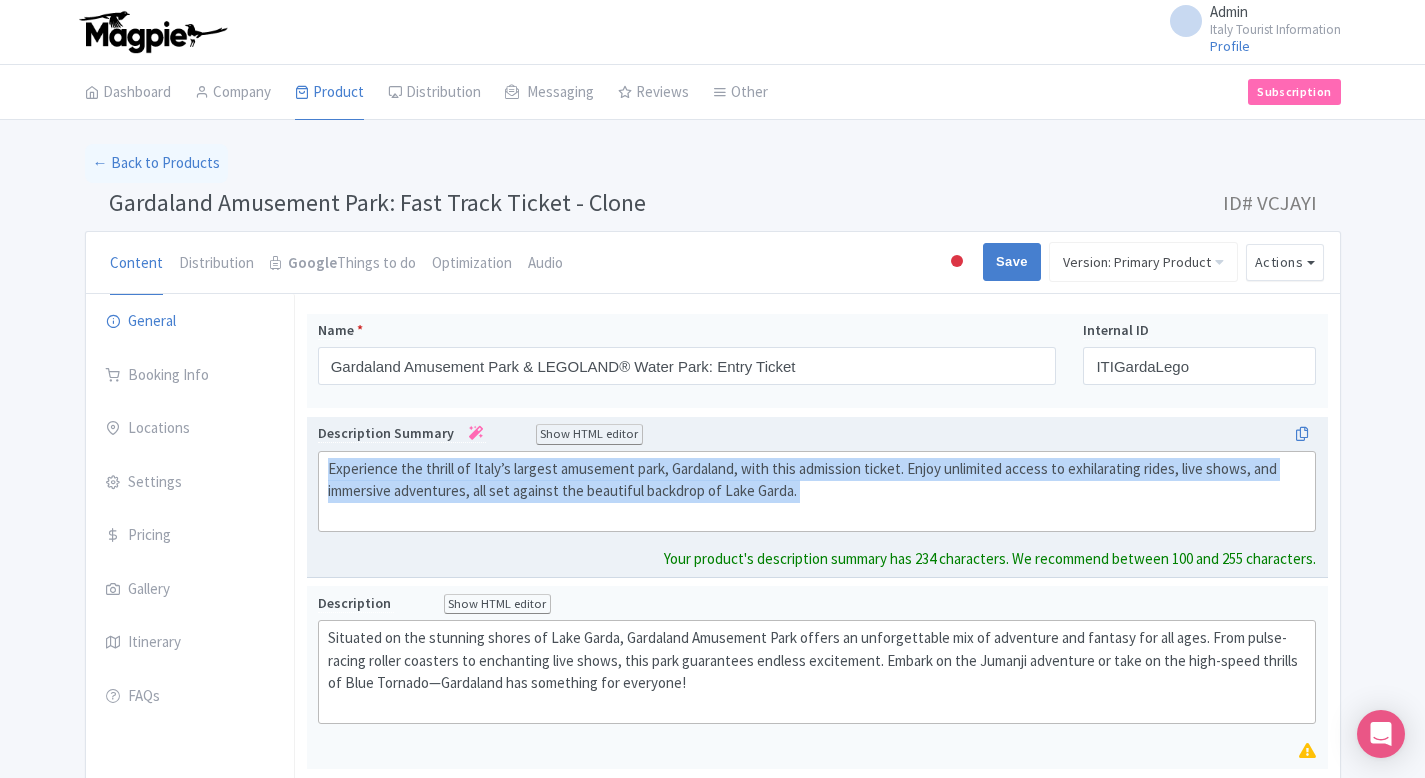 click on "Experience the thrill of Italy’s largest amusement park, Gardaland, with this admission ticket. Enjoy unlimited access to exhilarating rides, live shows, and immersive adventures, all set against the beautiful backdrop of Lake Garda." 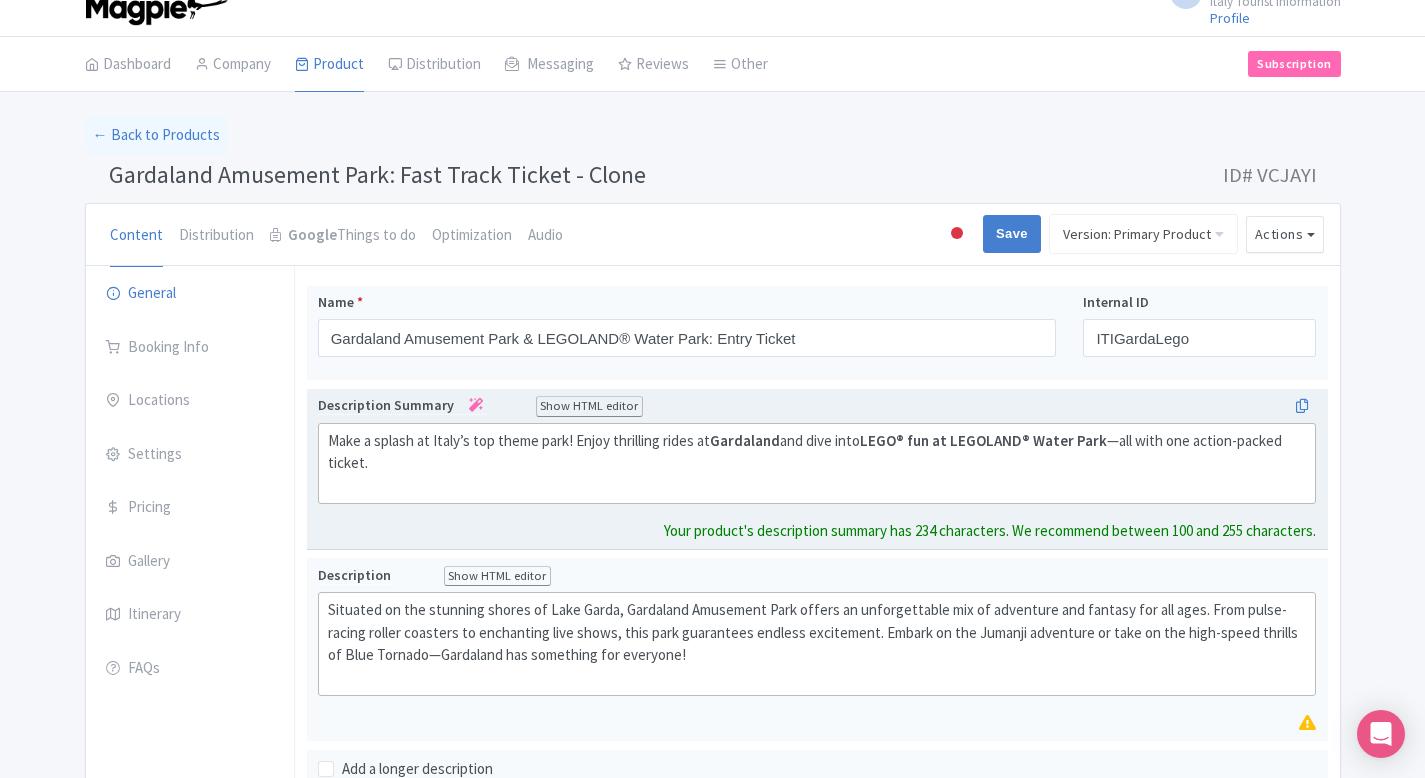 scroll, scrollTop: 34, scrollLeft: 0, axis: vertical 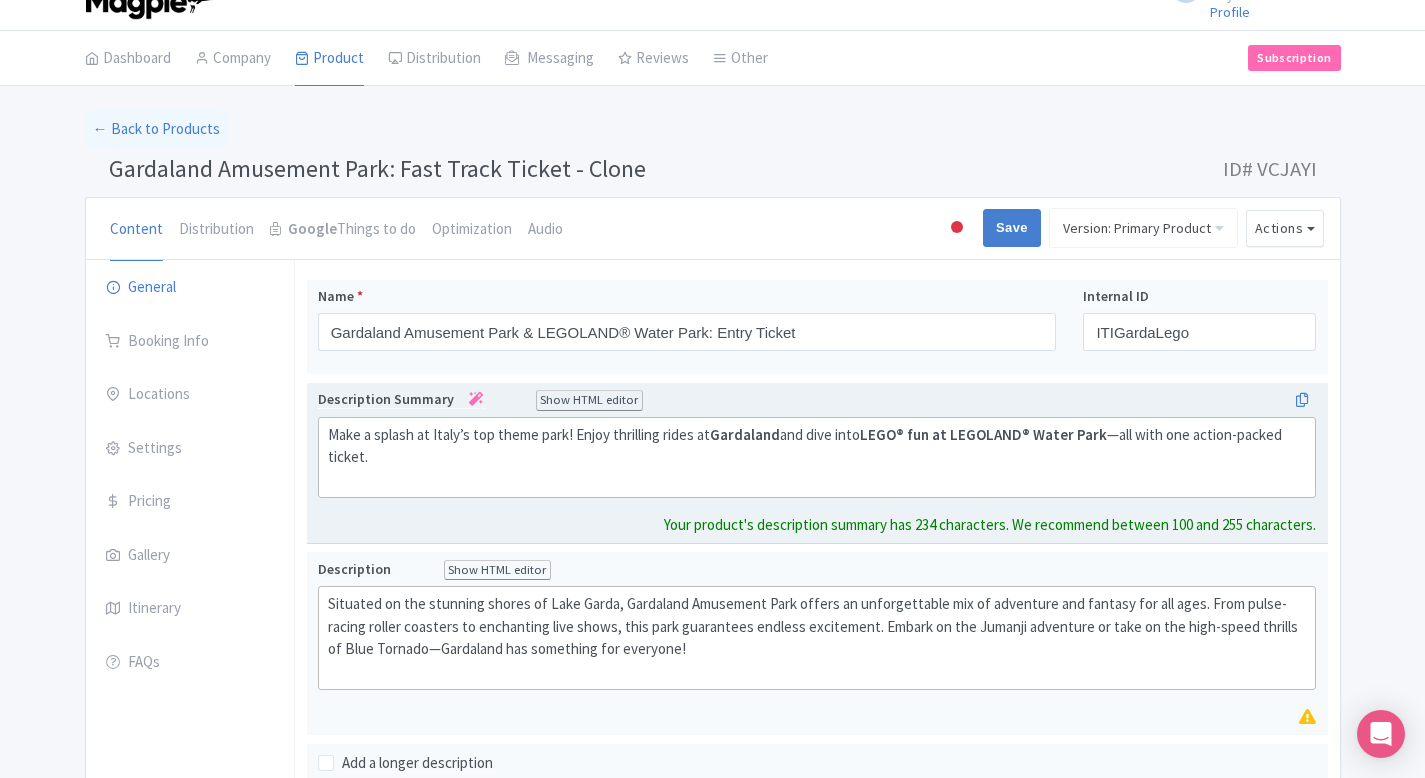 type on "<div>Make a splash at Italy’s top theme park! Enjoy thrilling rides at <strong>Gardaland</strong> and dive into <strong>LEGO® fun at LEGOLAND® Water Park</strong>—all with one action-packed ticket.</div>" 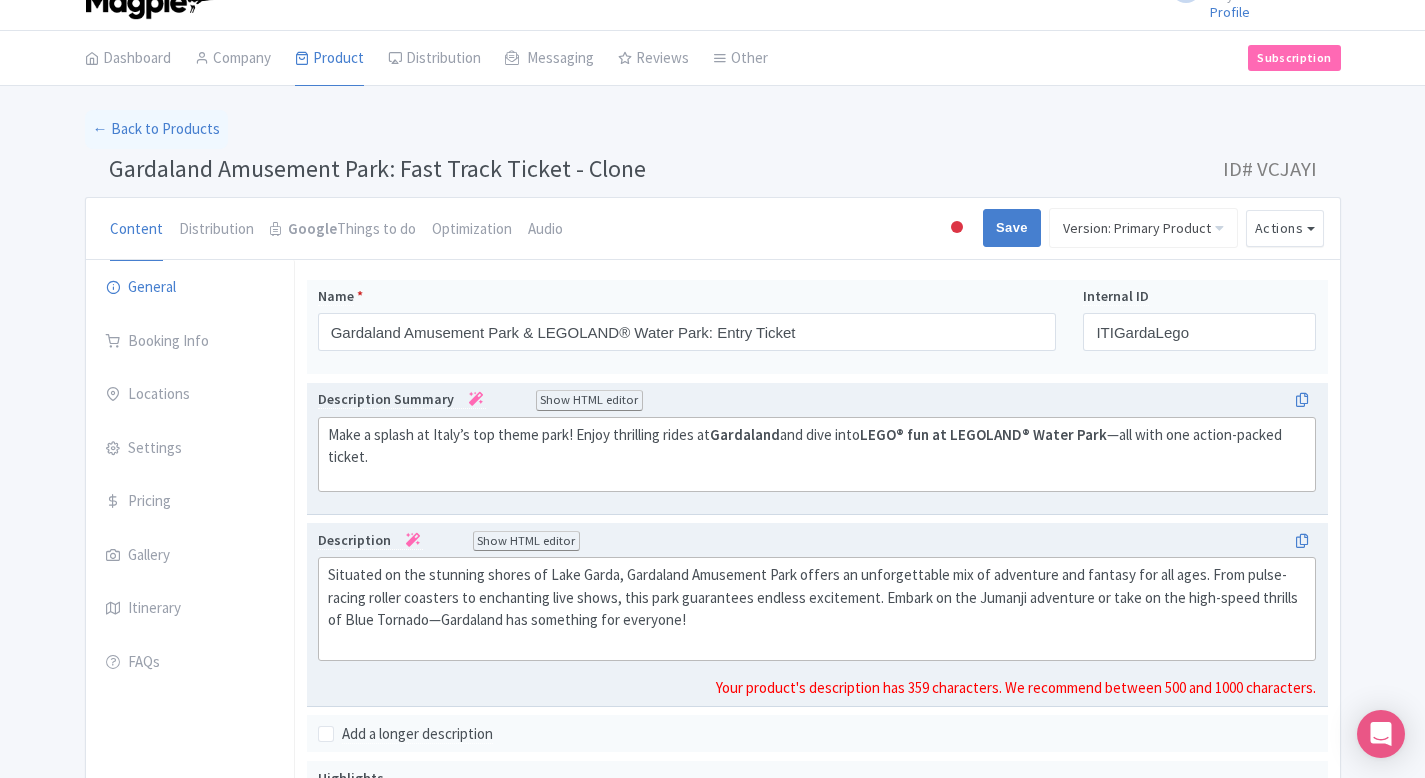 click on "Situated on the stunning shores of Lake Garda, Gardaland Amusement Park offers an unforgettable mix of adventure and fantasy for all ages. From pulse-racing roller coasters to enchanting live shows, this park guarantees endless excitement. Embark on the Jumanji adventure or take on the high-speed thrills of Blue Tornado—Gardaland has something for everyone!" 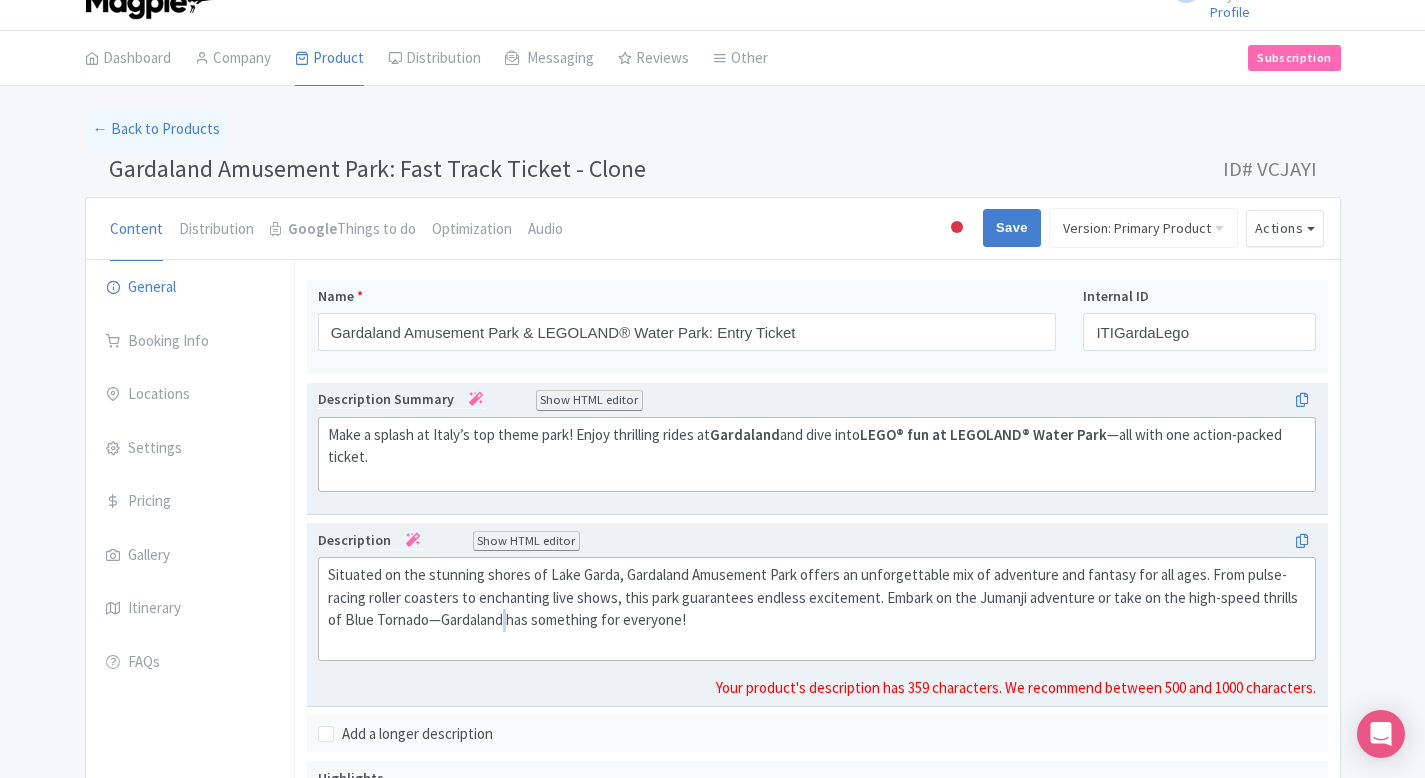click on "Situated on the stunning shores of Lake Garda, Gardaland Amusement Park offers an unforgettable mix of adventure and fantasy for all ages. From pulse-racing roller coasters to enchanting live shows, this park guarantees endless excitement. Embark on the Jumanji adventure or take on the high-speed thrills of Blue Tornado—Gardaland has something for everyone!" 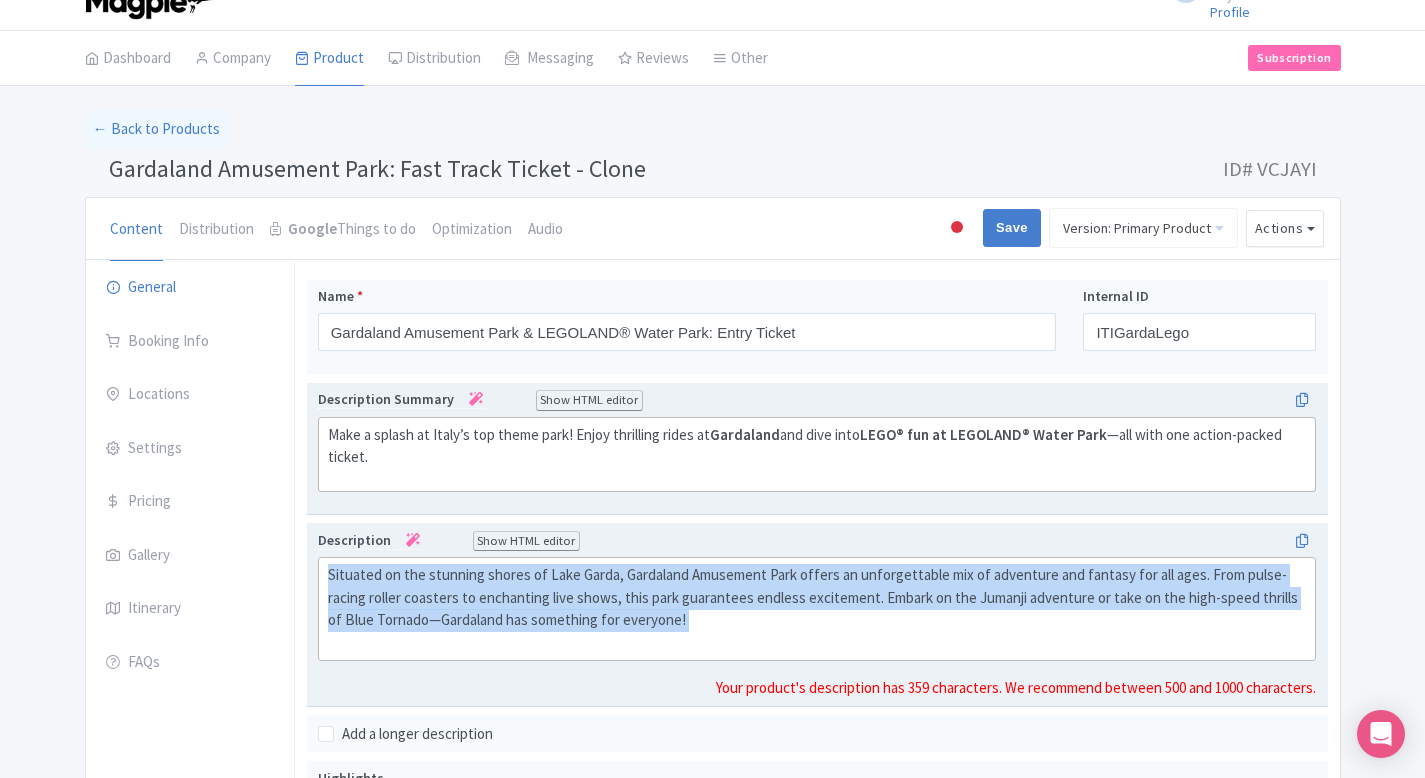 click on "Situated on the stunning shores of Lake Garda, Gardaland Amusement Park offers an unforgettable mix of adventure and fantasy for all ages. From pulse-racing roller coasters to enchanting live shows, this park guarantees endless excitement. Embark on the Jumanji adventure or take on the high-speed thrills of Blue Tornado—Gardaland has something for everyone!" 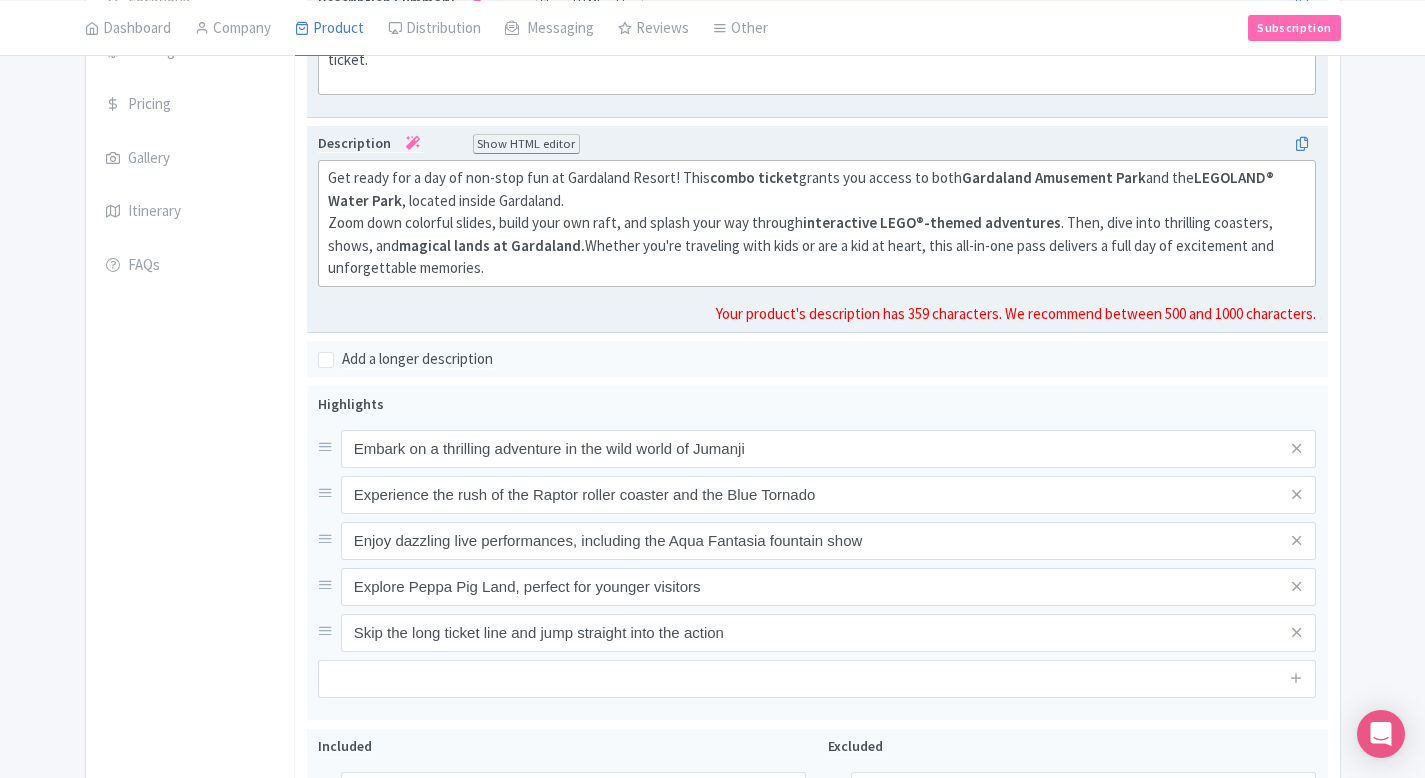 scroll, scrollTop: 462, scrollLeft: 0, axis: vertical 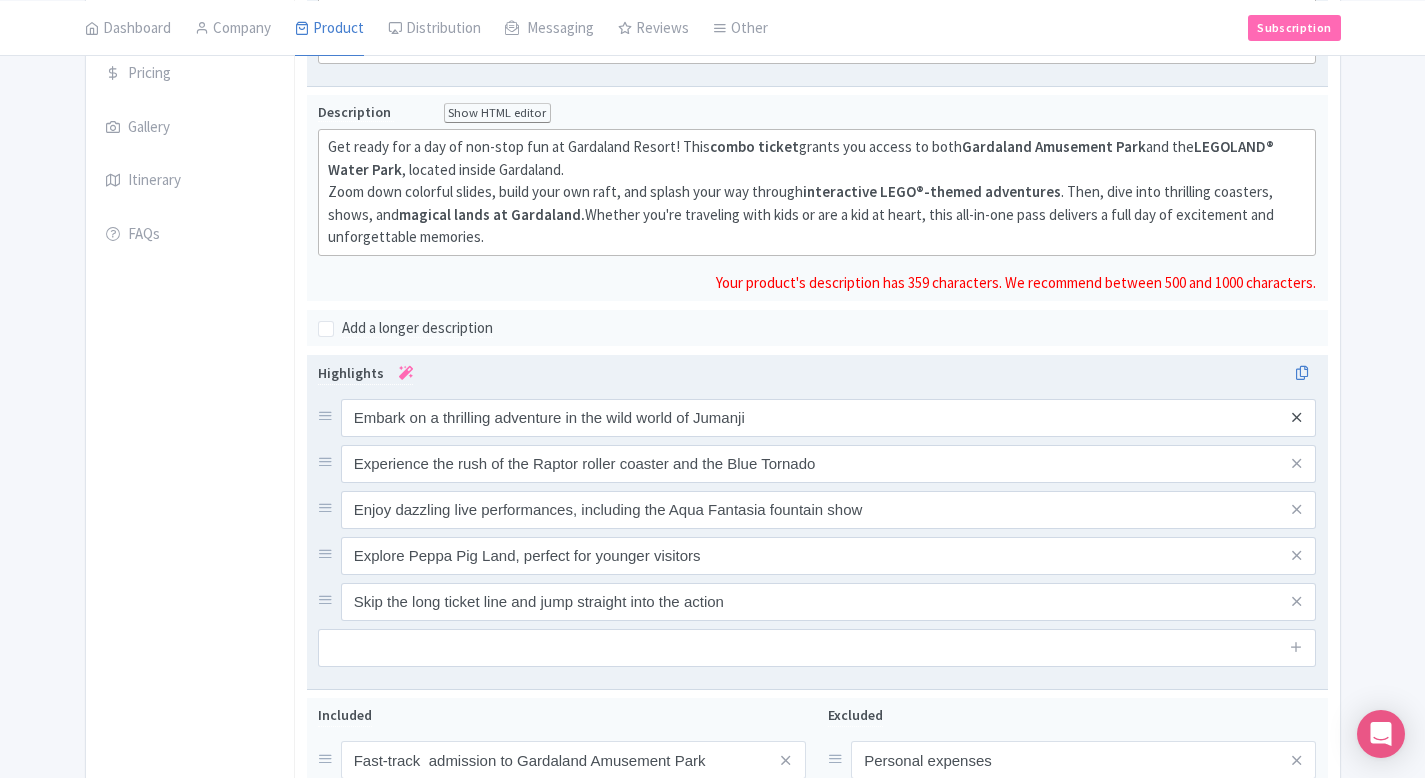 click at bounding box center [1296, 417] 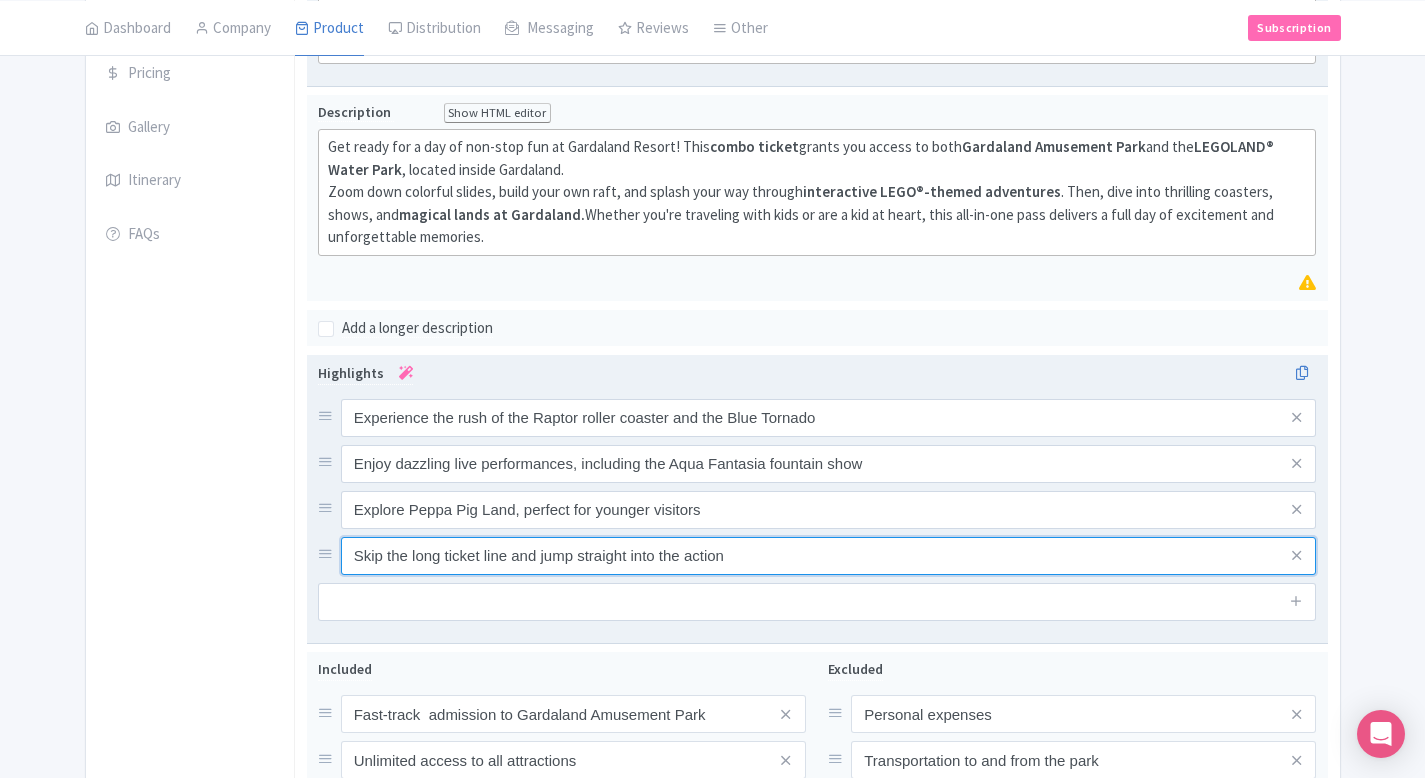 click on "Skip the long ticket line and jump straight into the action" at bounding box center (829, 418) 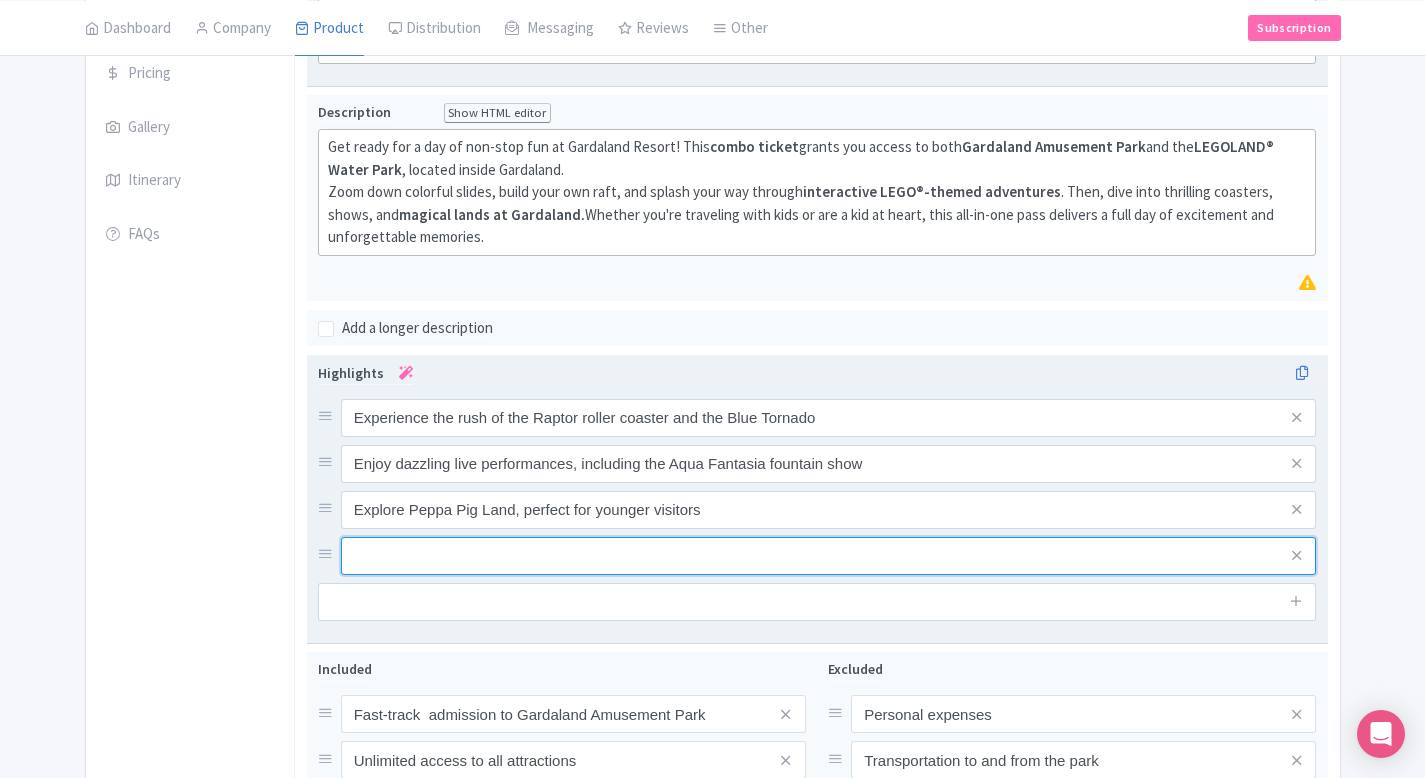 type 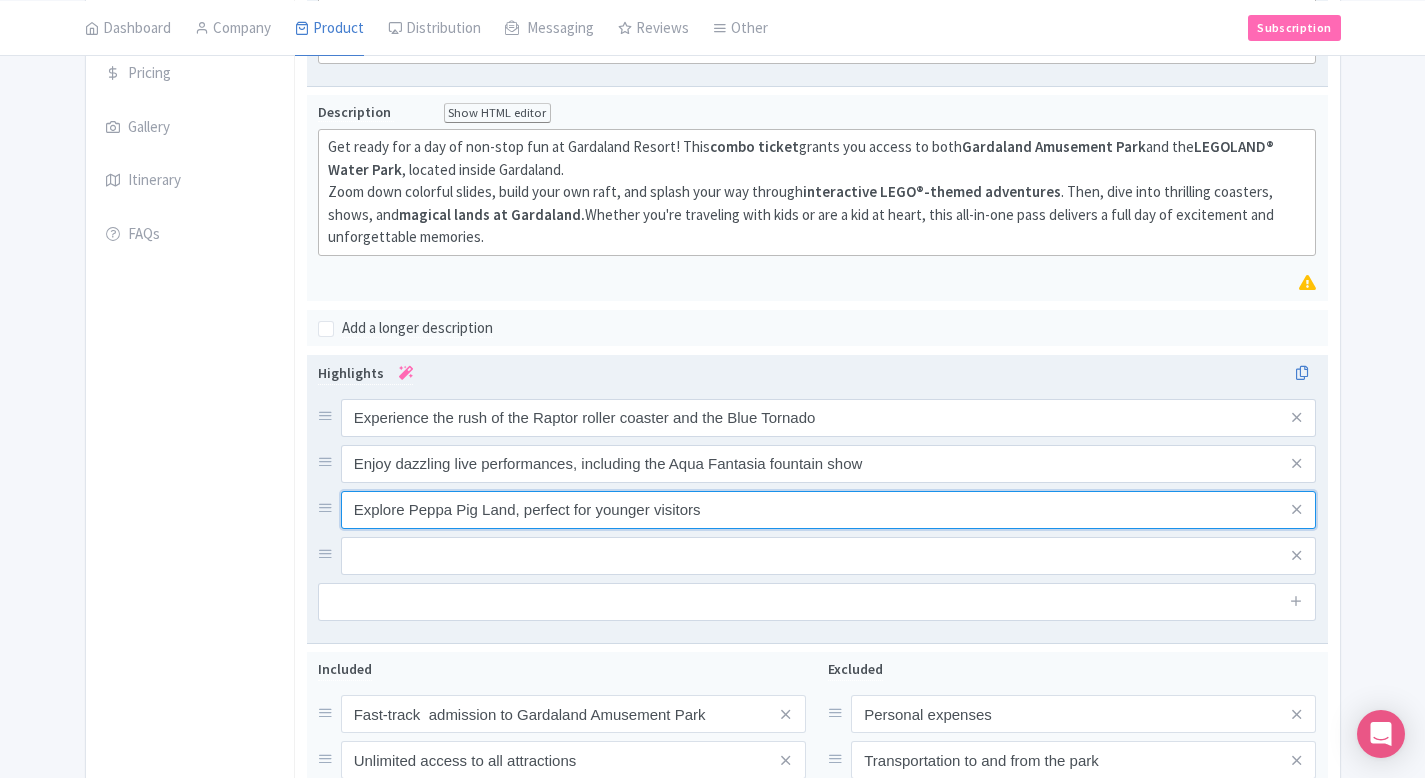 click on "Explore Peppa Pig Land, perfect for younger visitors" at bounding box center (829, 418) 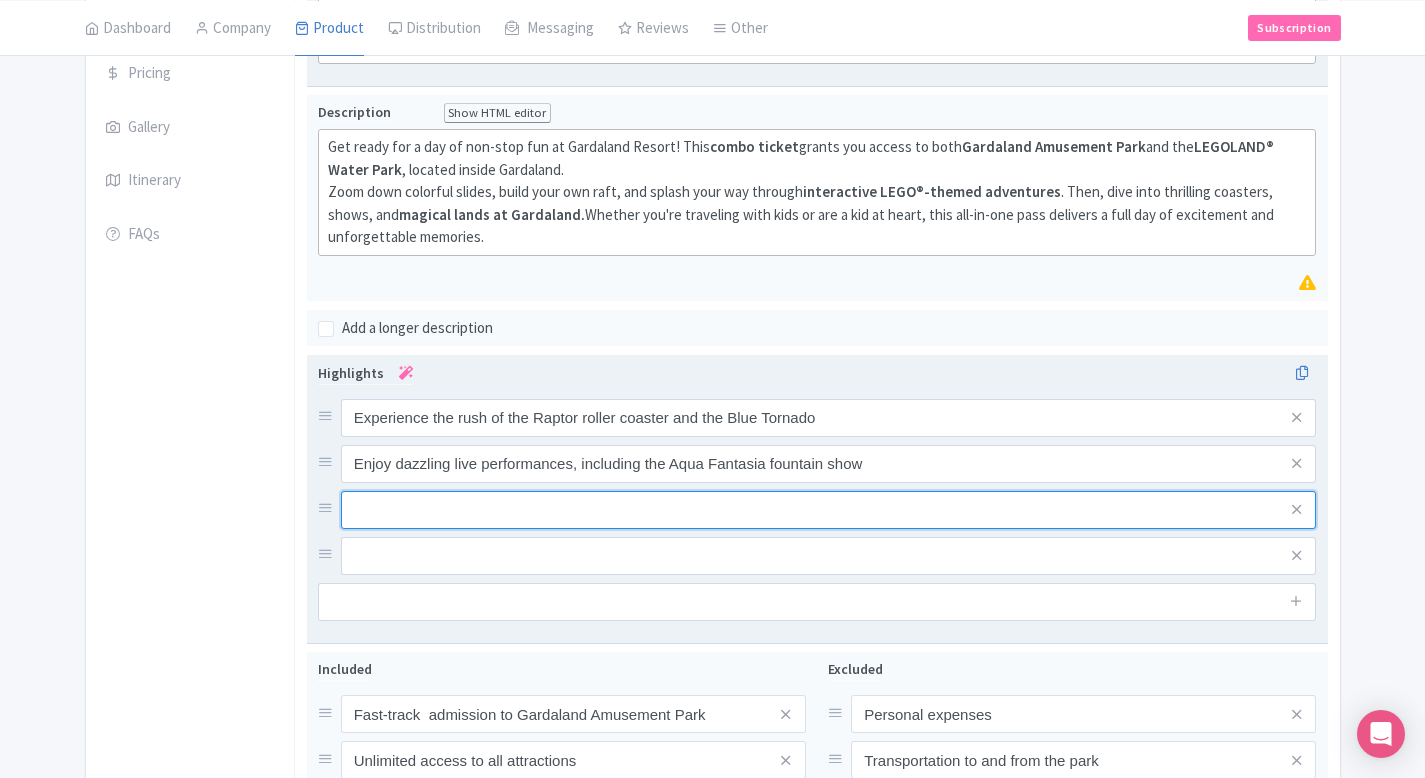 type 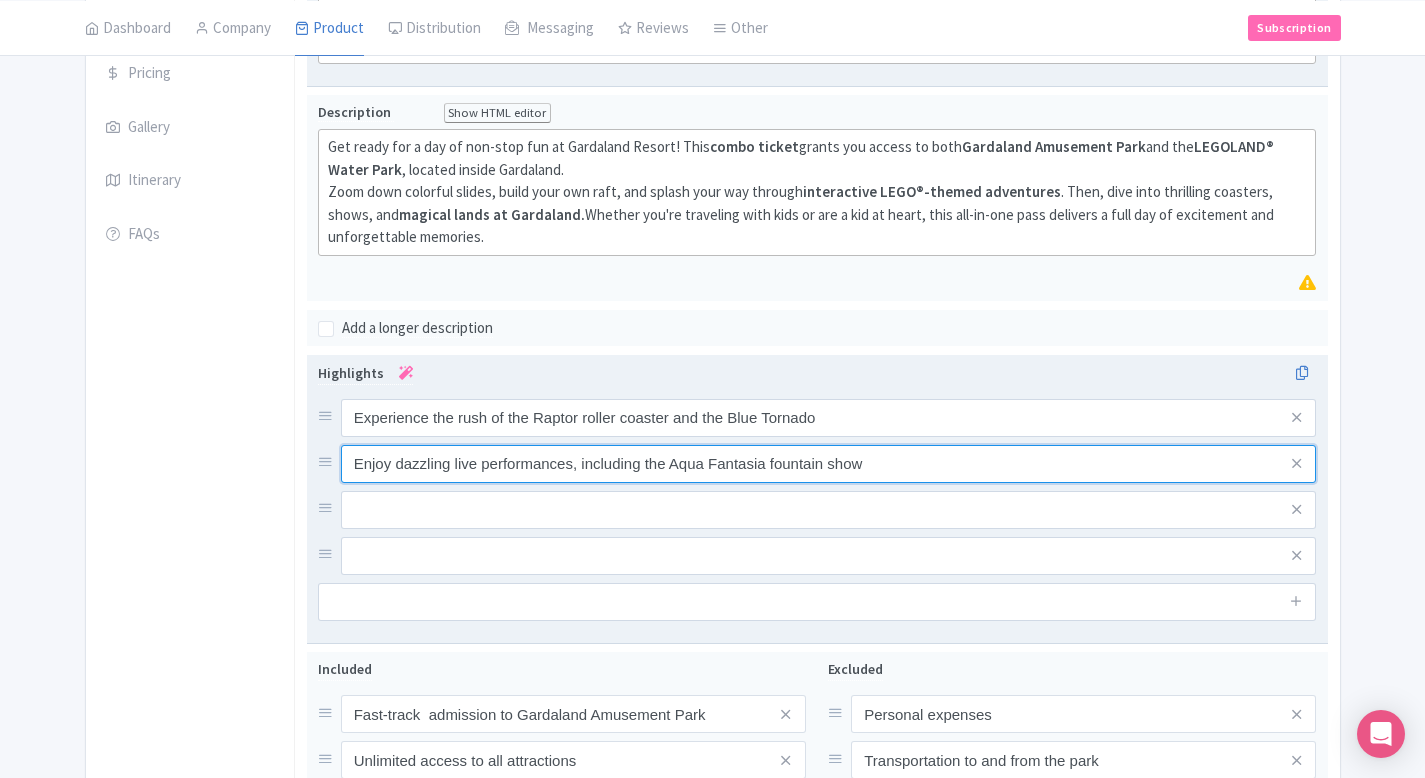 click on "Enjoy dazzling live performances, including the Aqua Fantasia fountain show" at bounding box center [829, 418] 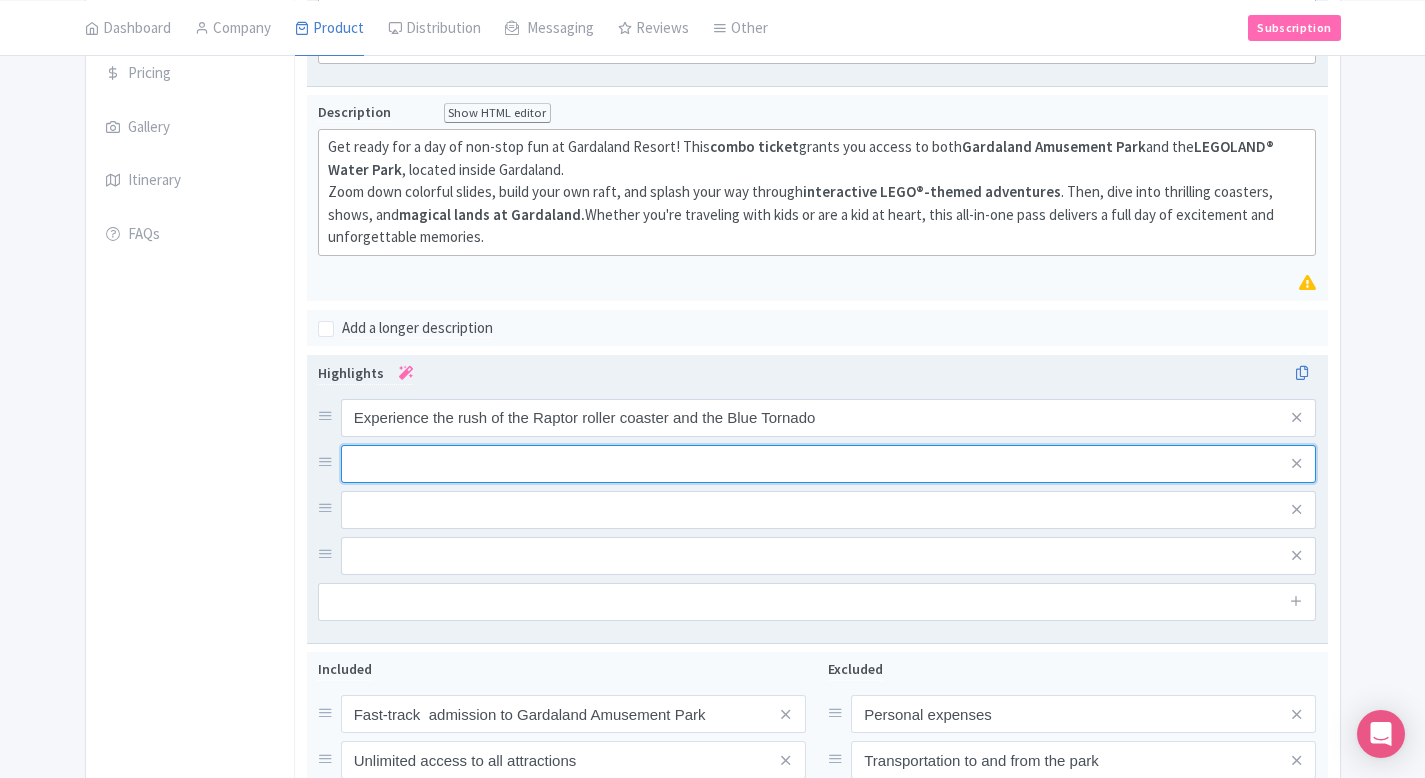 type 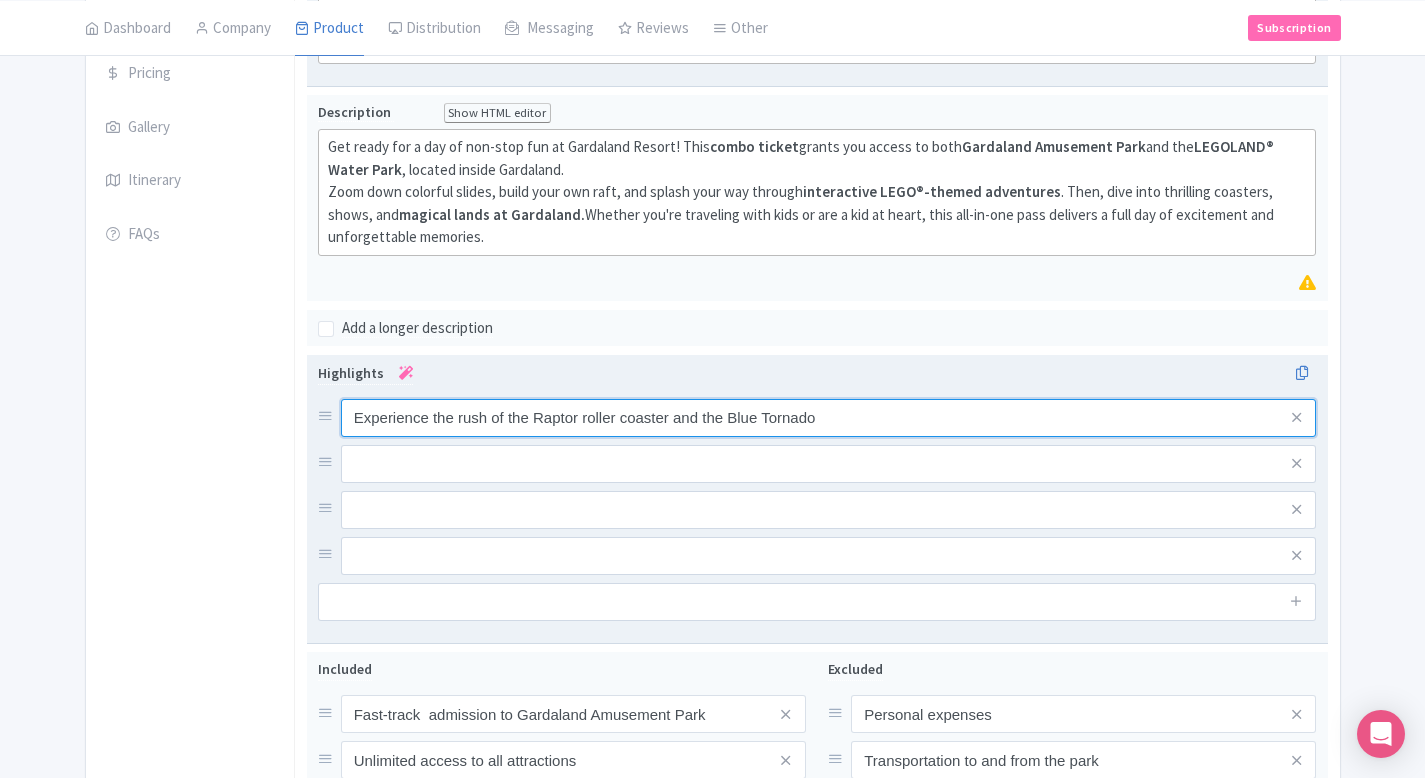 click on "Experience the rush of the Raptor roller coaster and the Blue Tornado" at bounding box center (829, 418) 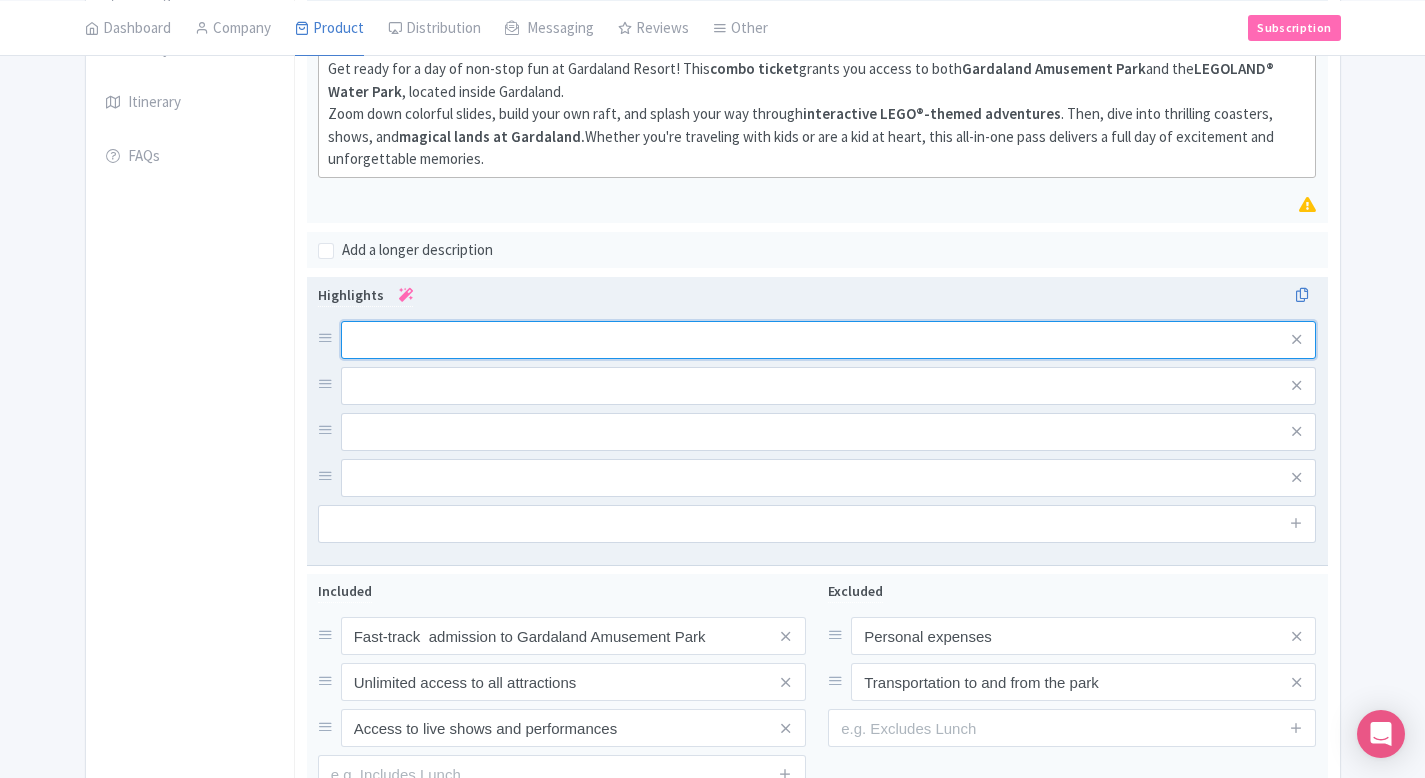 scroll, scrollTop: 589, scrollLeft: 0, axis: vertical 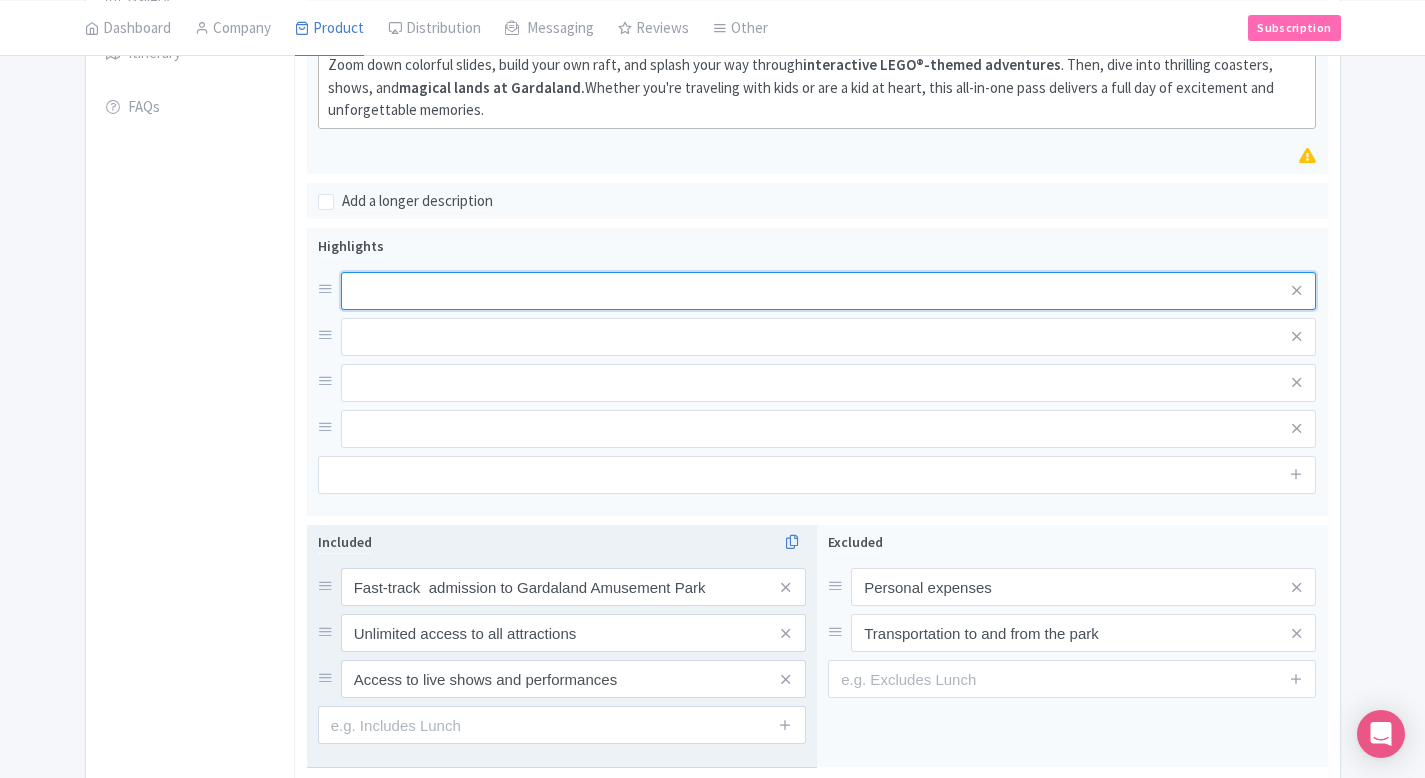 type 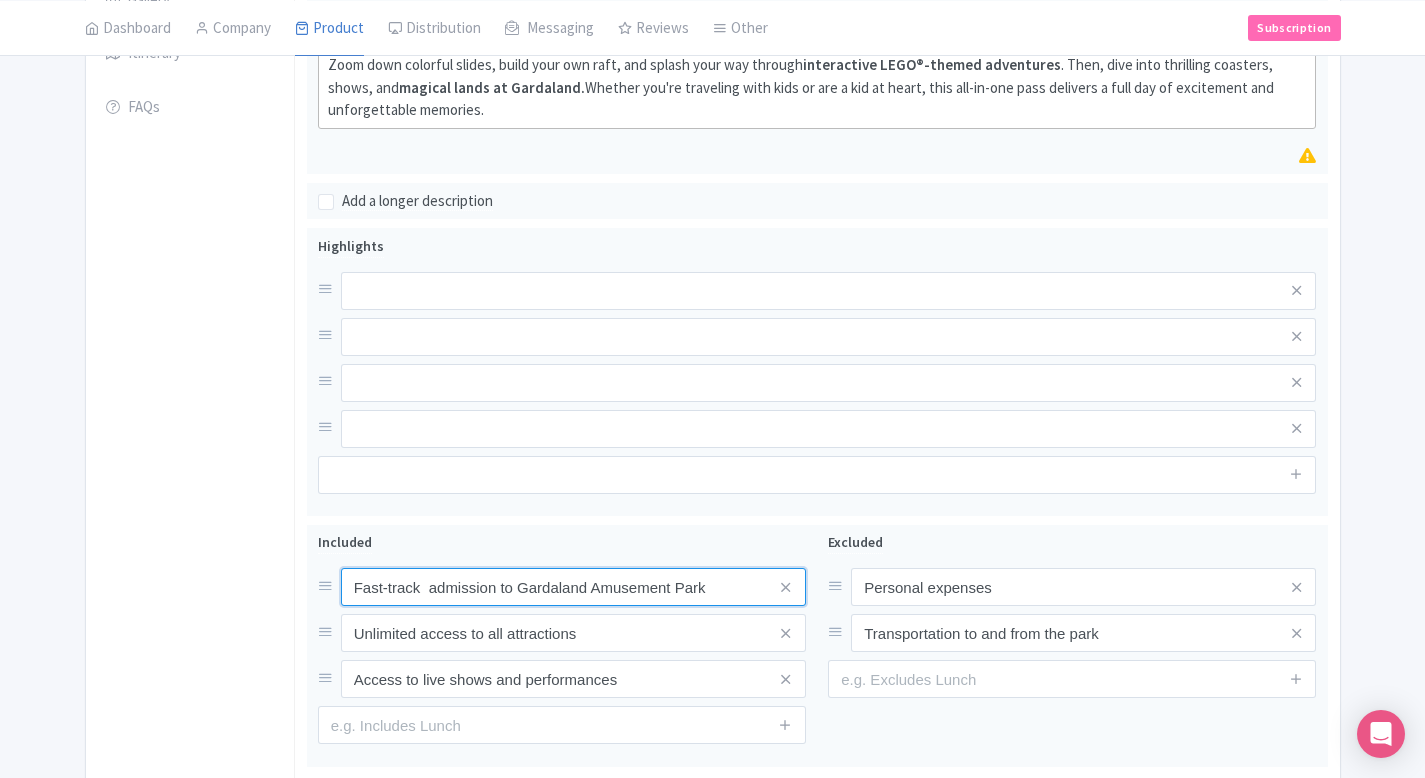 drag, startPoint x: 511, startPoint y: 591, endPoint x: 251, endPoint y: 580, distance: 260.23257 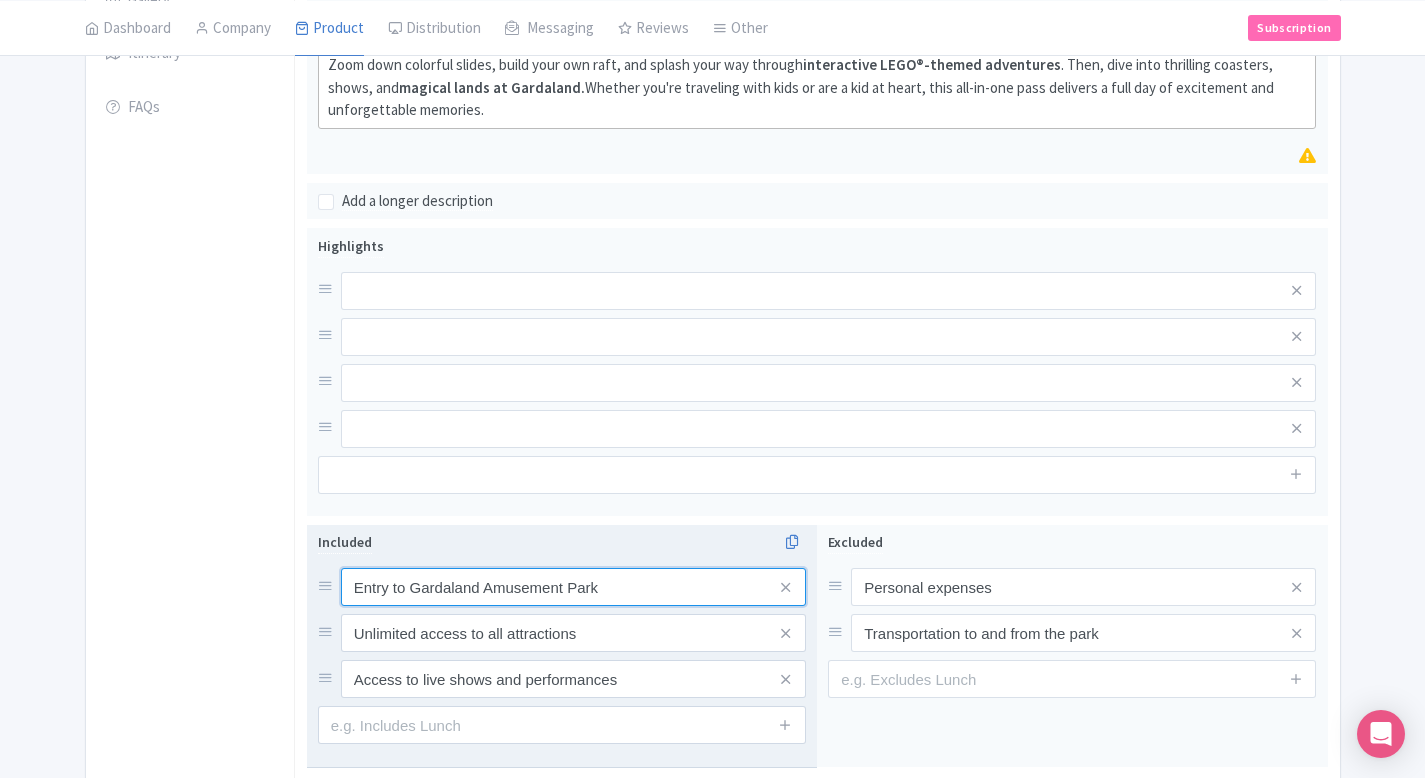 type on "Entry to Gardaland Amusement Park" 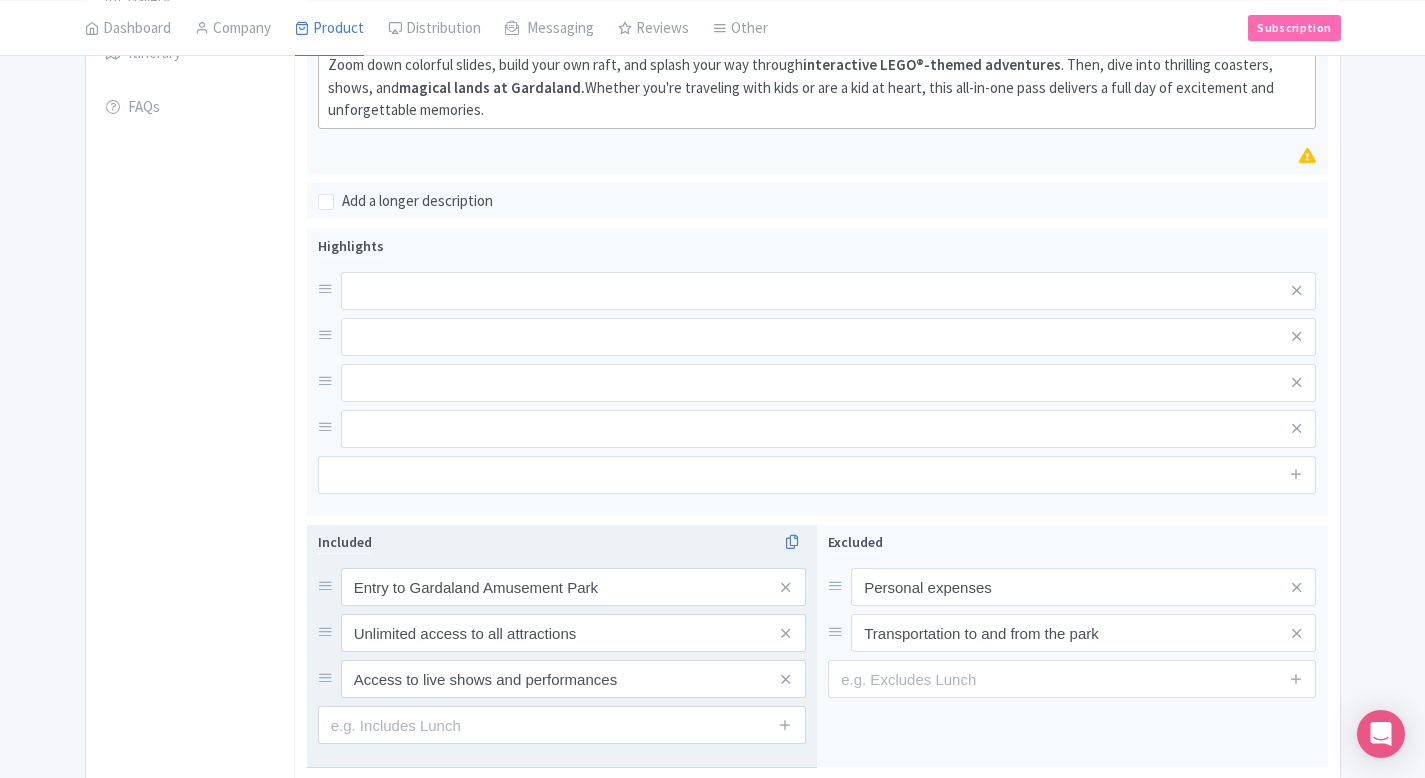 click at bounding box center [786, 679] 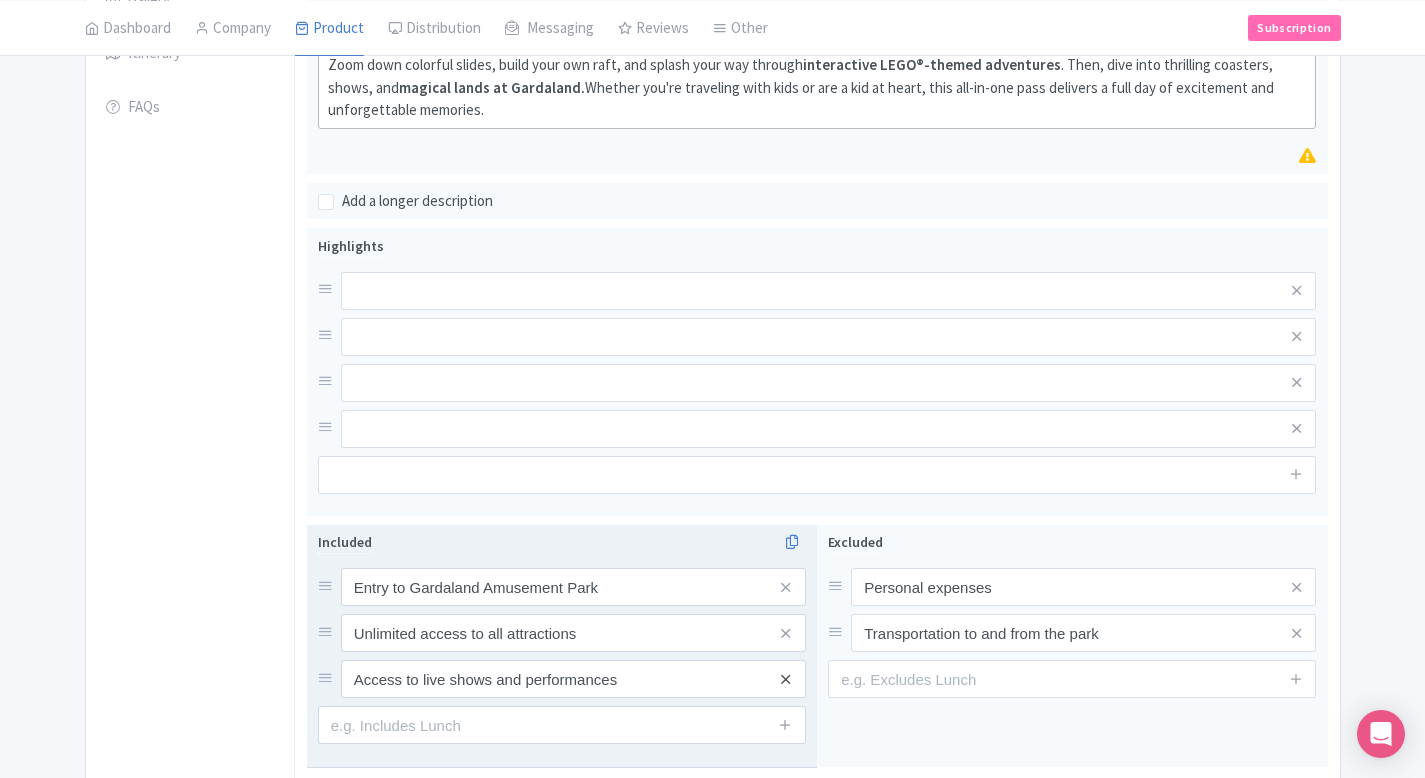 click at bounding box center (785, 679) 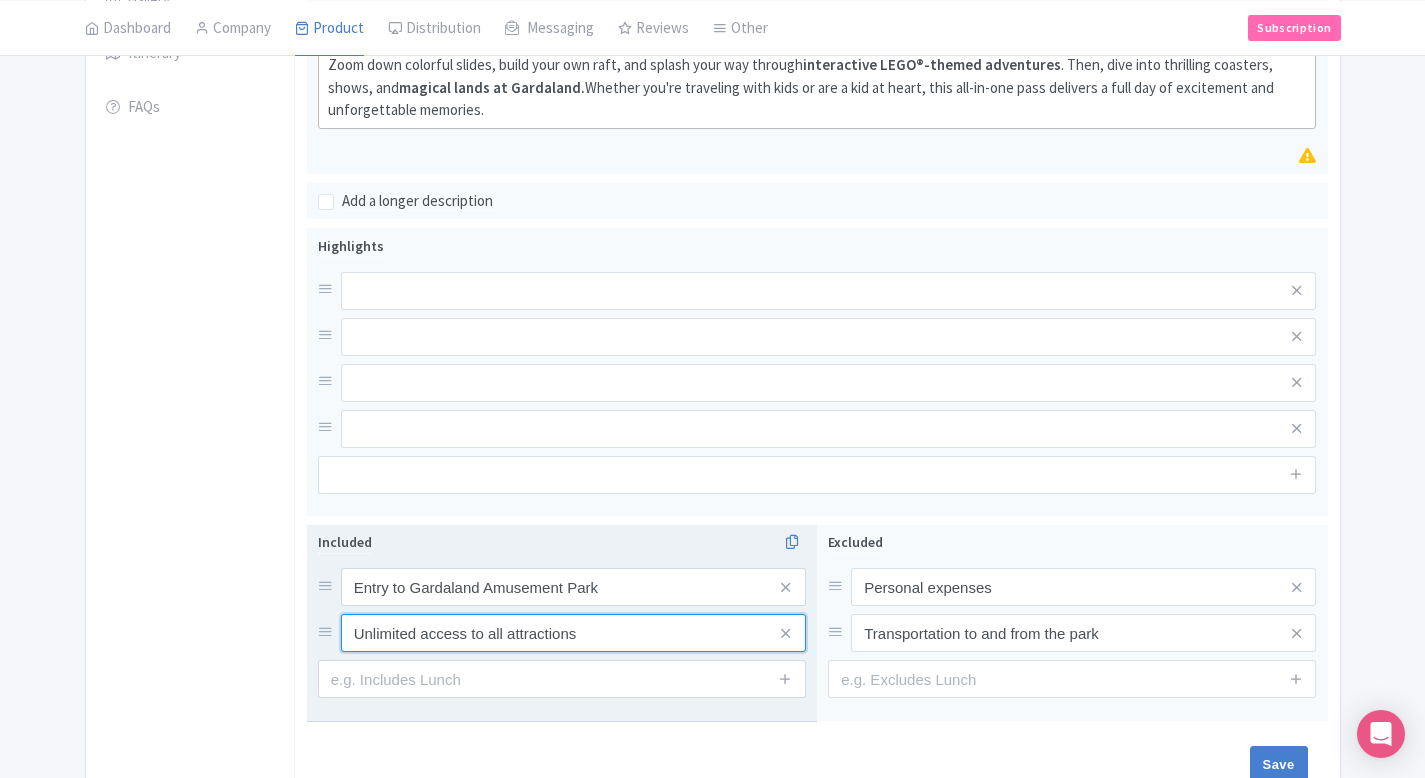 click on "Unlimited access to all attractions" at bounding box center (573, 587) 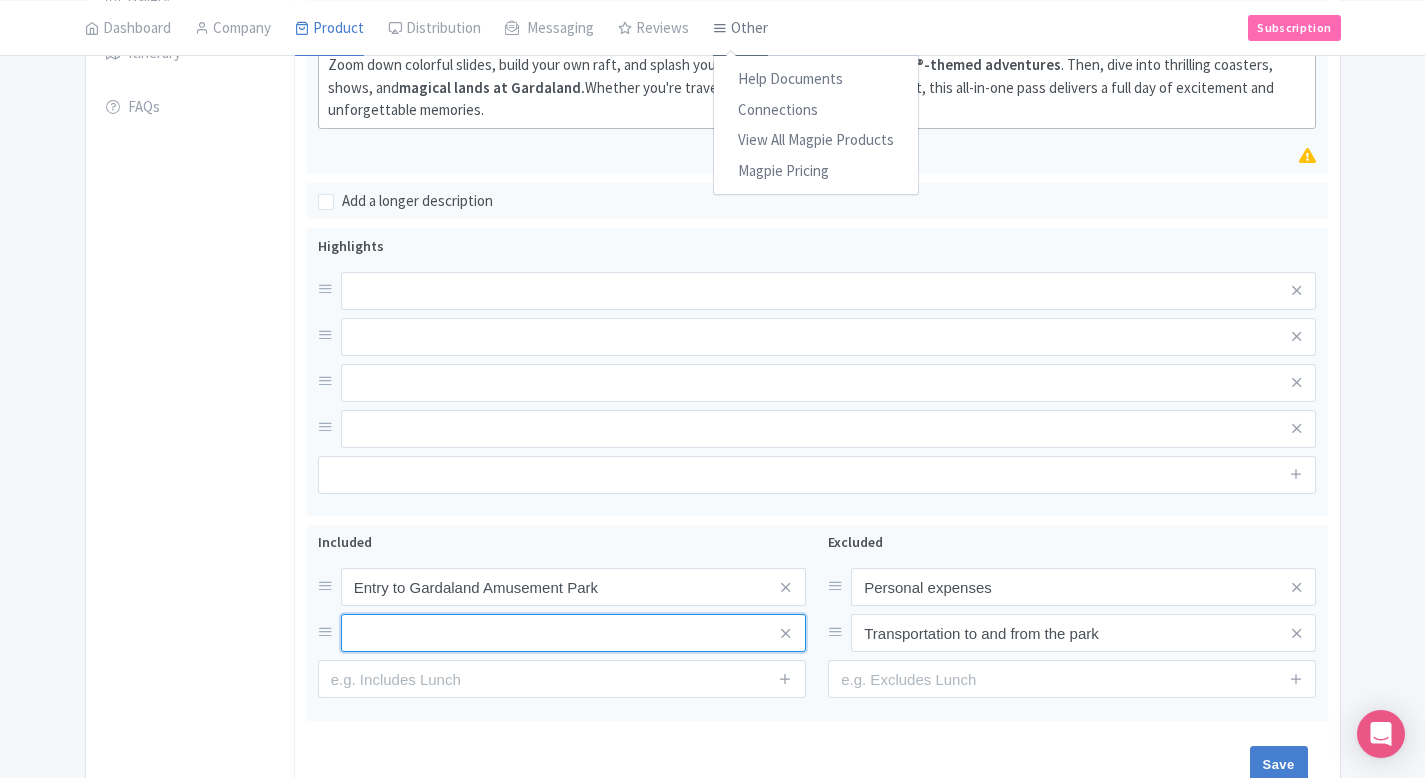 type 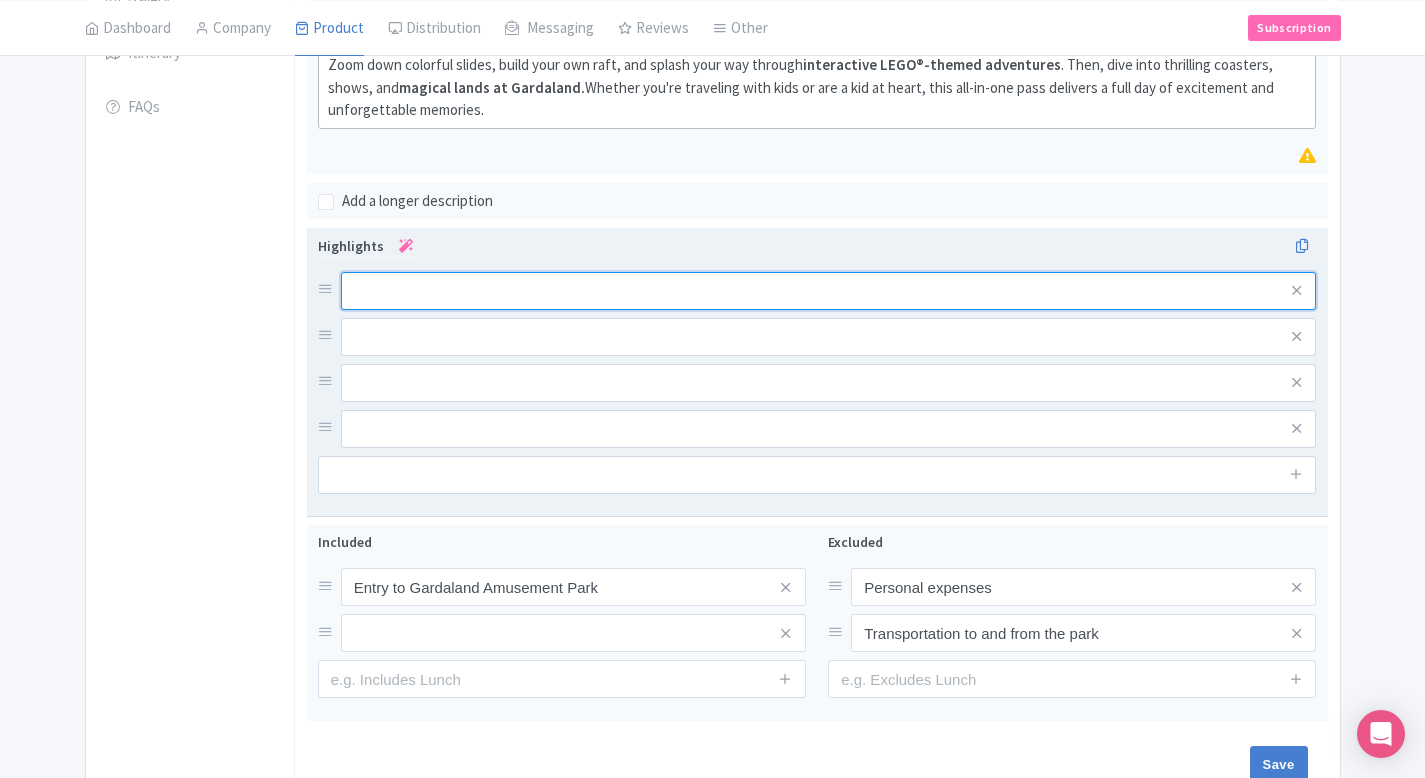 click at bounding box center (829, 291) 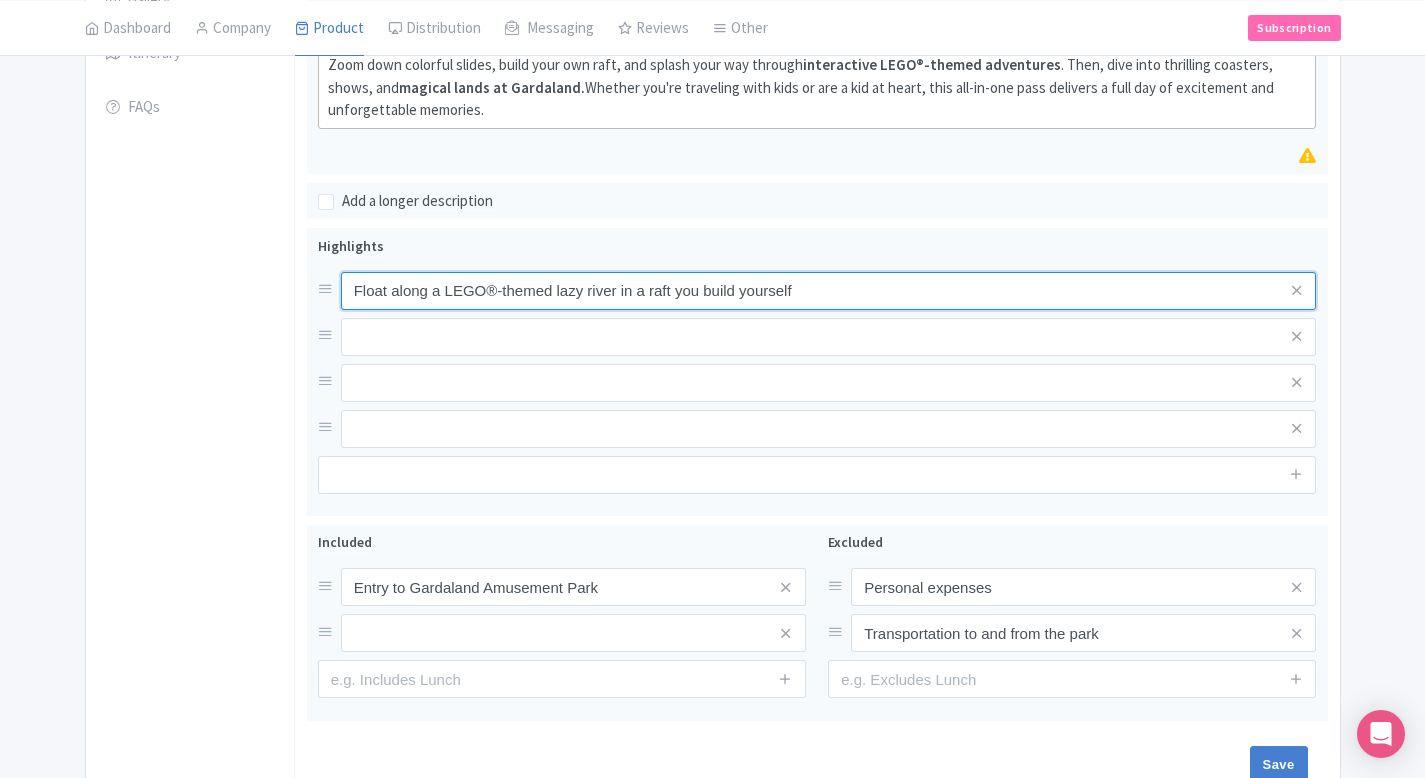 type on "Float along a LEGO®-themed lazy river in a raft you build yourself" 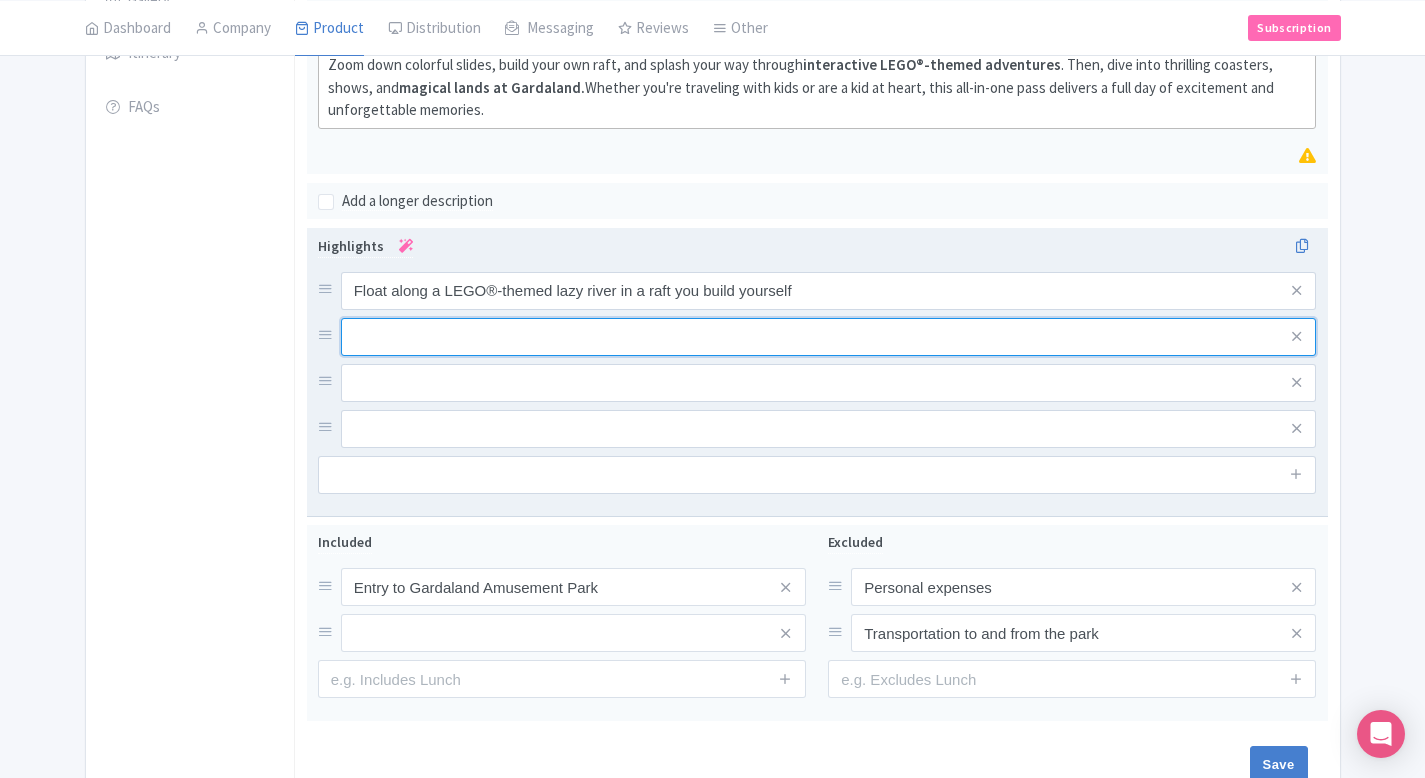 click at bounding box center (829, 291) 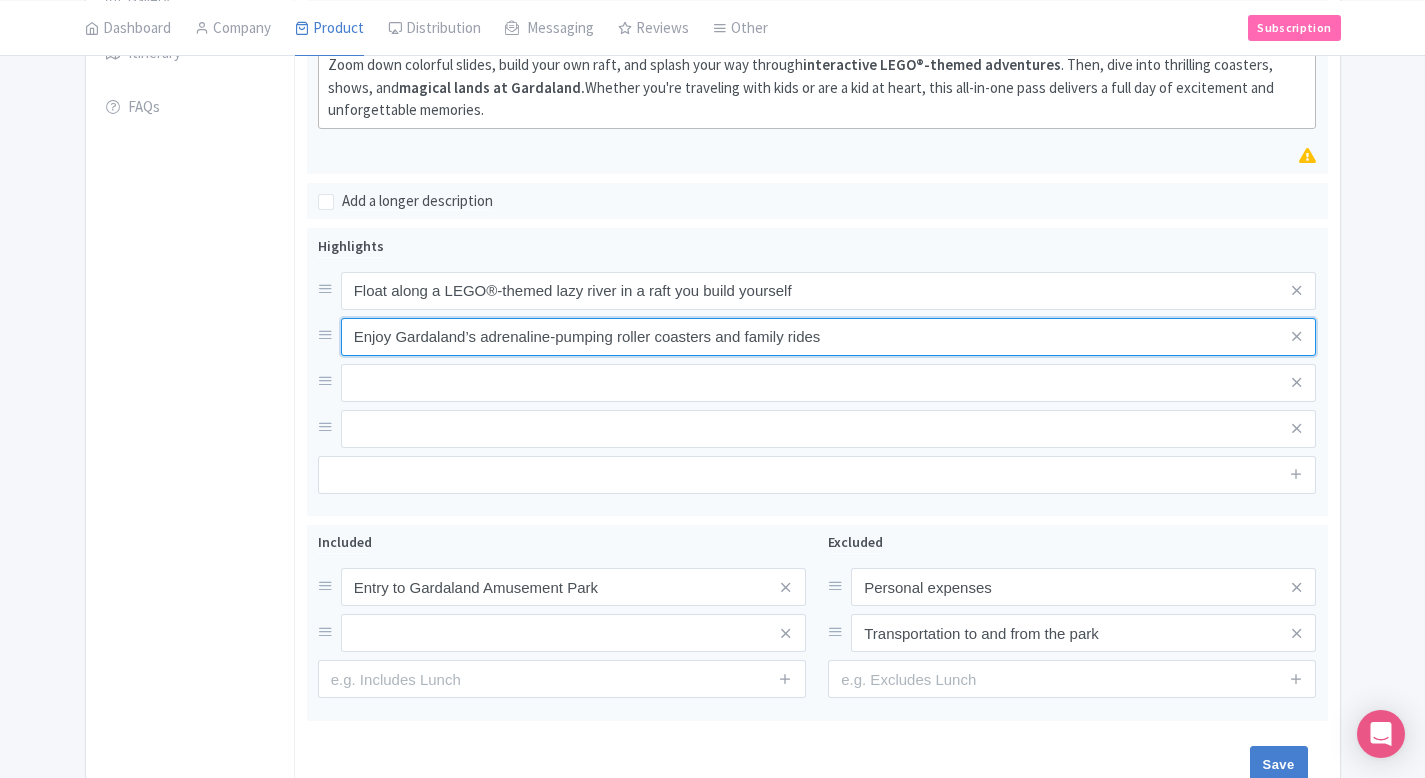 type on "Enjoy Gardaland’s adrenaline-pumping roller coasters and family rides" 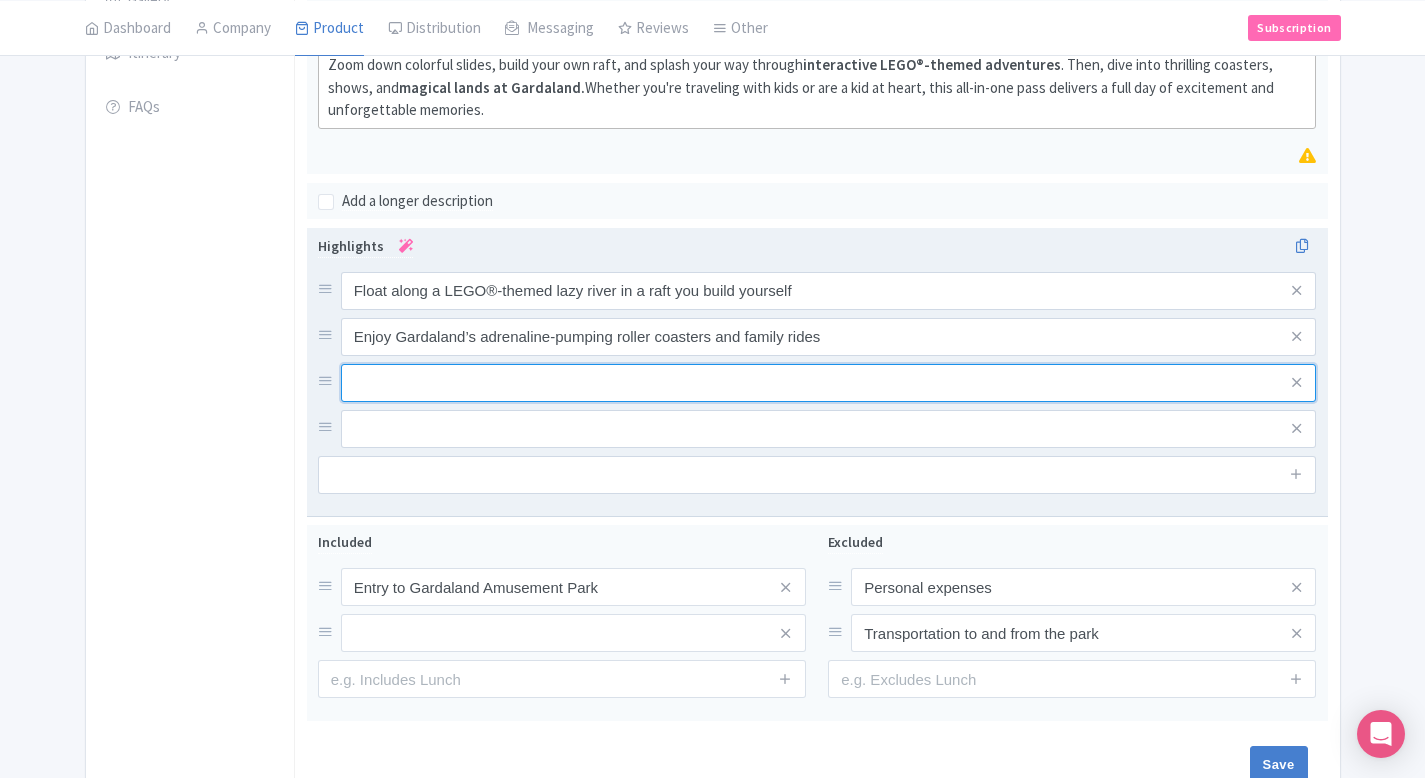click at bounding box center (829, 291) 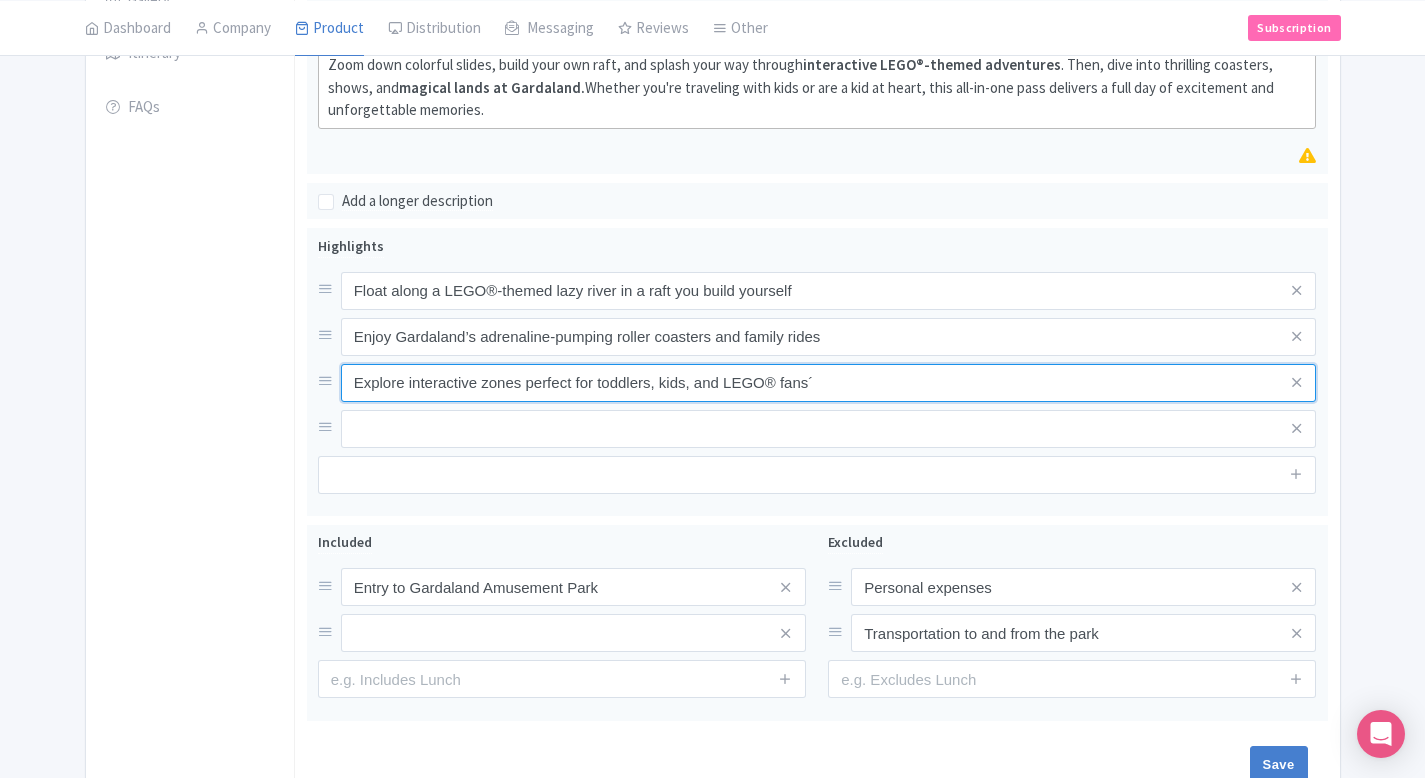 type on "Explore interactive zones perfect for toddlers, kids, and LEGO® fans´" 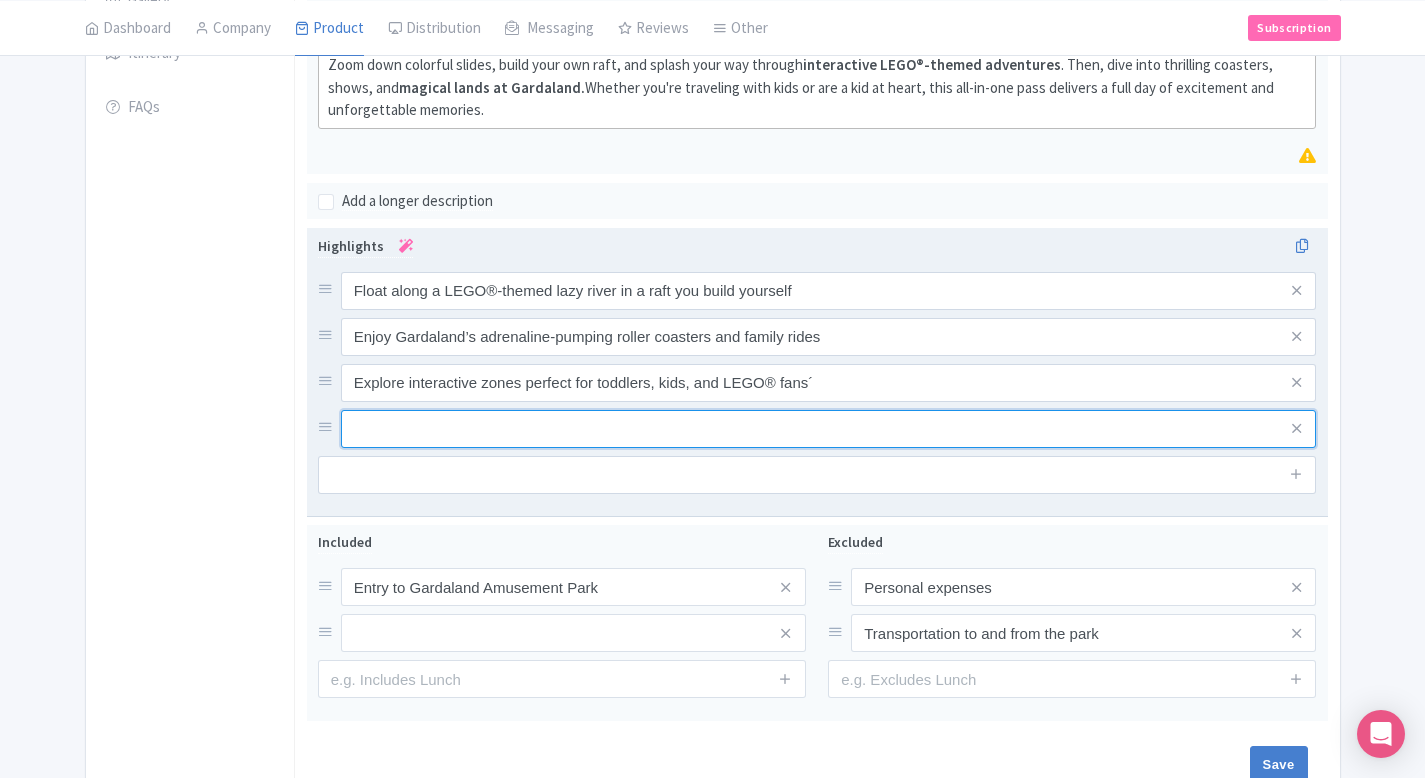 click at bounding box center (829, 291) 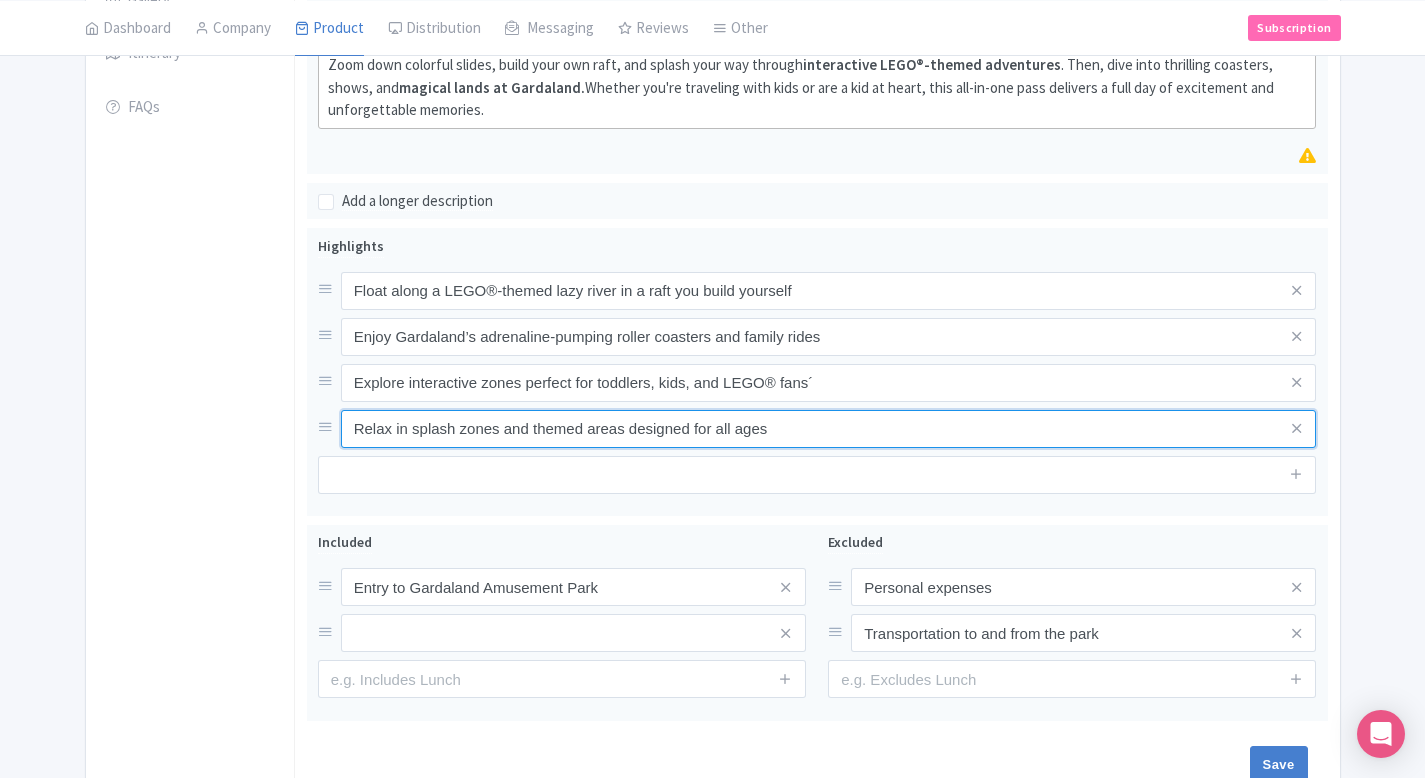 type on "Relax in splash zones and themed areas designed for all ages" 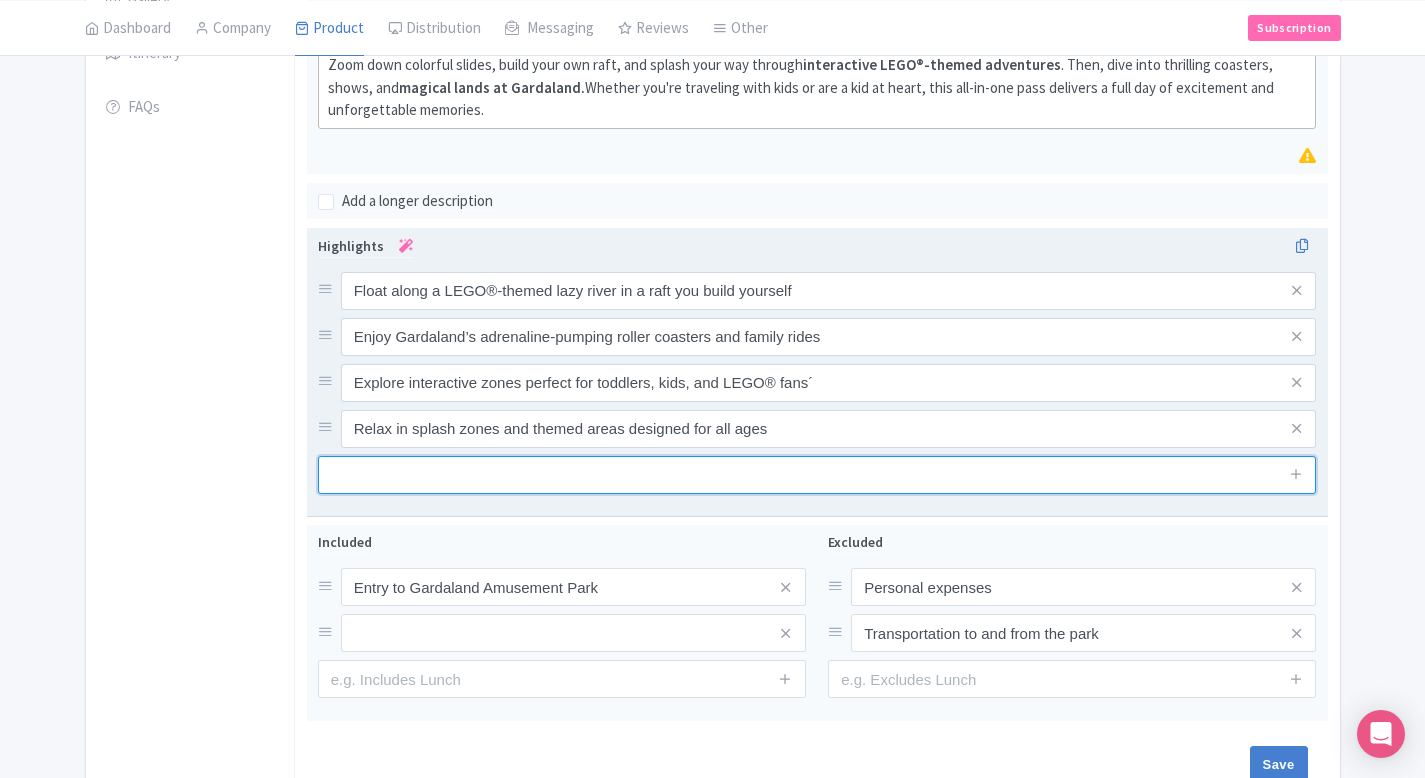 click at bounding box center [817, 475] 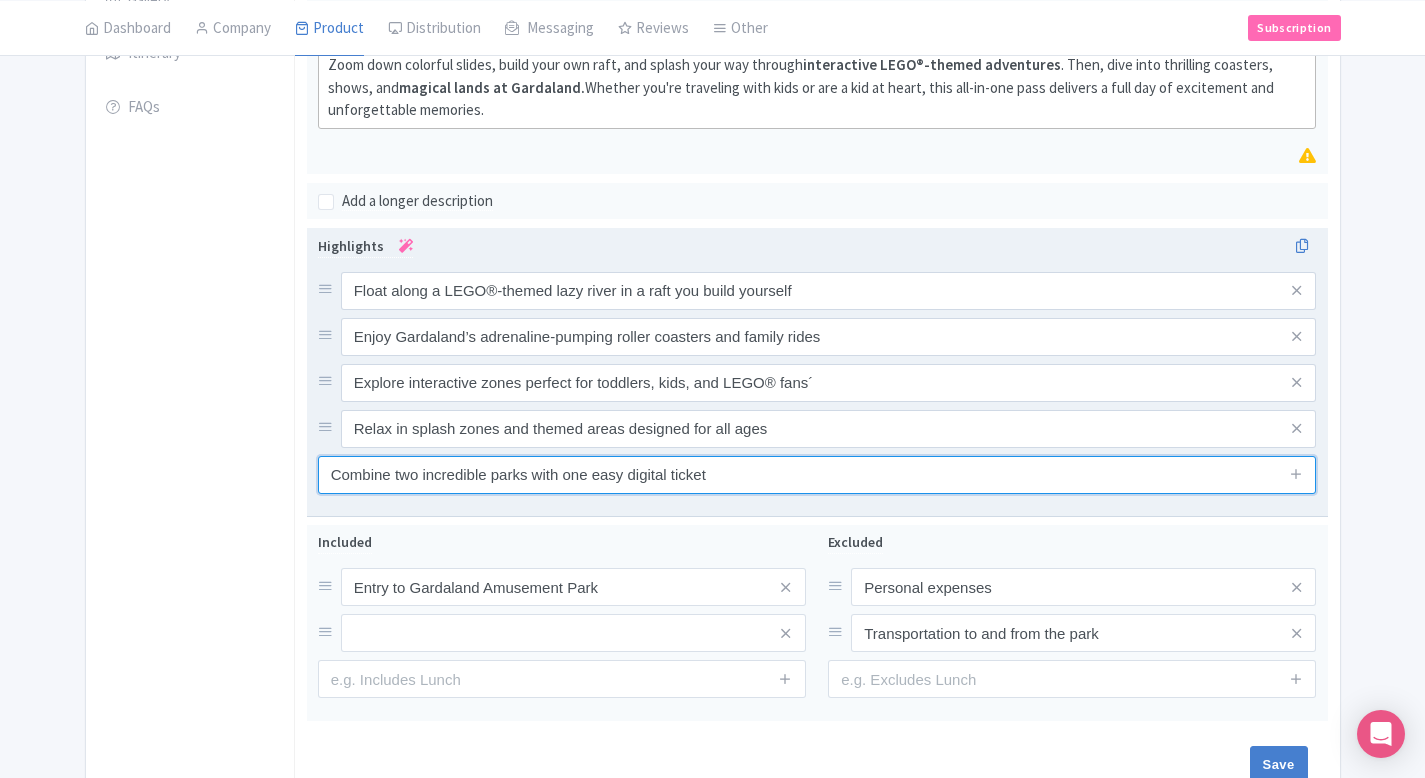 type on "Combine two incredible parks with one easy digital ticket" 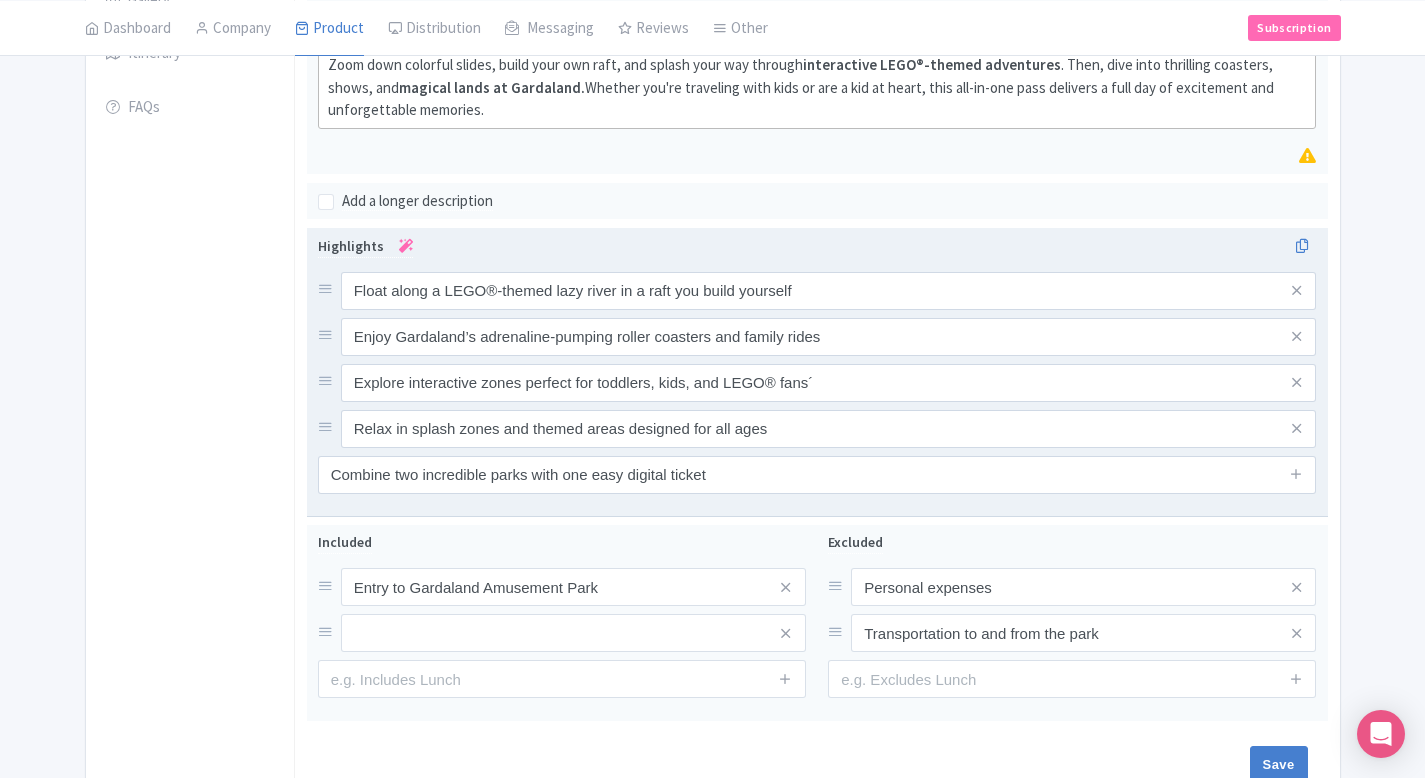click at bounding box center [1296, 475] 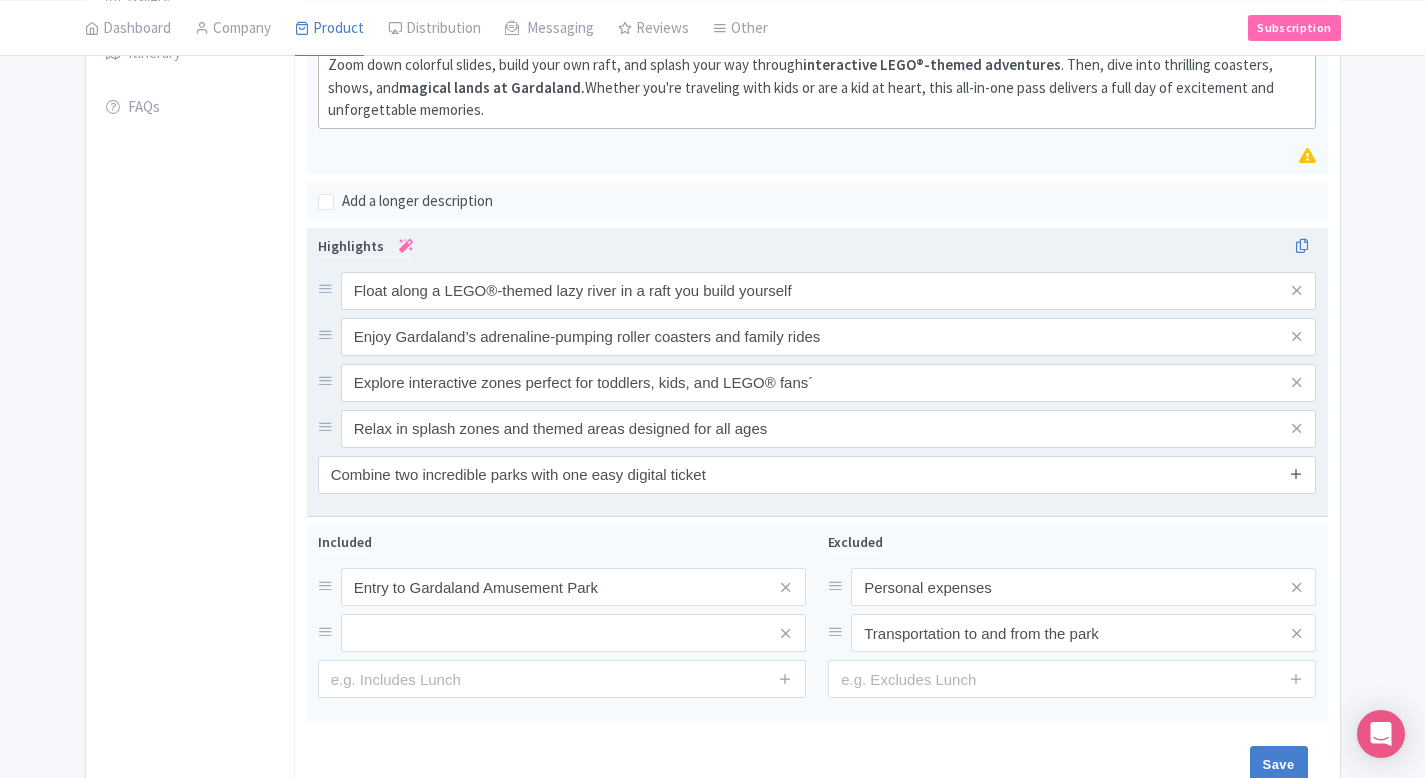 click at bounding box center [1296, 473] 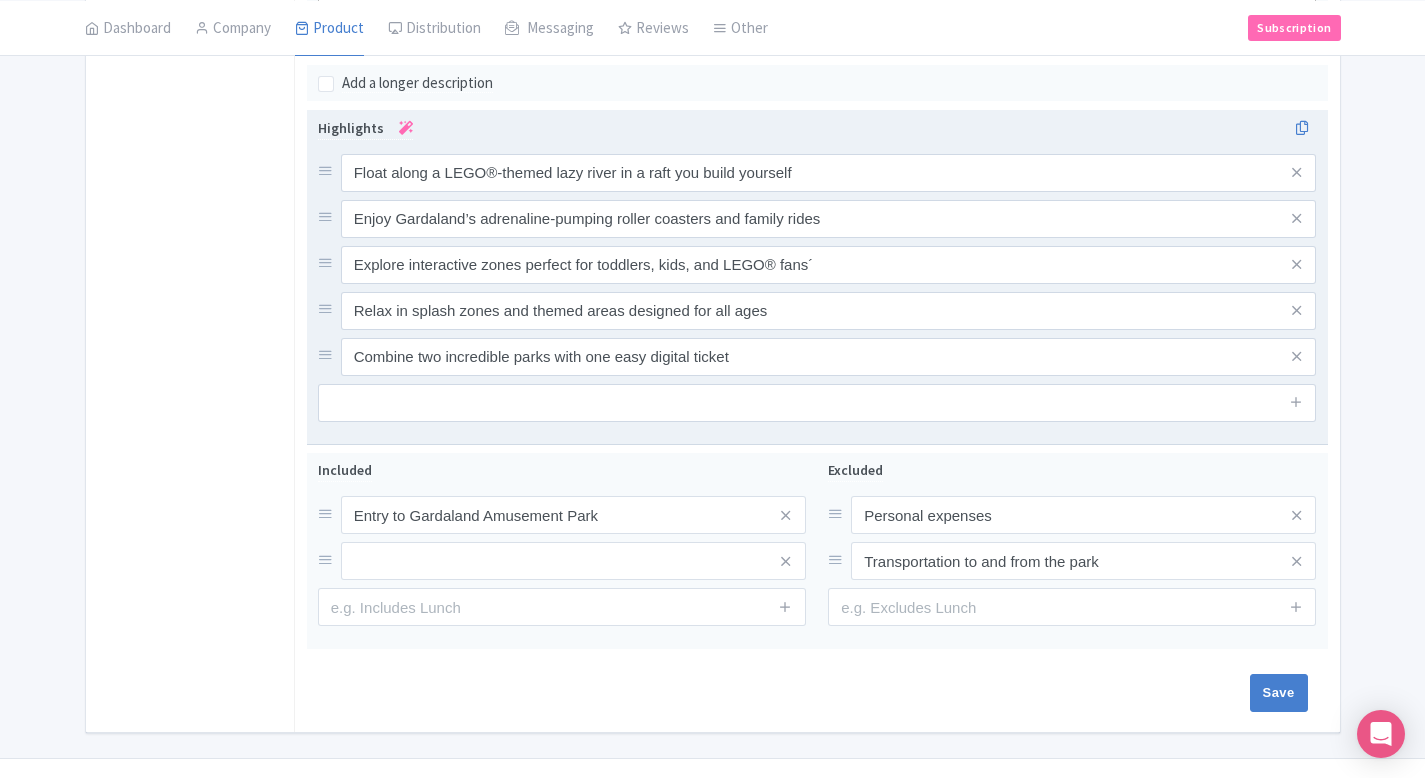 scroll, scrollTop: 749, scrollLeft: 0, axis: vertical 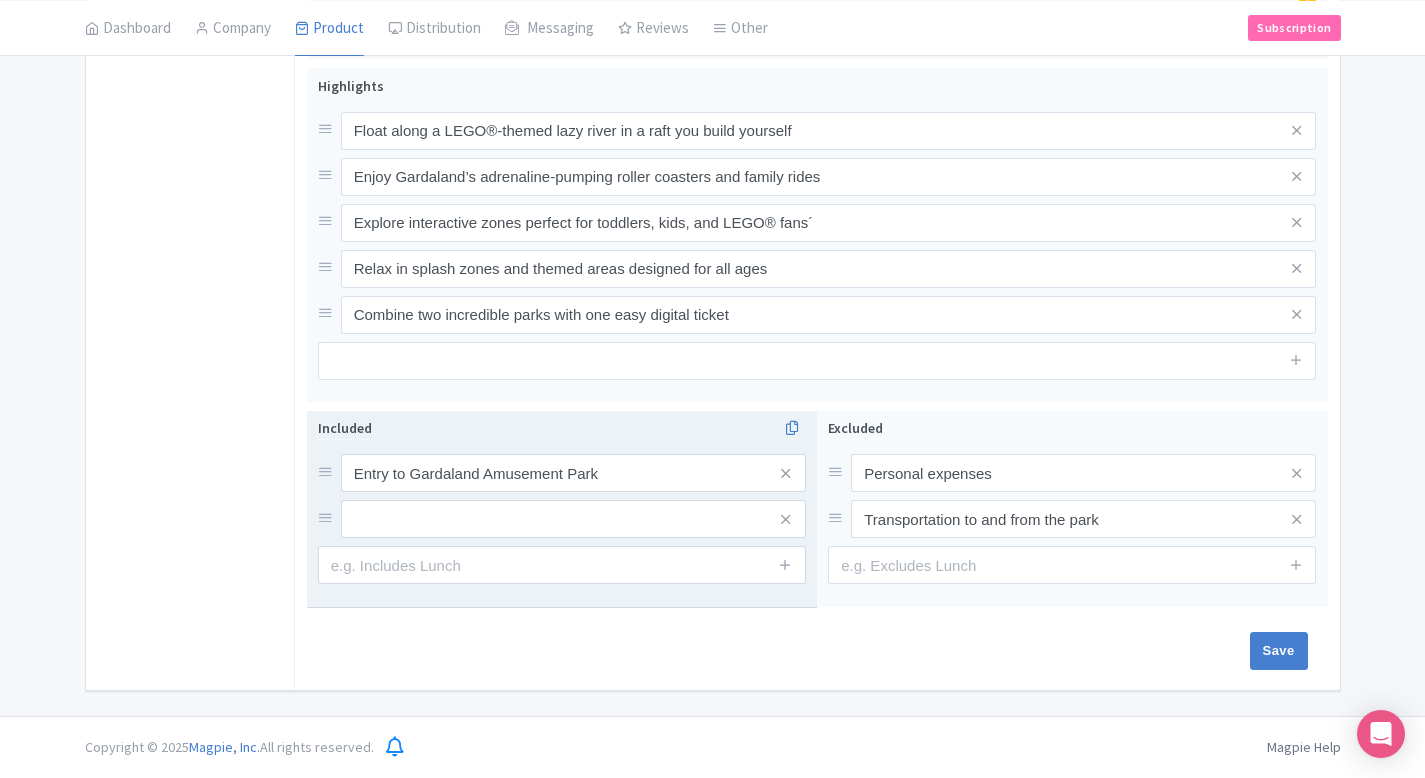 click on "Included Entry to Gardaland Amusement Park" at bounding box center [562, 500] 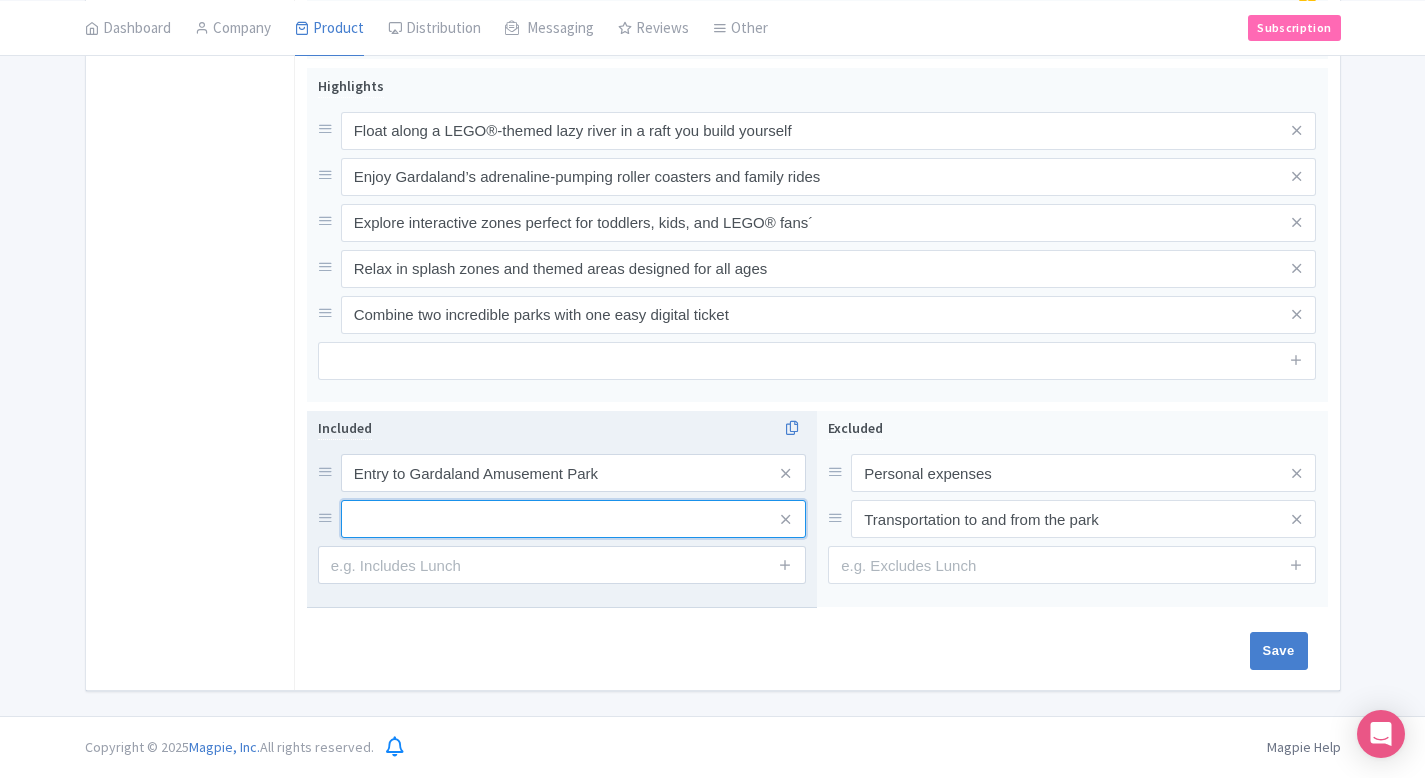 click at bounding box center (573, 473) 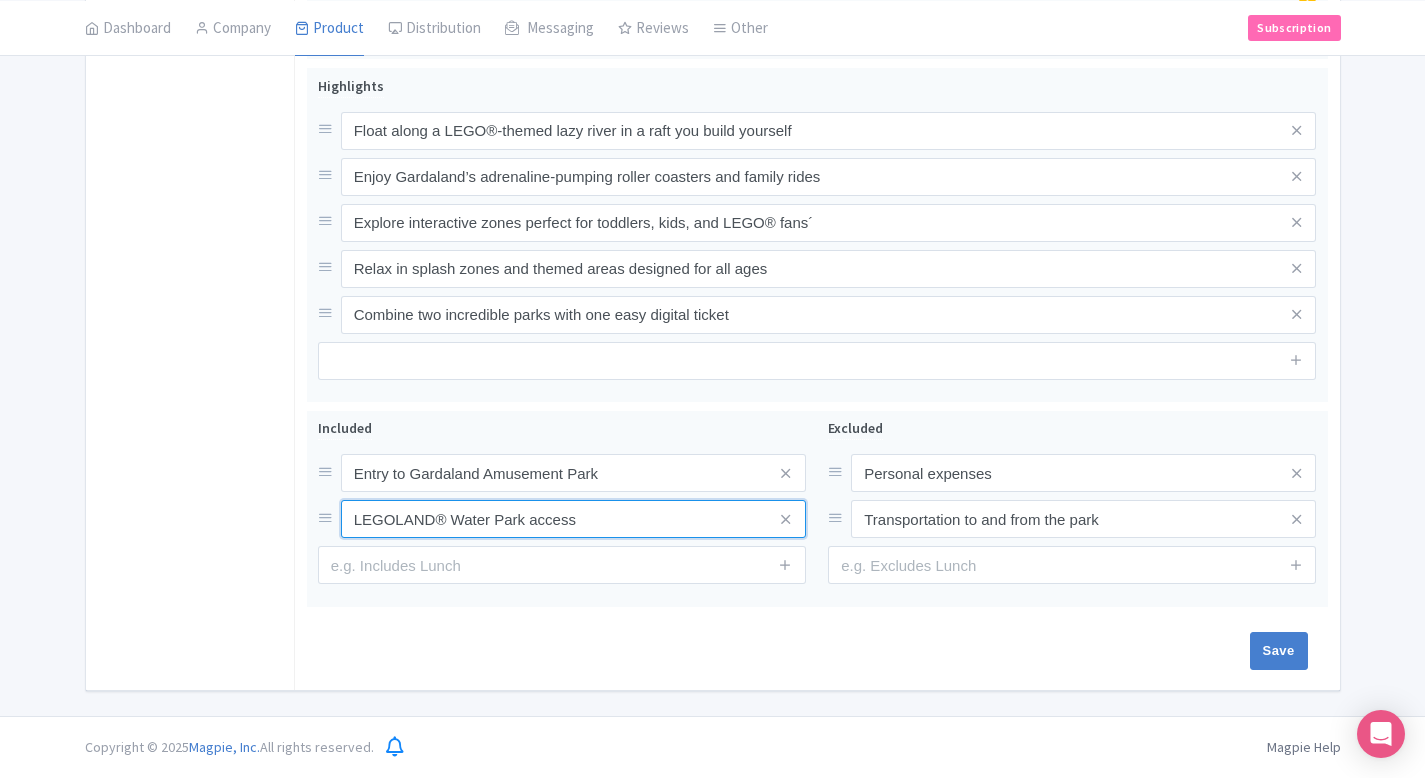 type on "LEGOLAND® Water Park access" 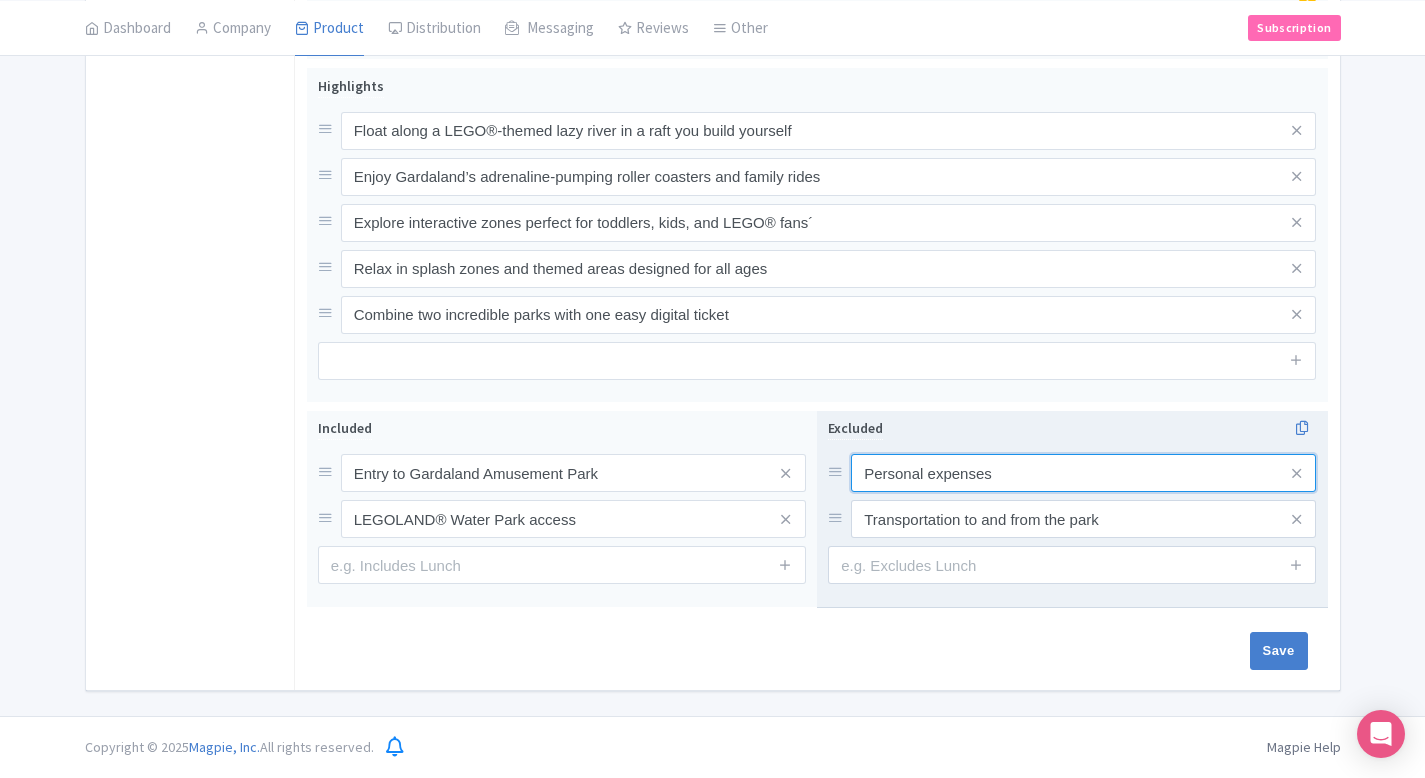 click on "Personal expenses" at bounding box center (1083, 473) 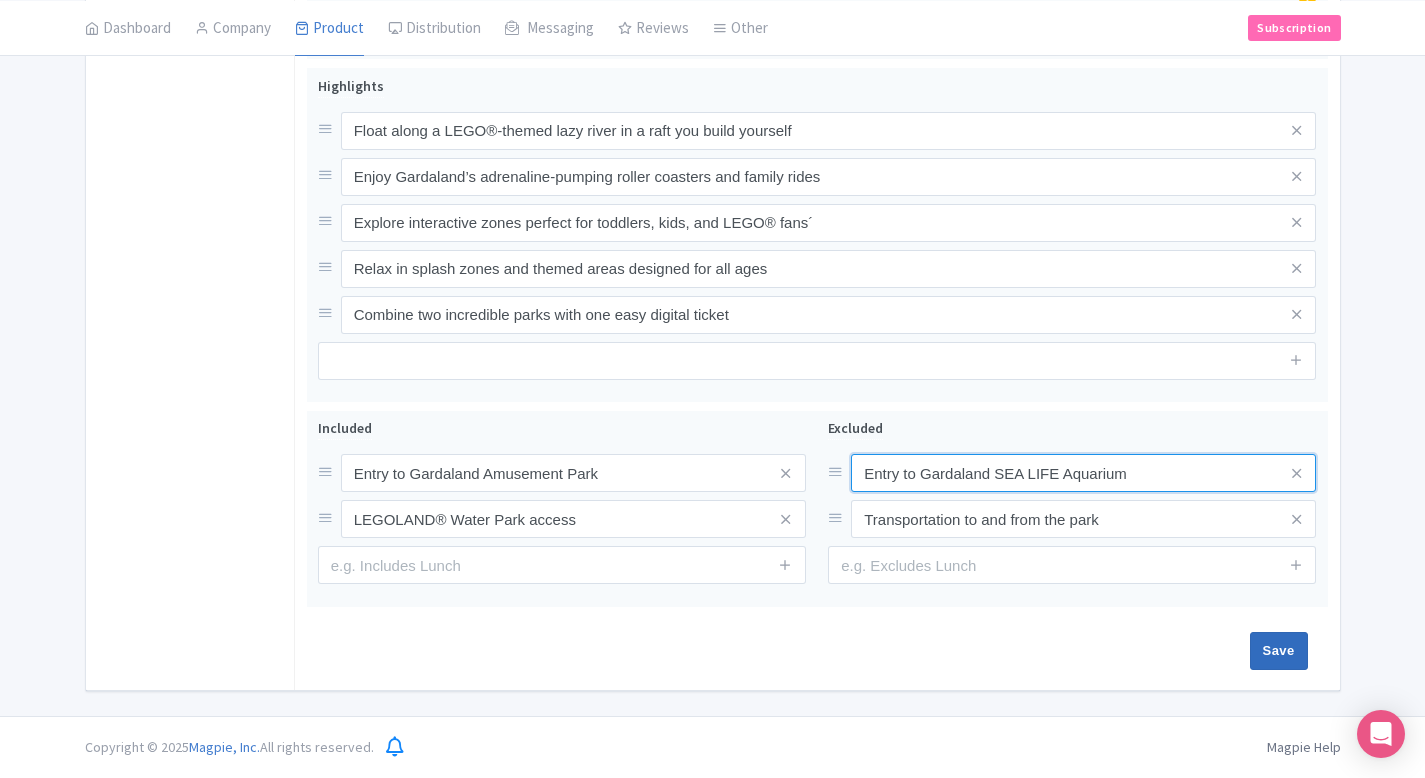 type on "Entry to Gardaland SEA LIFE Aquarium" 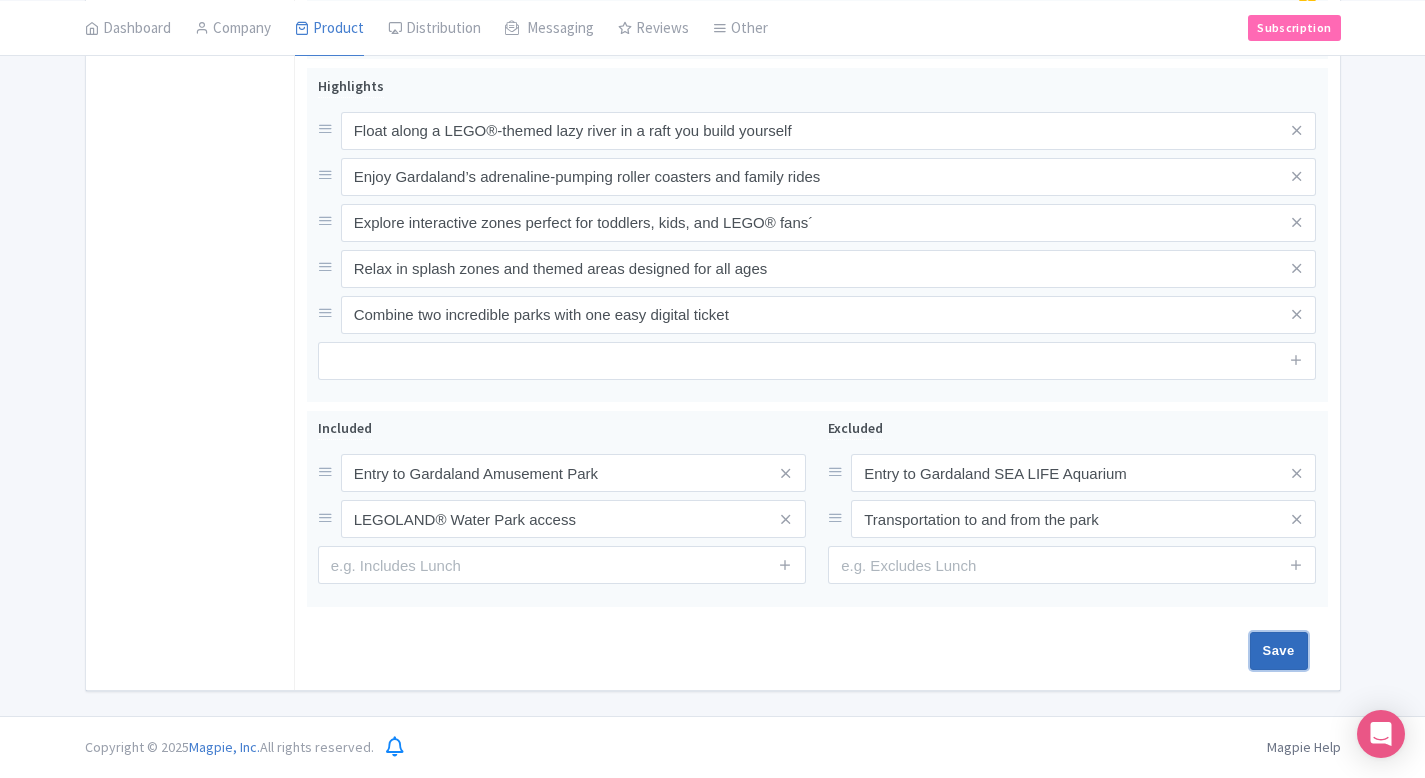 click on "Save" at bounding box center (1279, 651) 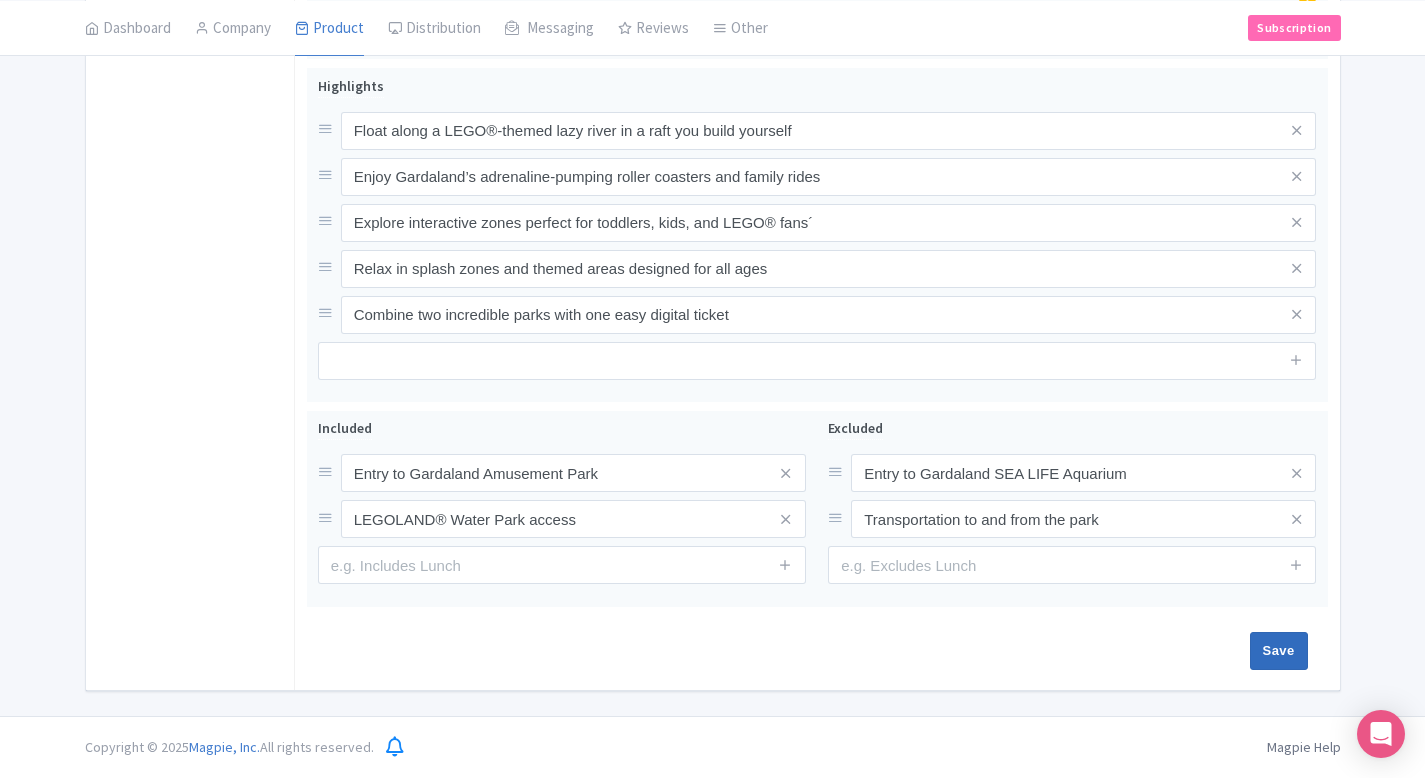 type on "Saving..." 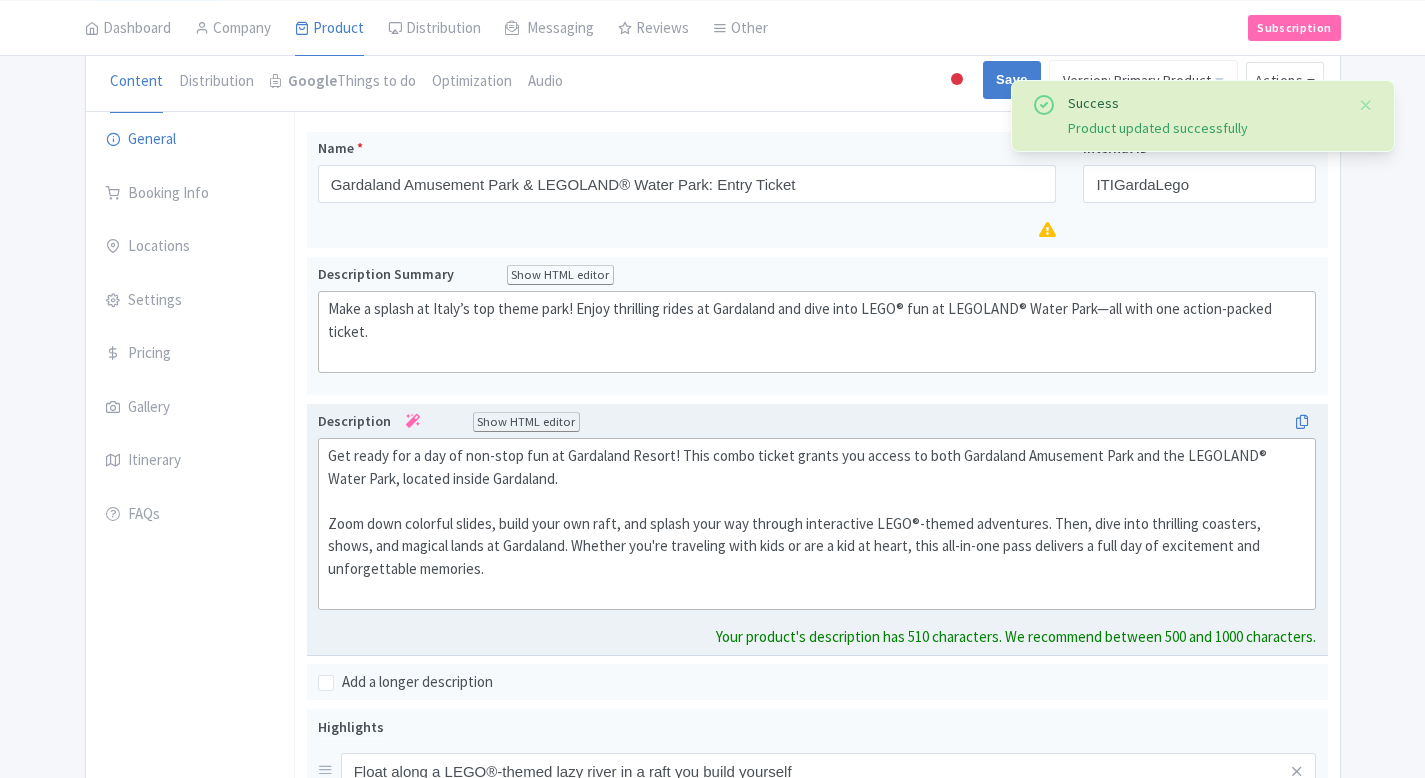 scroll, scrollTop: 139, scrollLeft: 0, axis: vertical 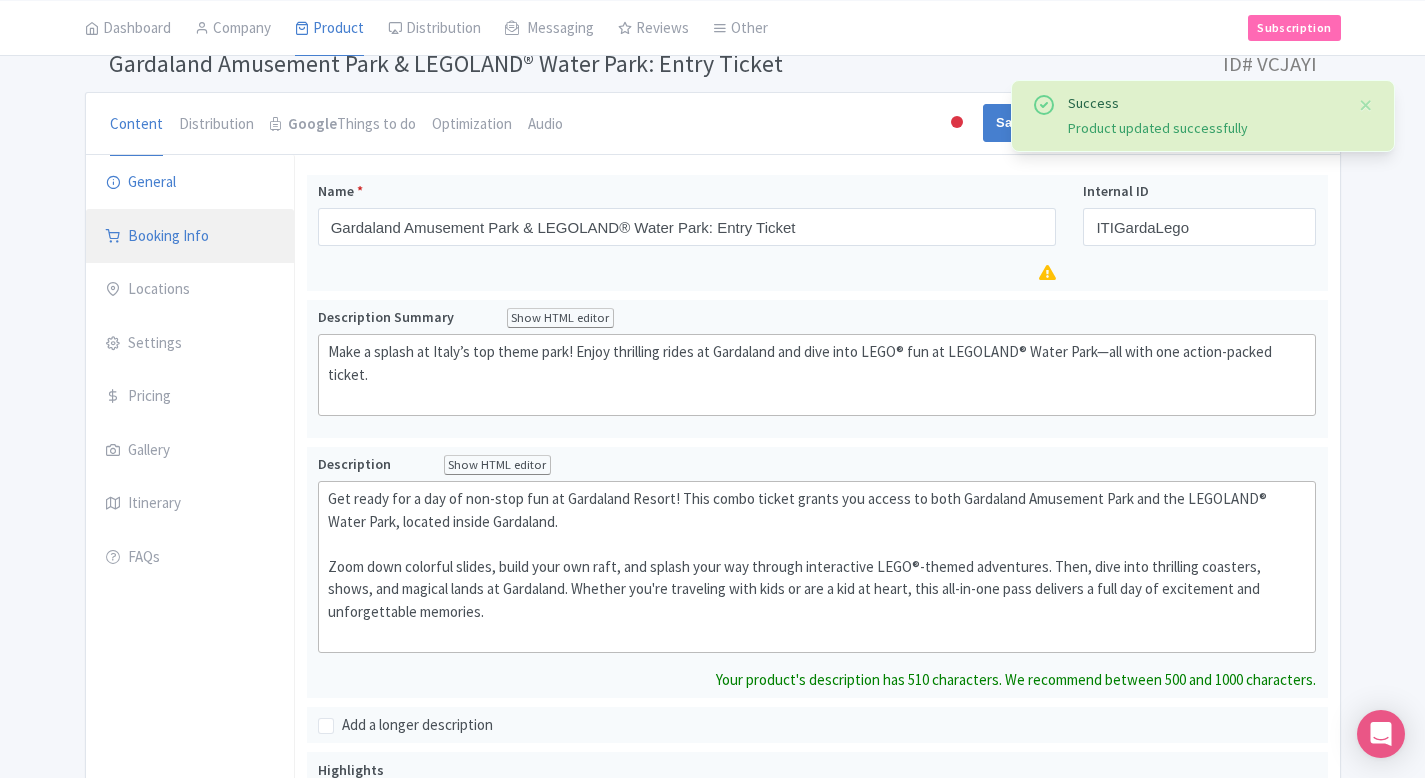 click on "Booking Info" at bounding box center [190, 237] 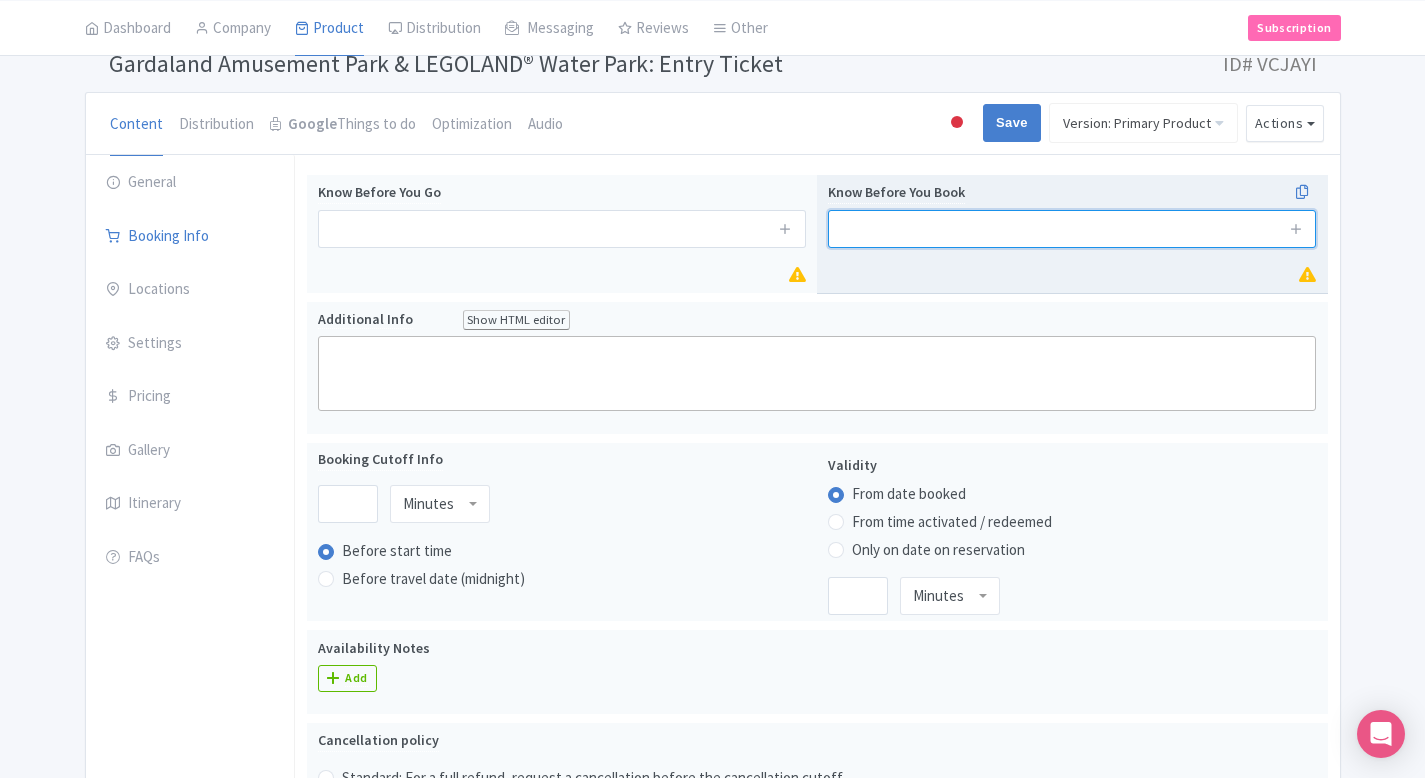 click at bounding box center (1072, 229) 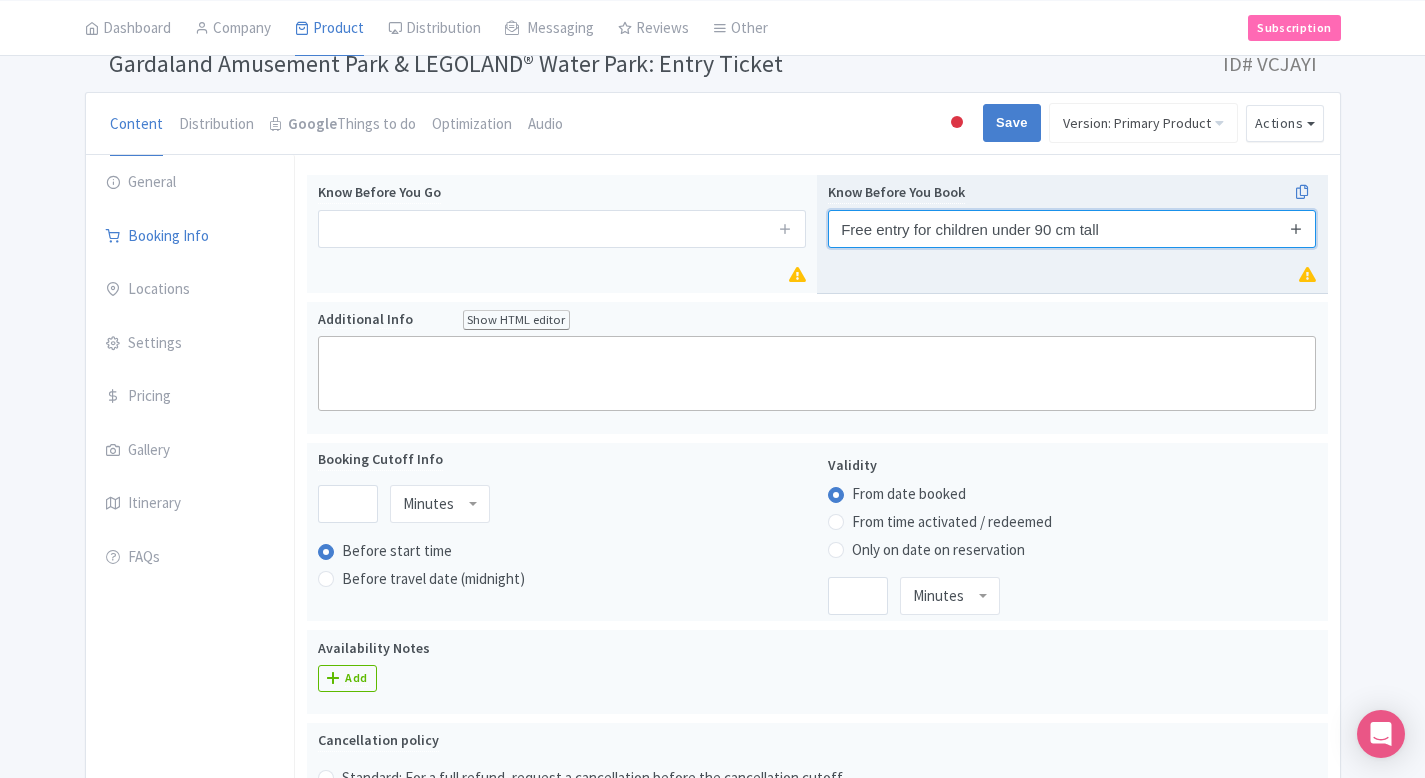 type on "Free entry for children under 90 cm tall" 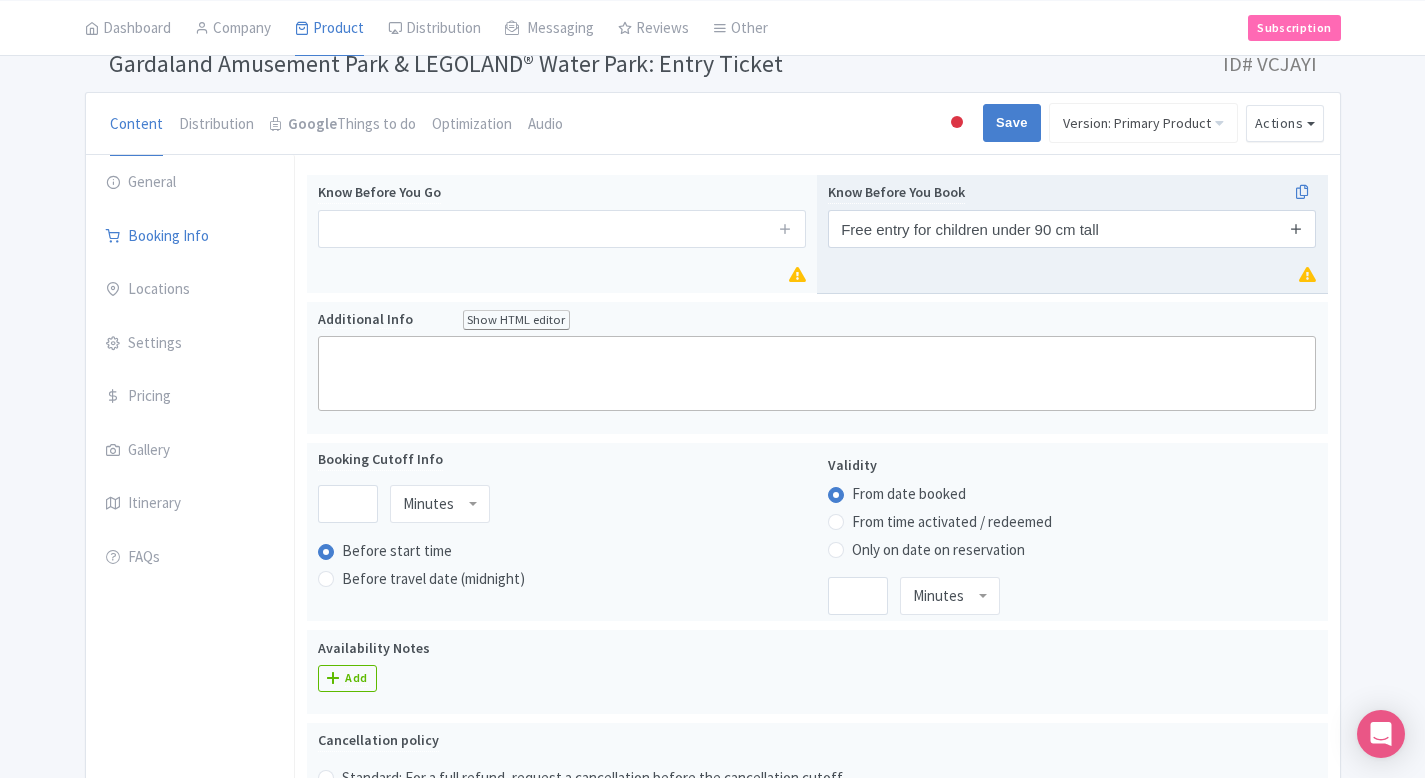 click at bounding box center (1296, 228) 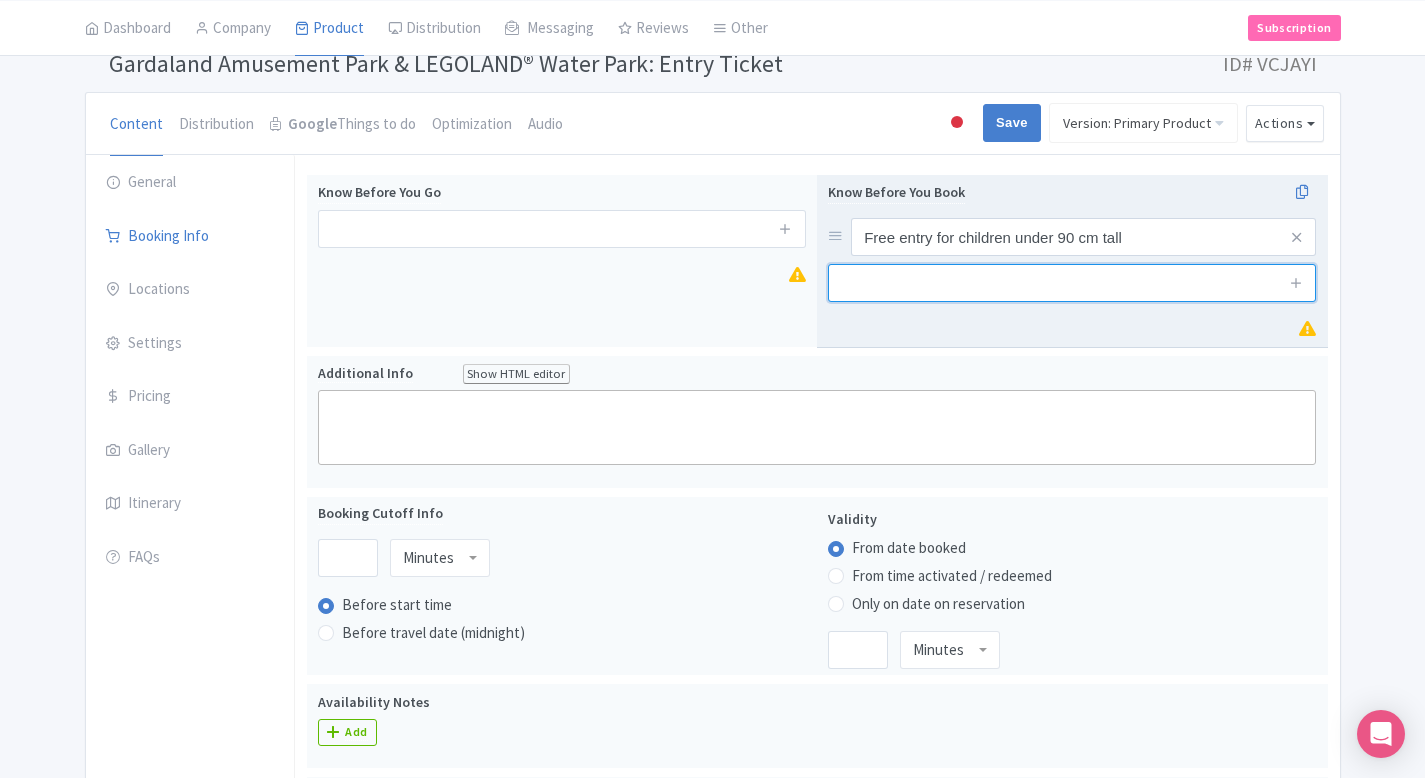 click at bounding box center (1072, 283) 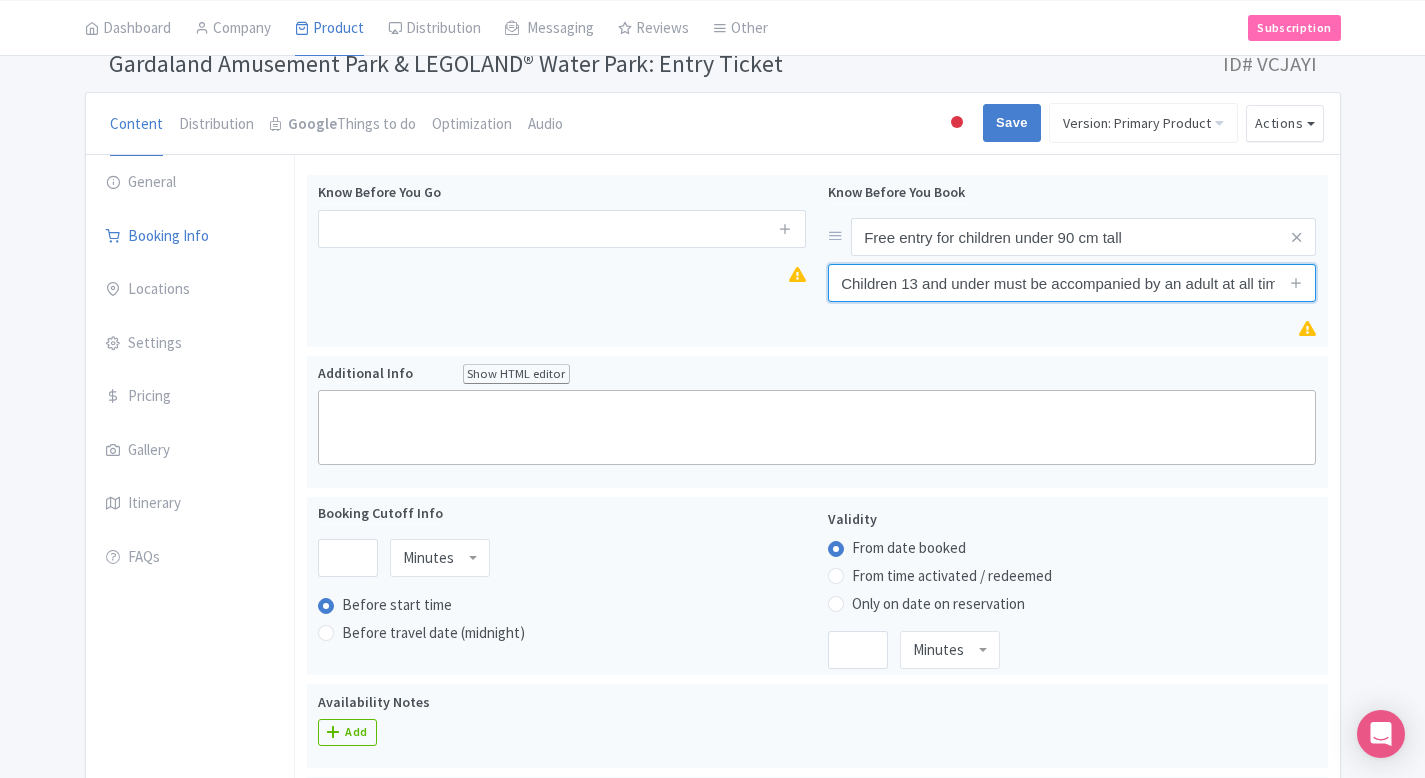 scroll, scrollTop: 0, scrollLeft: 655, axis: horizontal 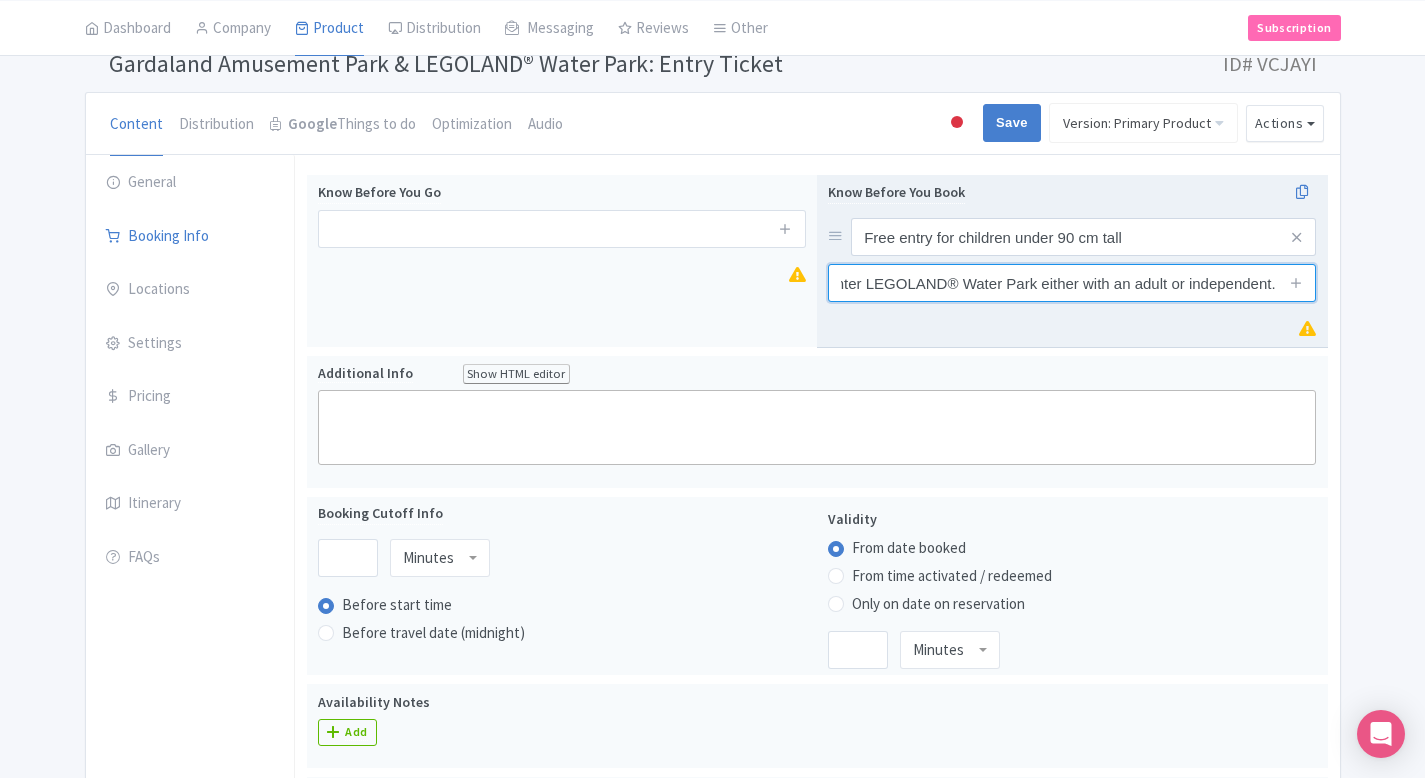 type on "Children 13 and under must be accompanied by an adult at all times. Guests aged 14 to 17 may enter LEGOLAND® Water Park either with an adult or independent." 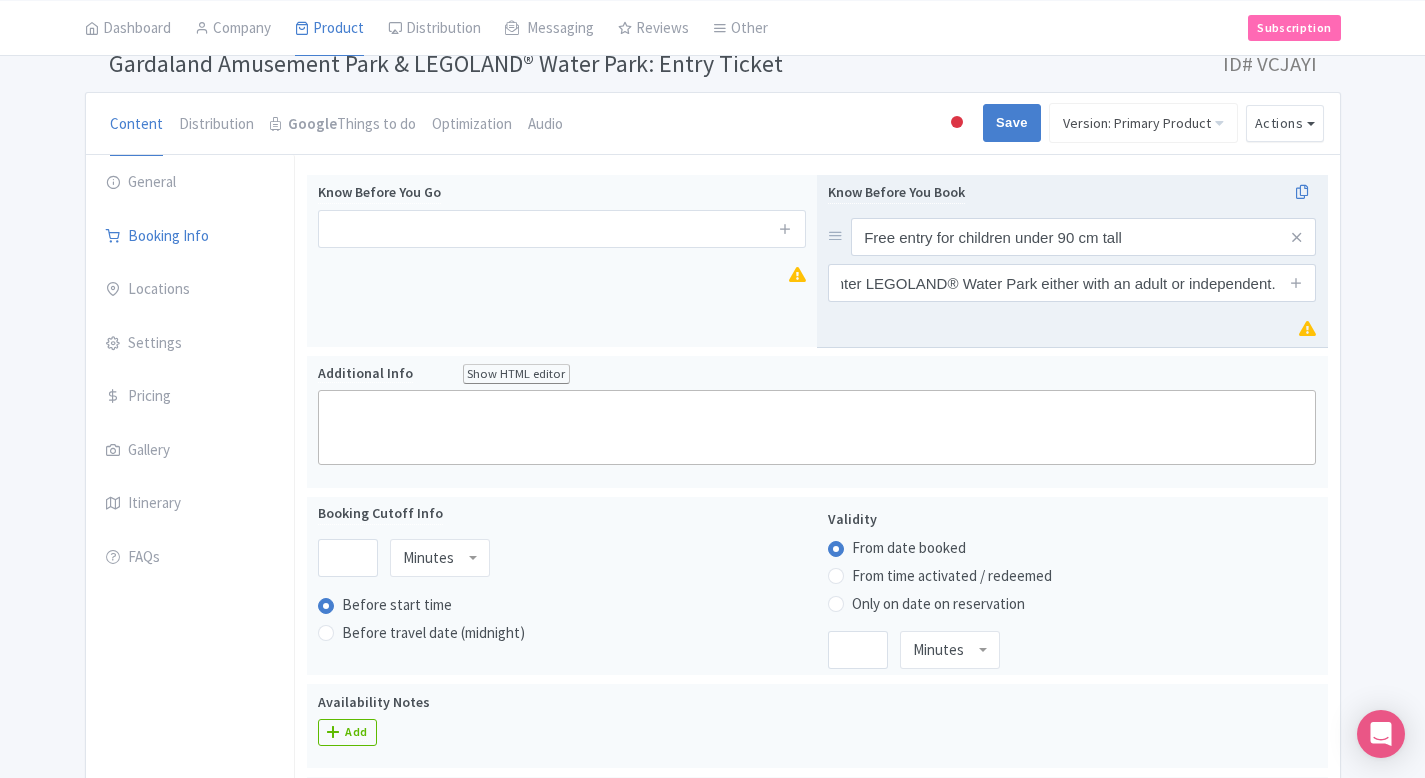 scroll, scrollTop: 0, scrollLeft: 0, axis: both 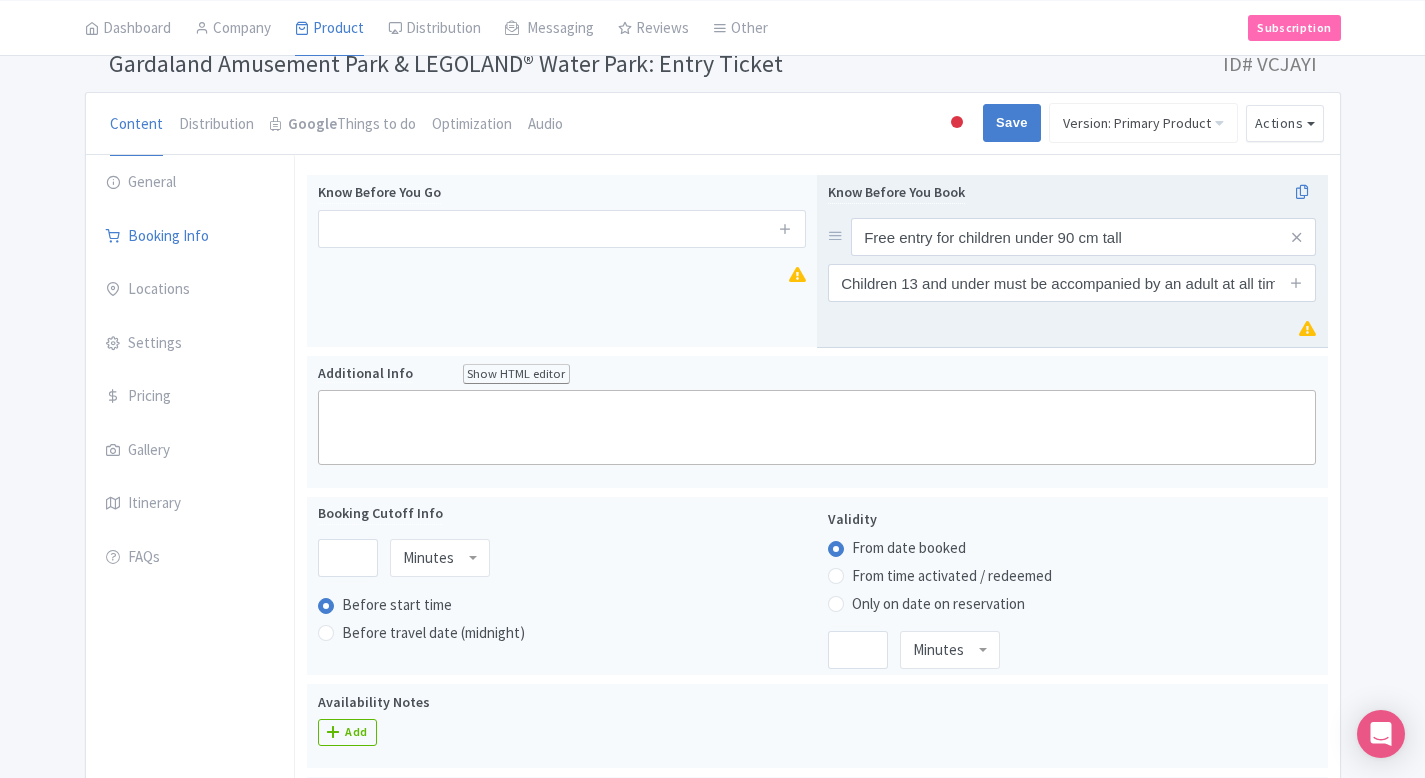 click at bounding box center (1296, 283) 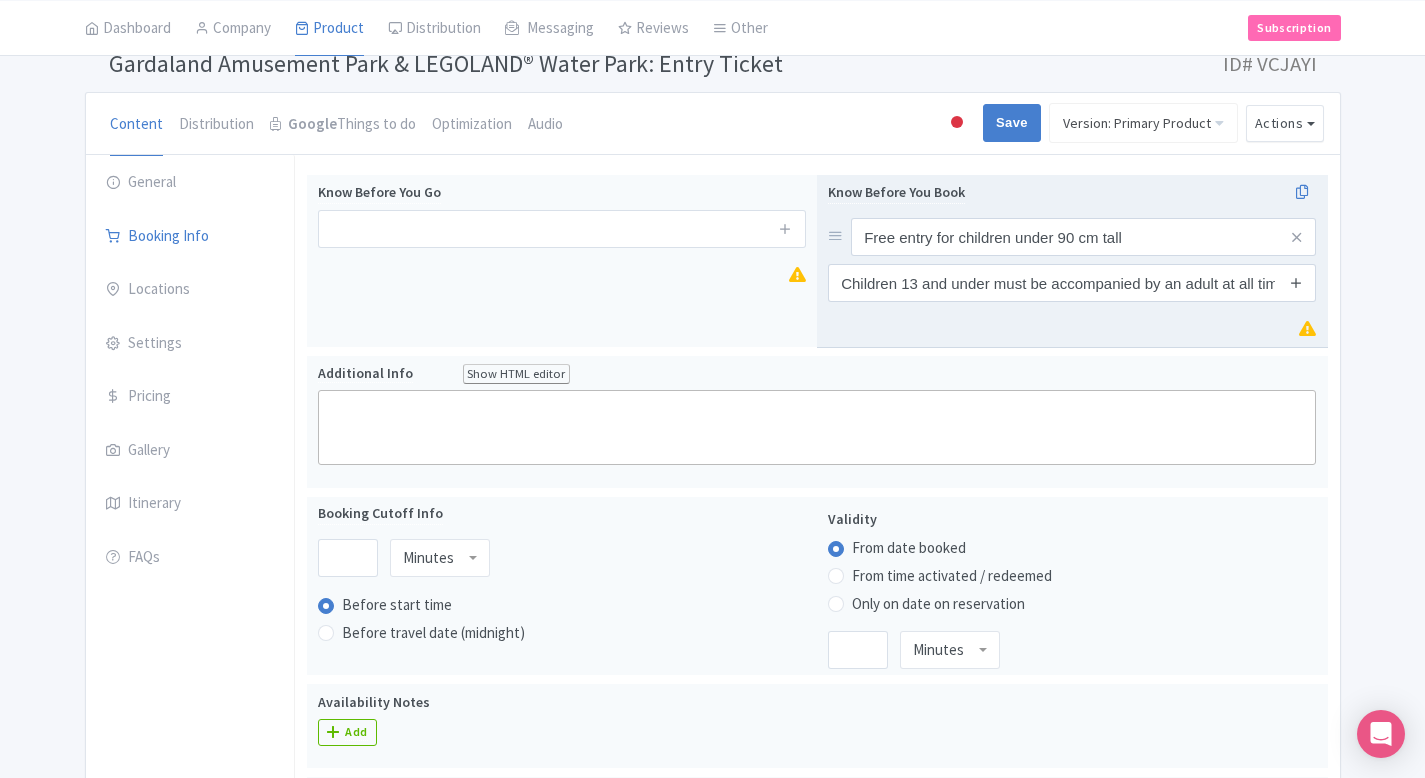 click at bounding box center (1296, 282) 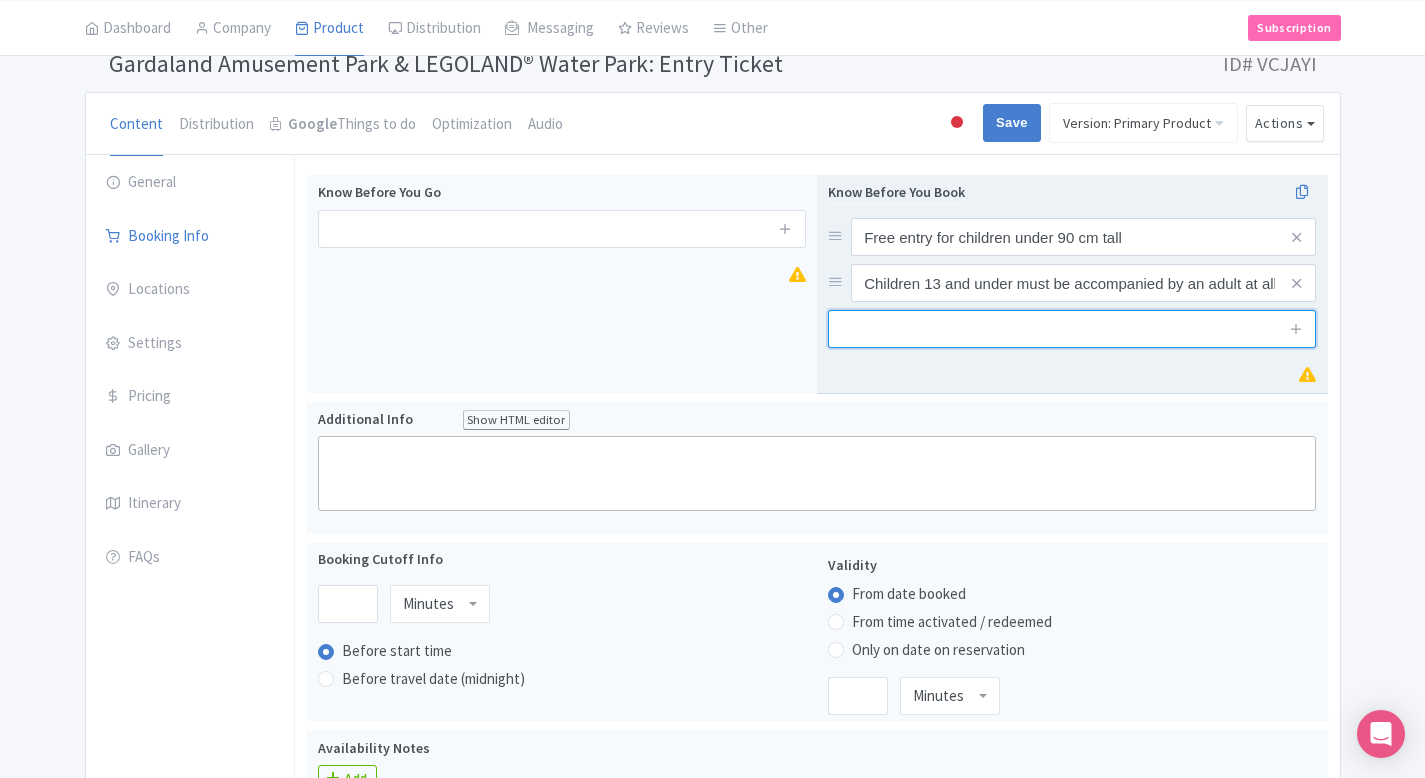 click at bounding box center (1072, 329) 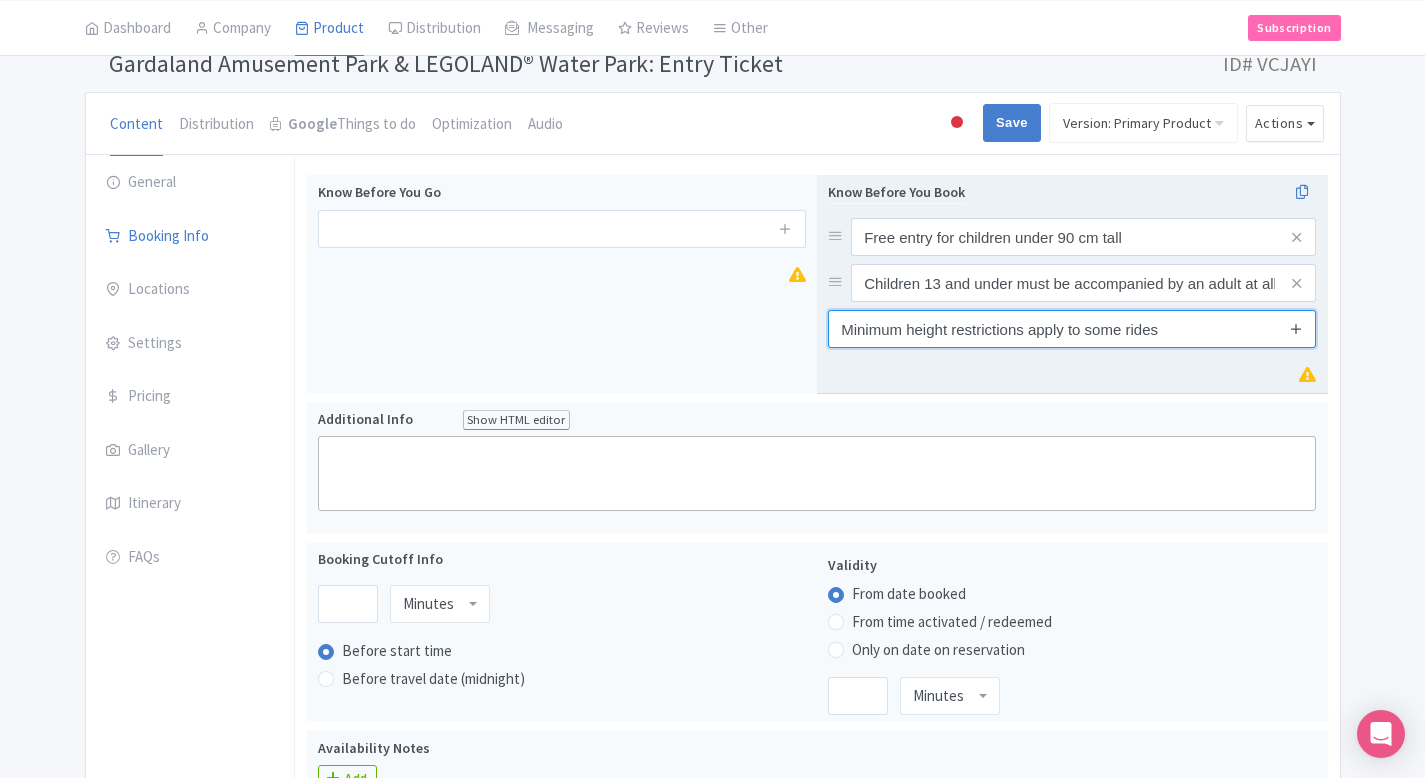 type on "Minimum height restrictions apply to some rides" 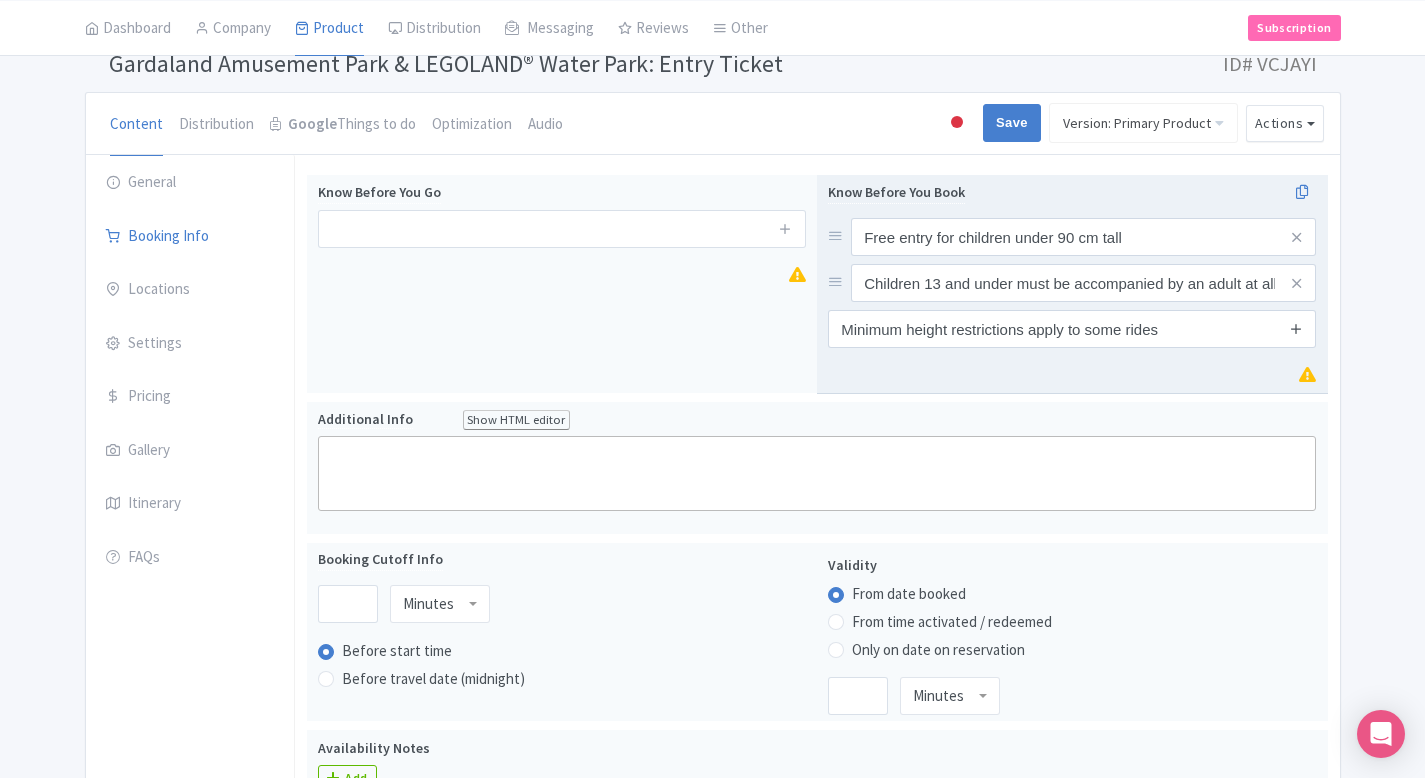 click at bounding box center [1296, 328] 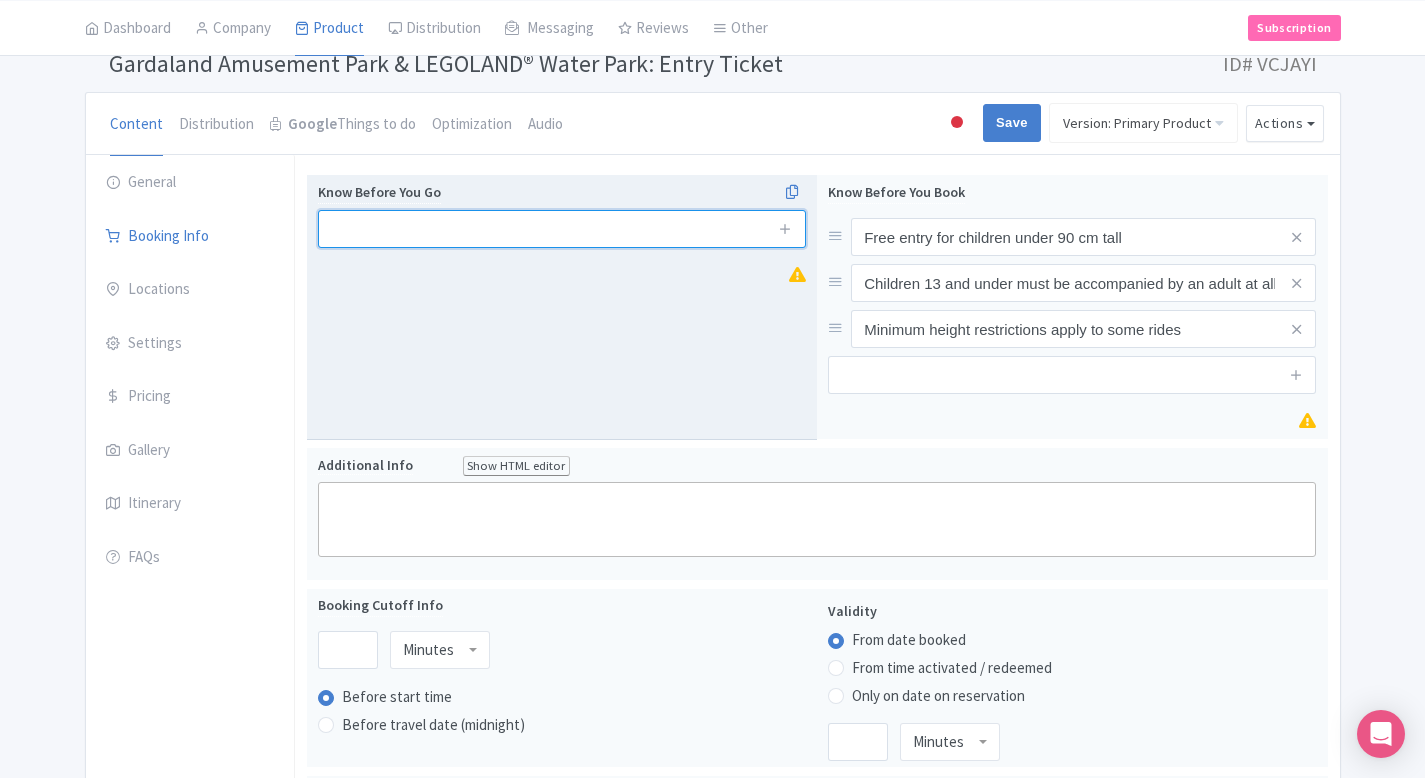 click at bounding box center [562, 229] 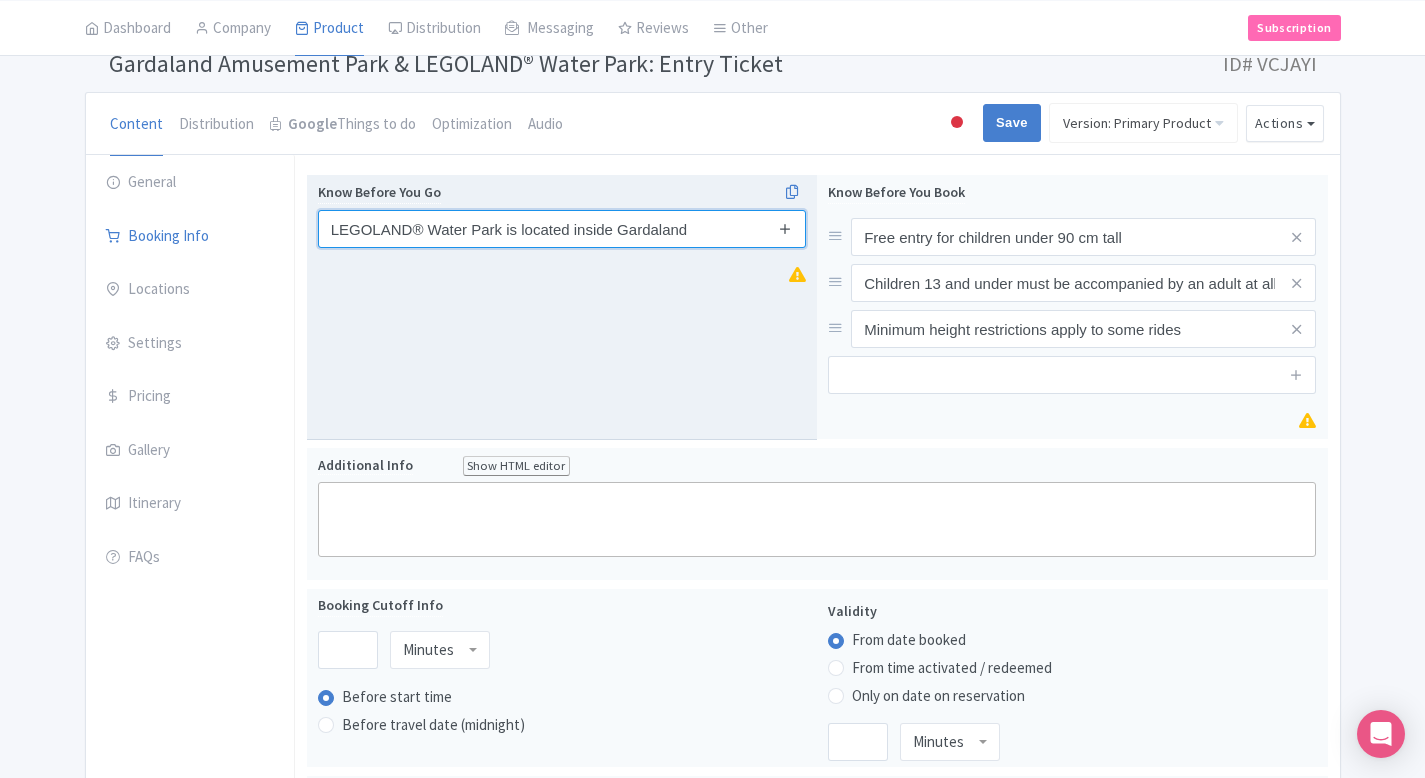 type on "LEGOLAND® Water Park is located inside Gardaland" 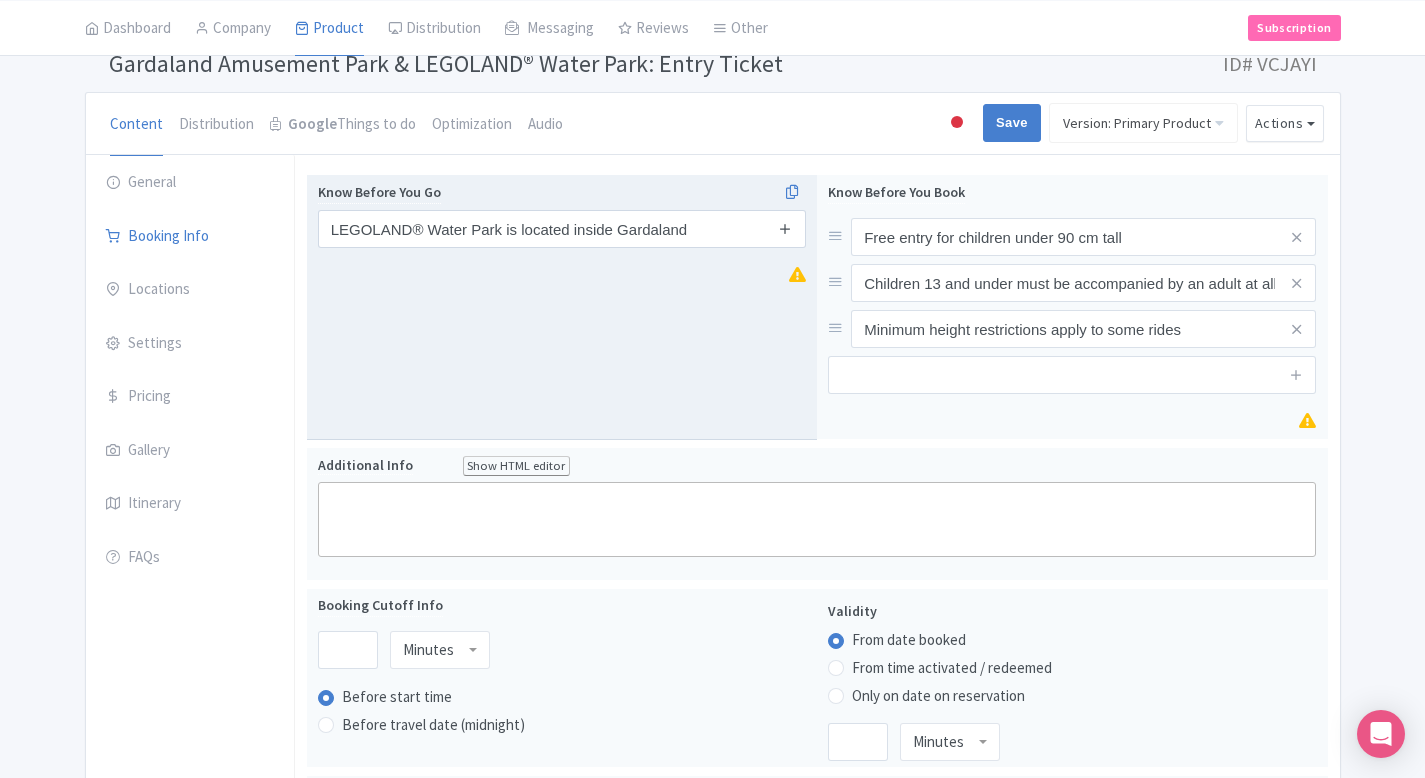 click at bounding box center [785, 228] 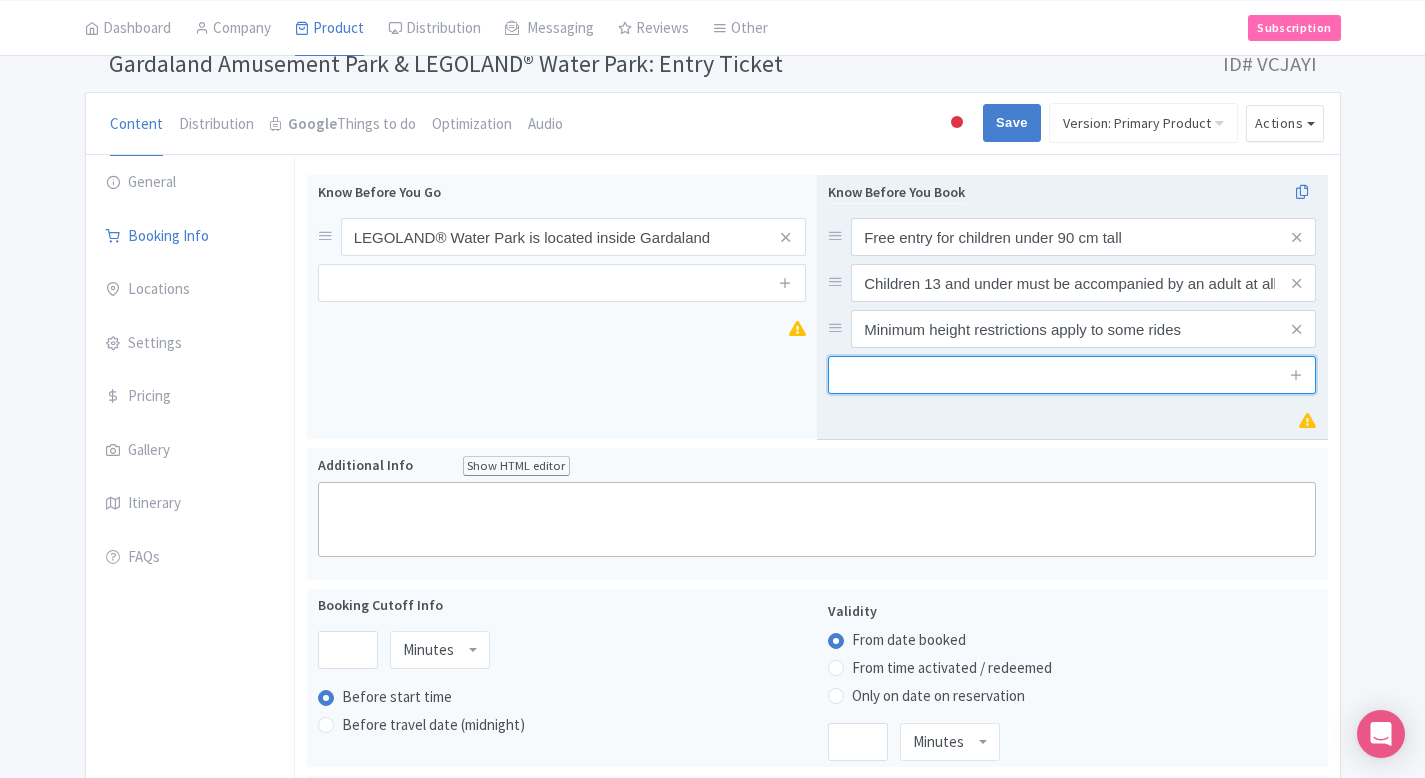 click at bounding box center (1072, 375) 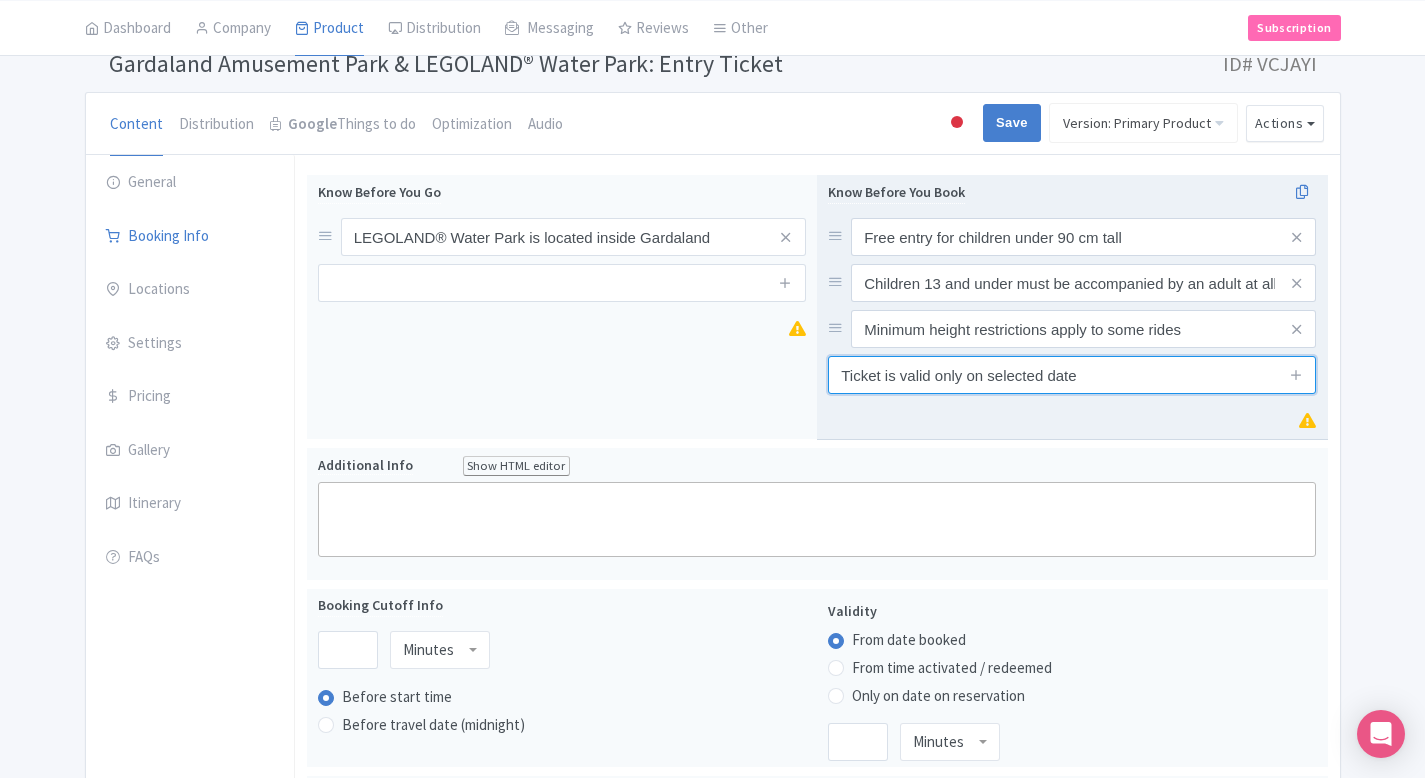 type on "Ticket is valid only on selected date" 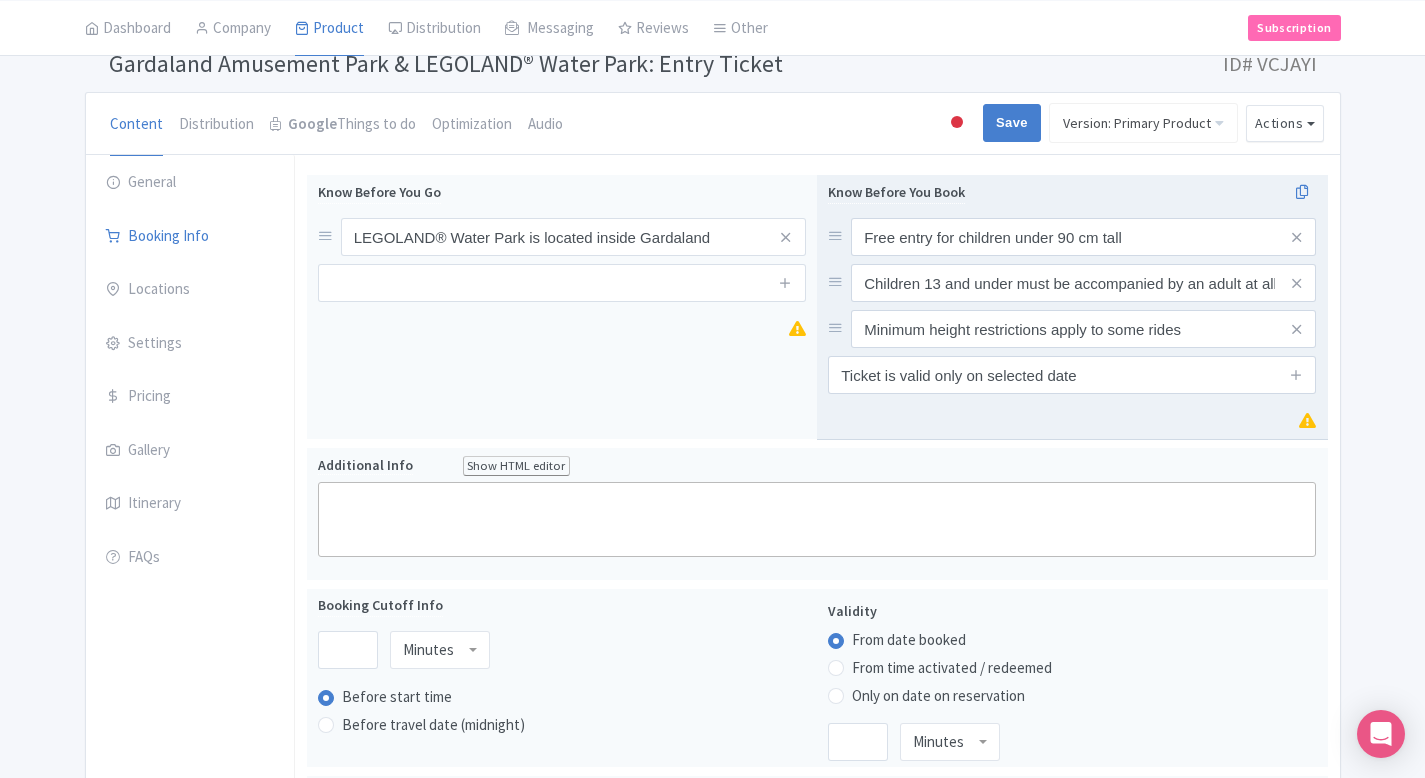 click at bounding box center [1296, 375] 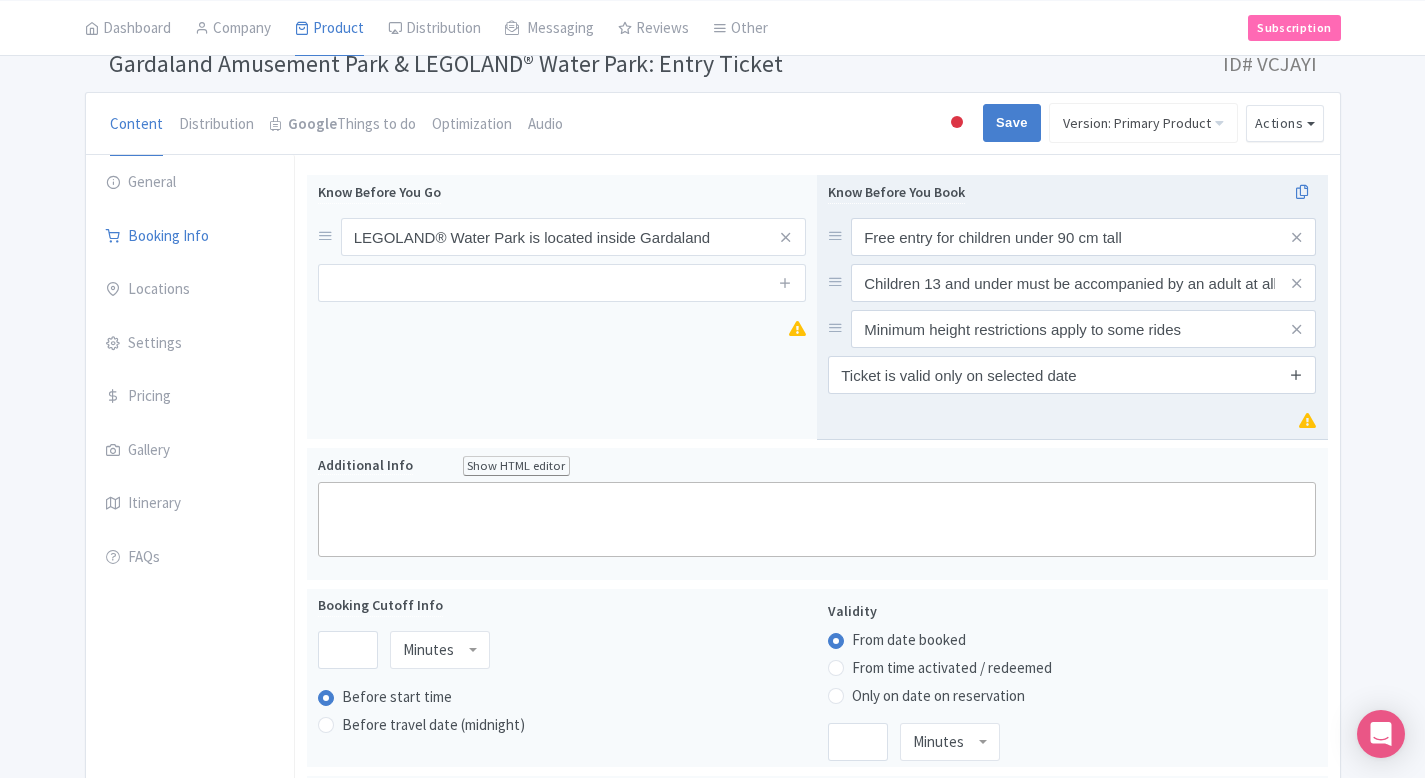 click at bounding box center [1296, 374] 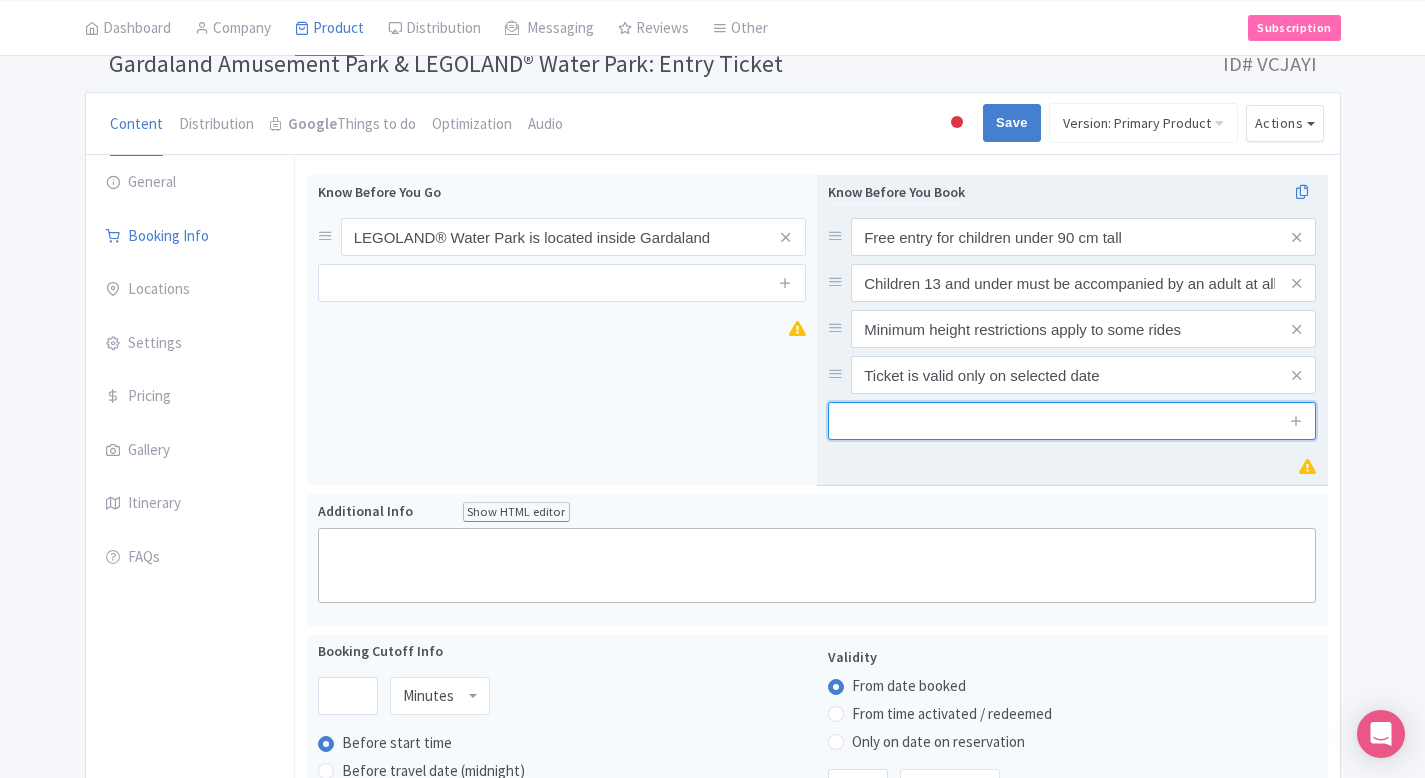 click at bounding box center [1072, 421] 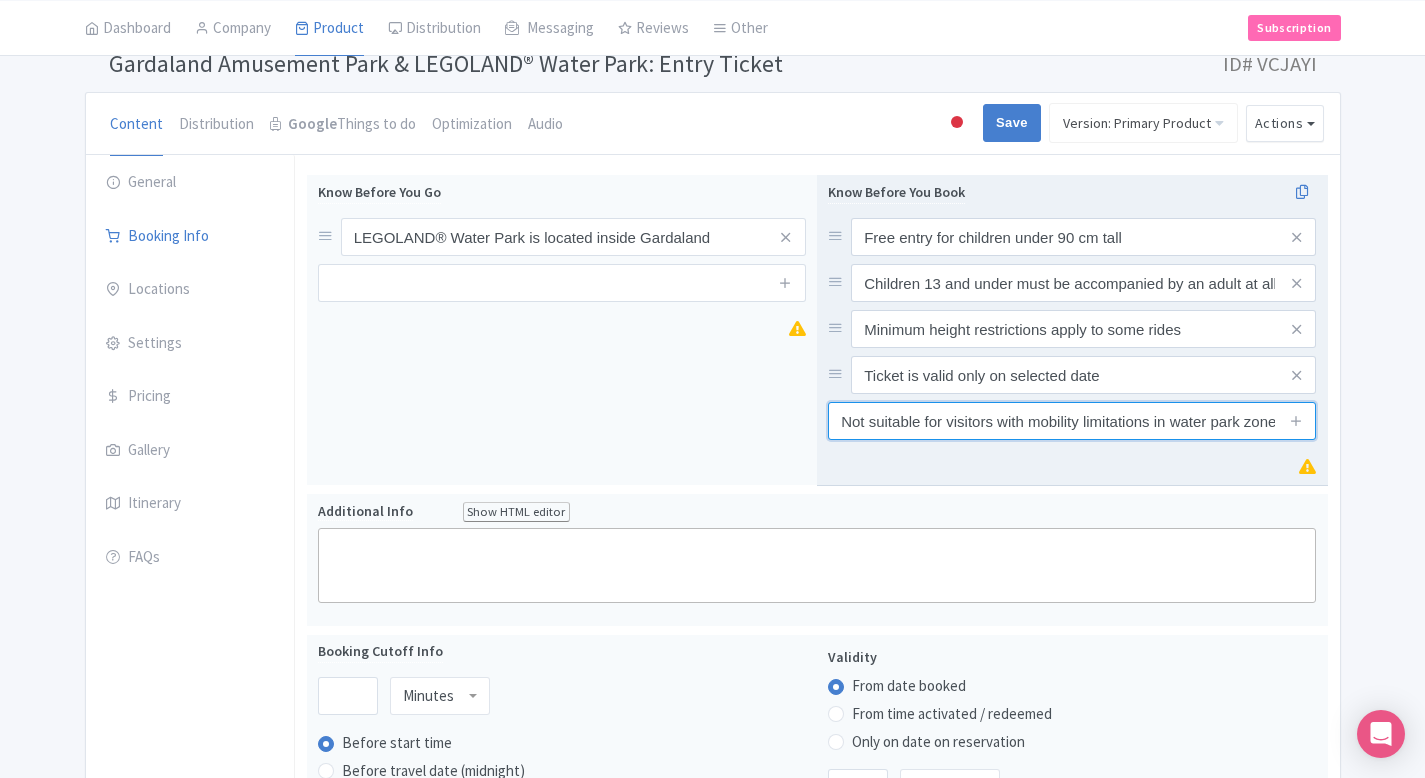scroll, scrollTop: 0, scrollLeft: 8, axis: horizontal 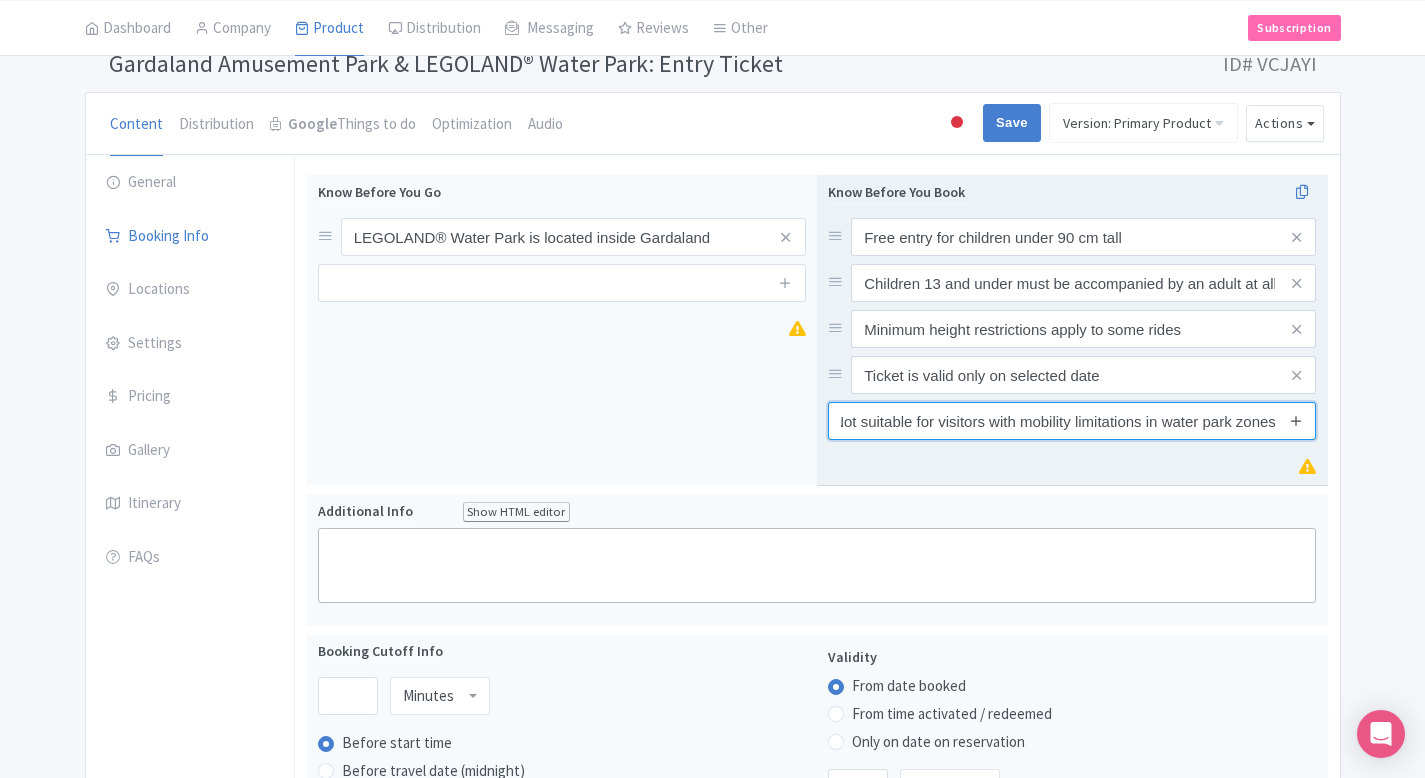 type on "Not suitable for visitors with mobility limitations in water park zones" 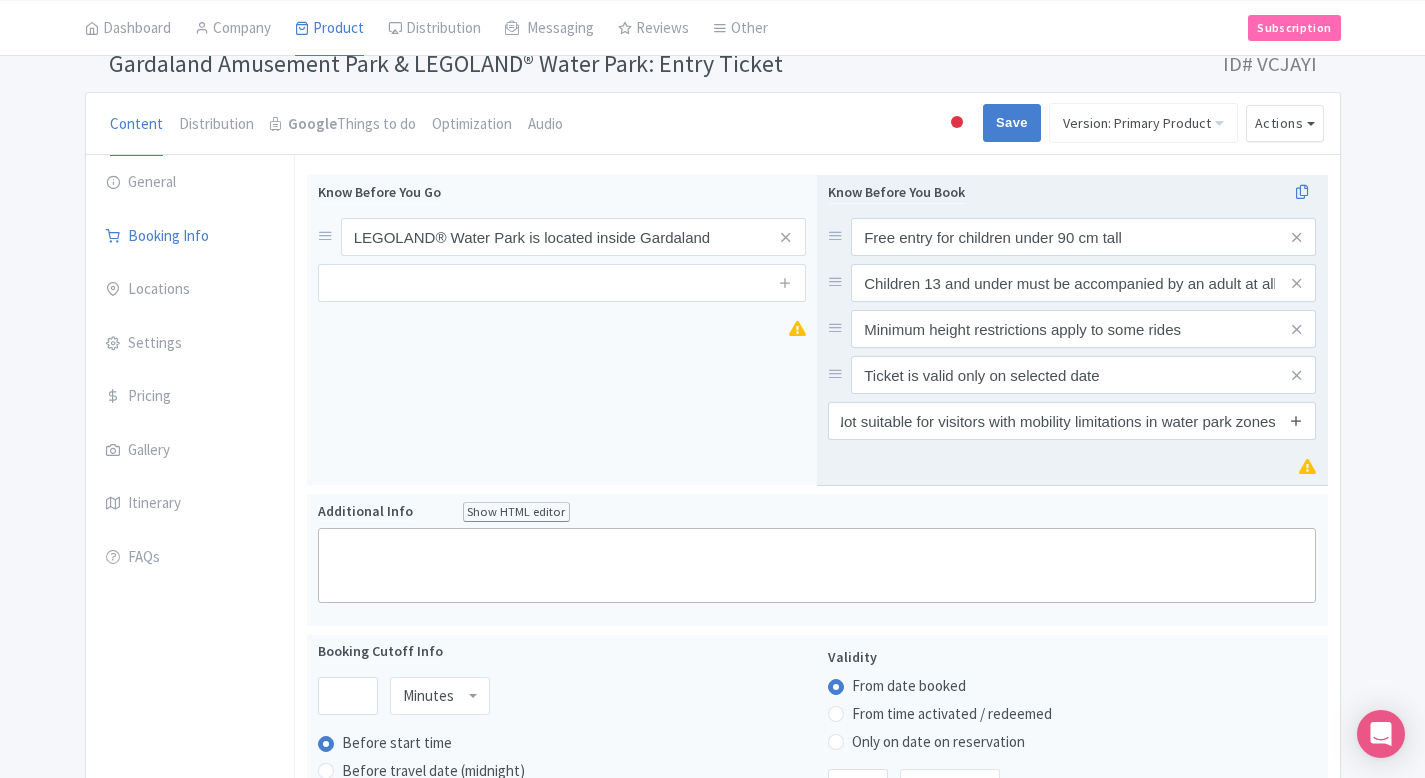 click at bounding box center (1296, 420) 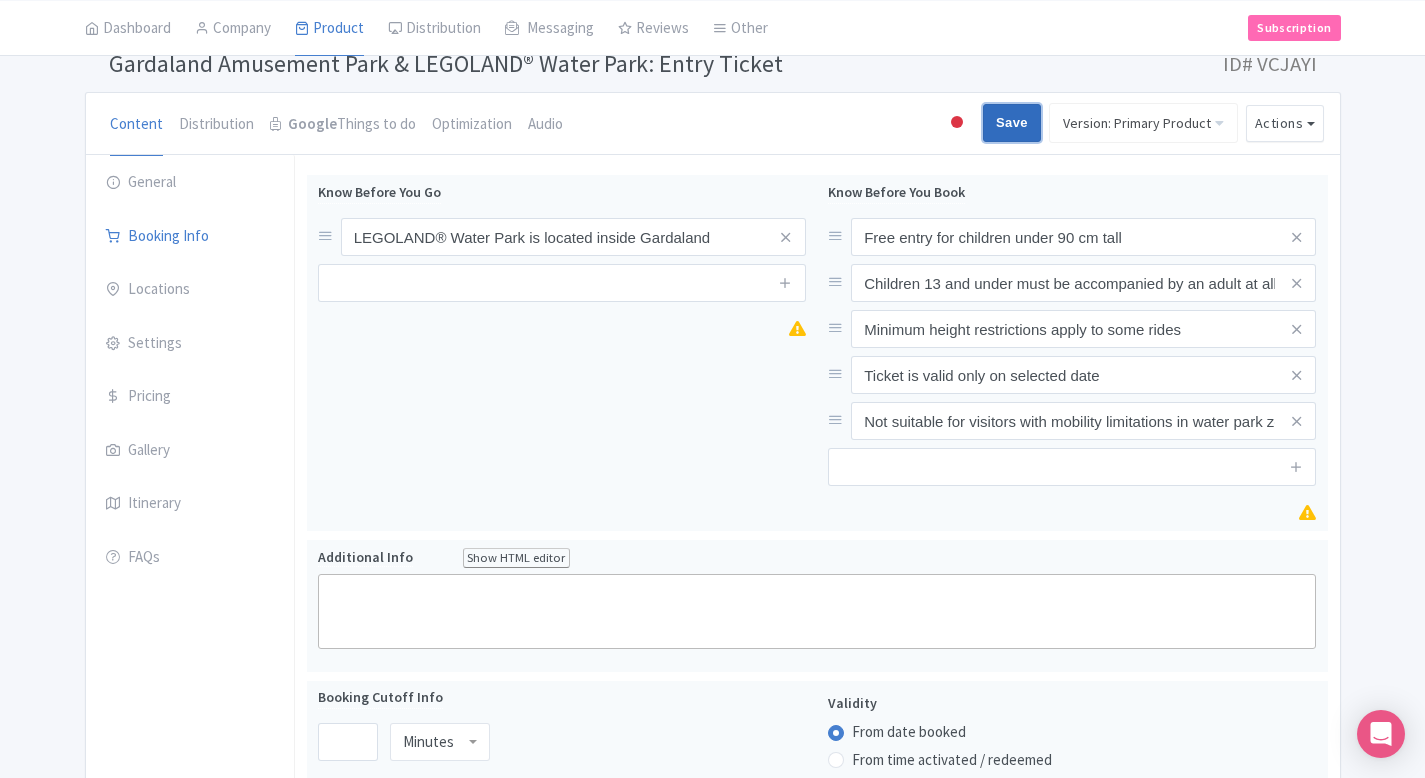 click on "Save" at bounding box center (1012, 123) 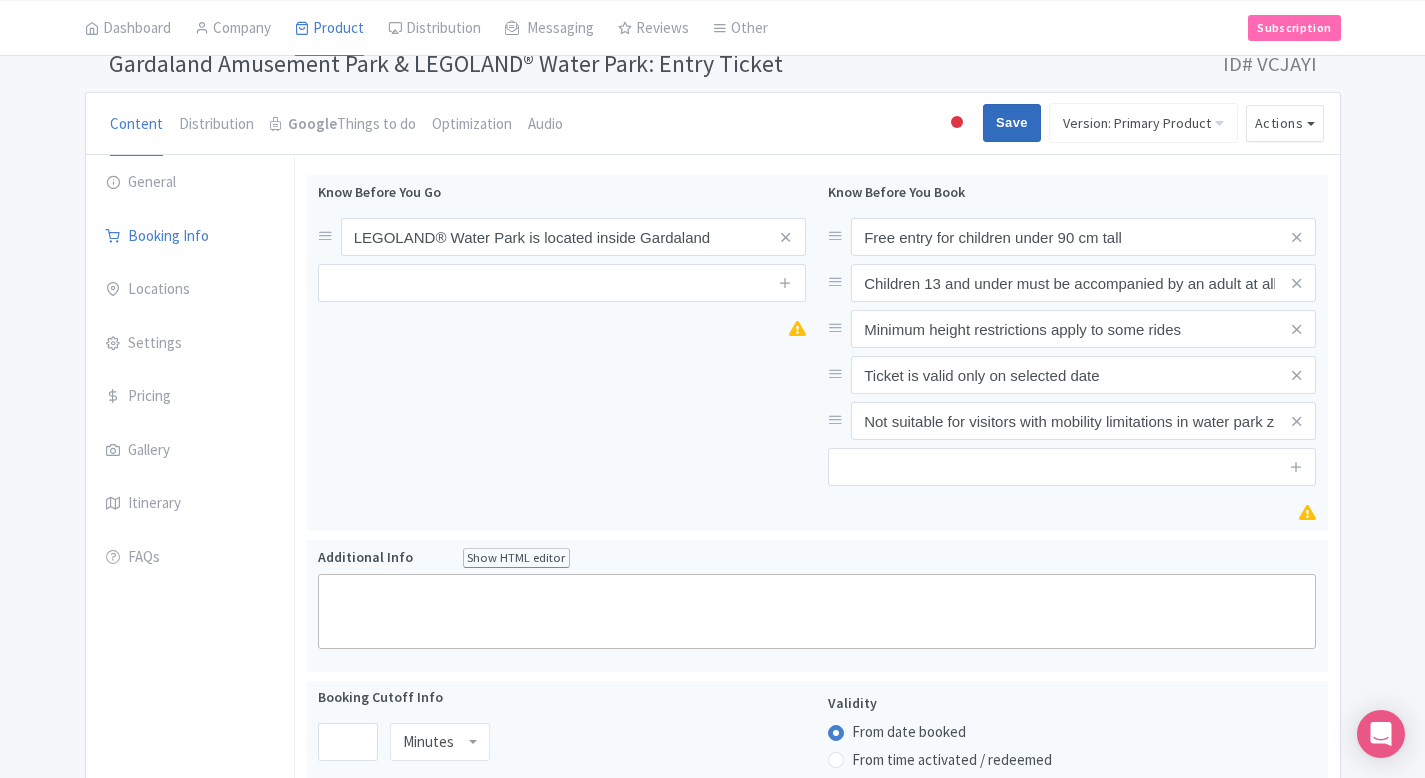 type on "Saving..." 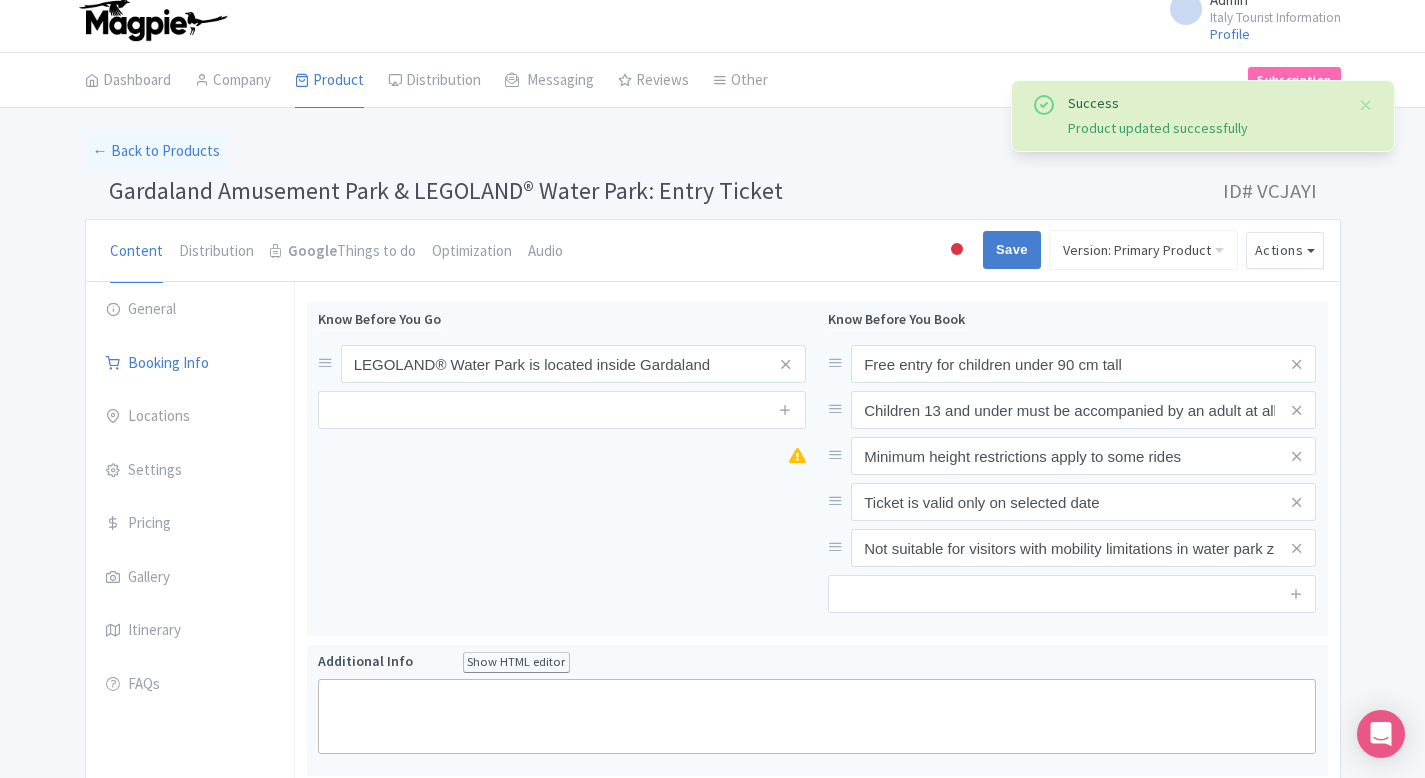 scroll, scrollTop: 0, scrollLeft: 0, axis: both 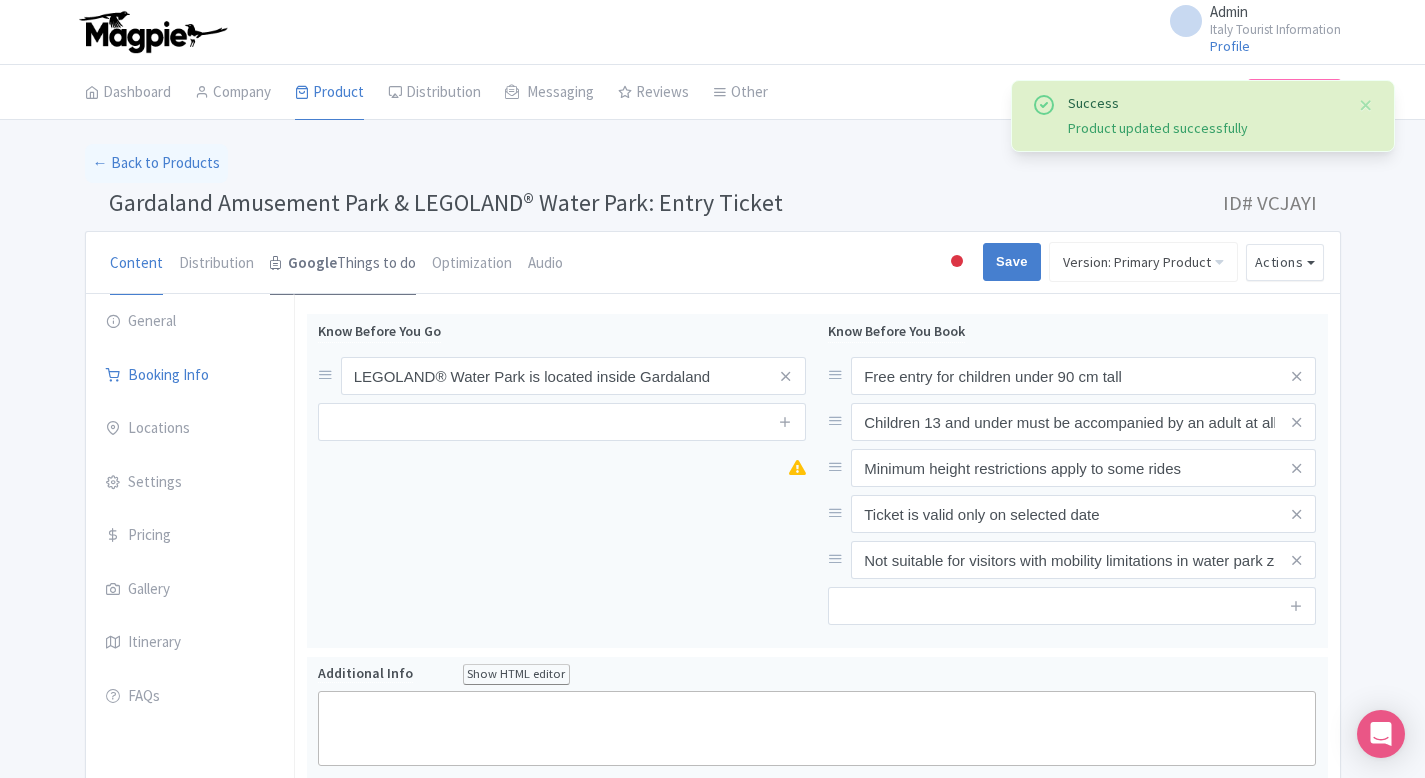 click on "Google" at bounding box center (312, 263) 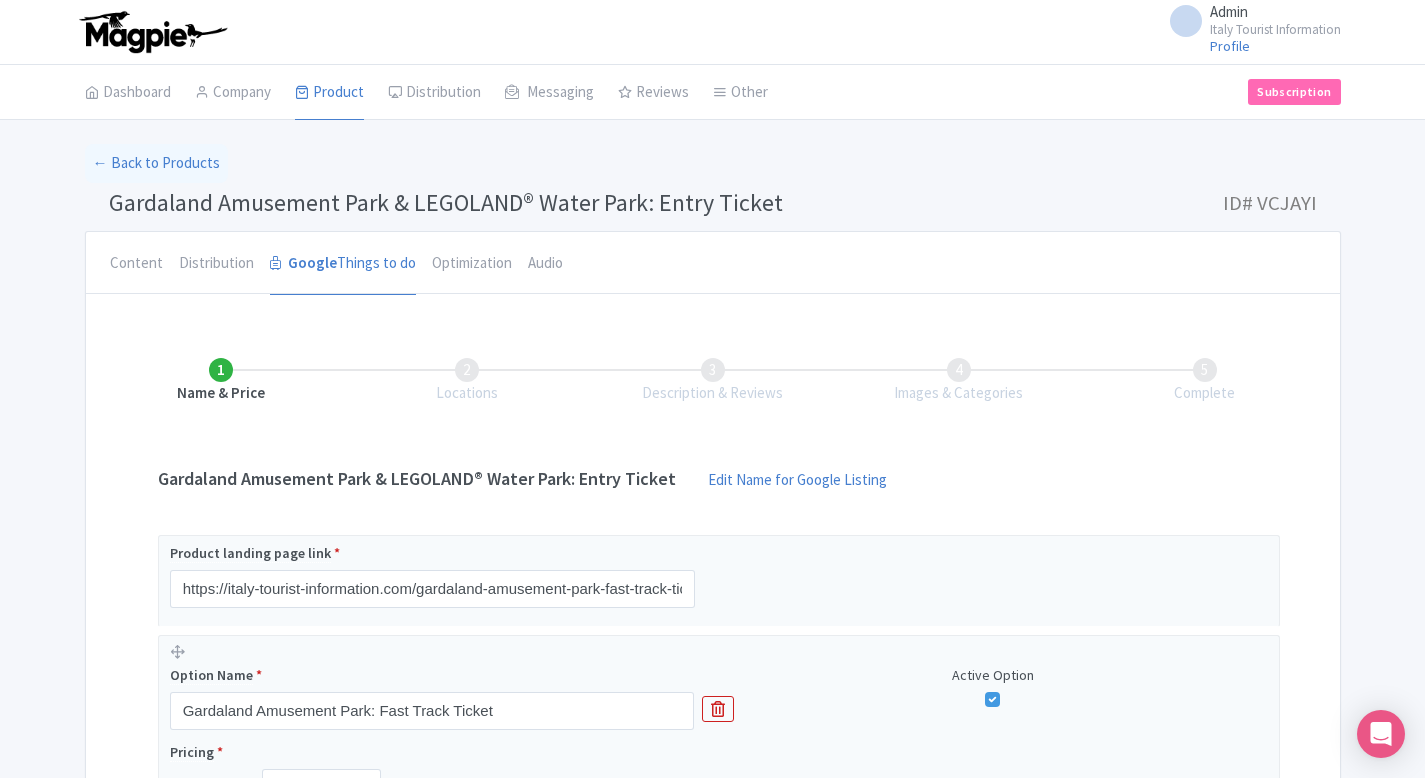 click on "Gardaland Amusement Park & LEGOLAND® Water Park: Entry Ticket" at bounding box center (446, 202) 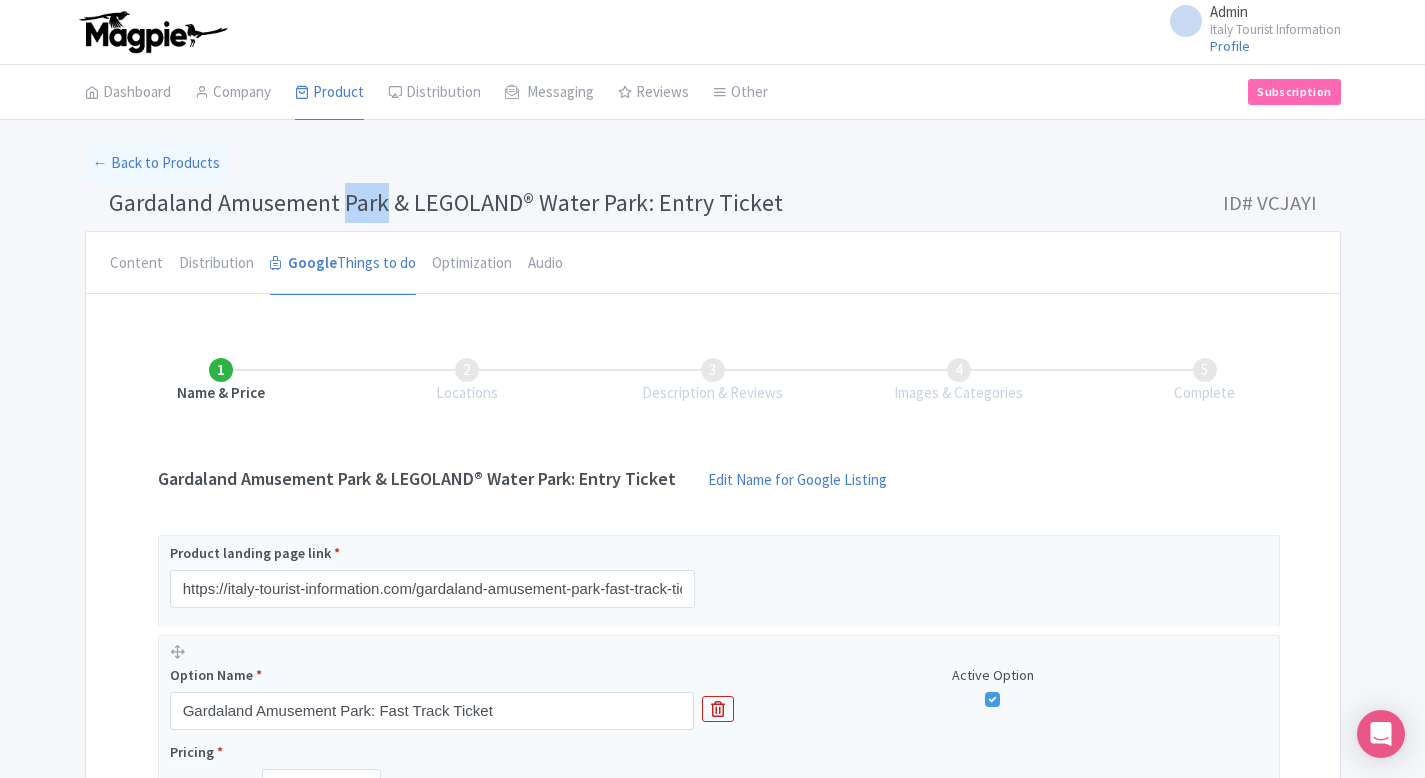 click on "Gardaland Amusement Park & LEGOLAND® Water Park: Entry Ticket" at bounding box center [446, 202] 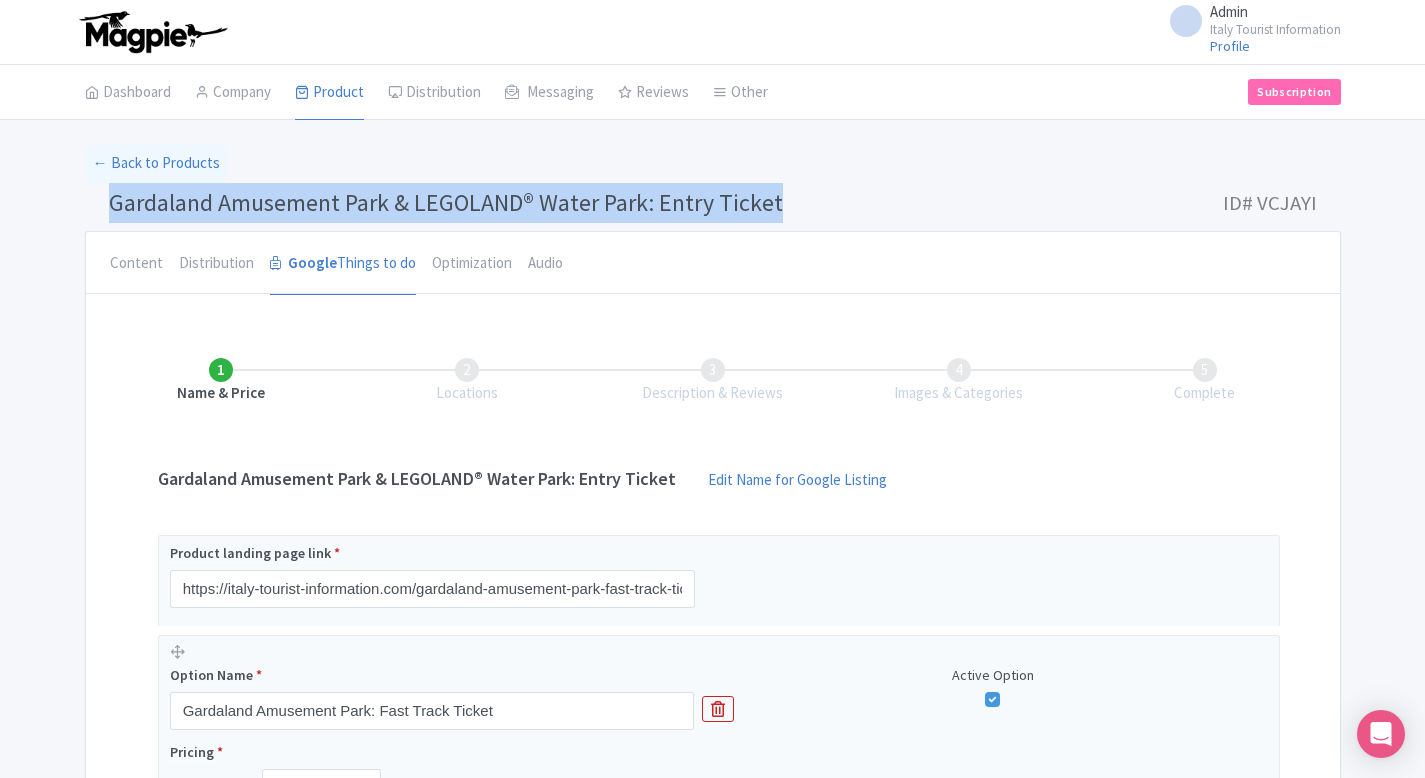 click on "Gardaland Amusement Park & LEGOLAND® Water Park: Entry Ticket" at bounding box center (446, 202) 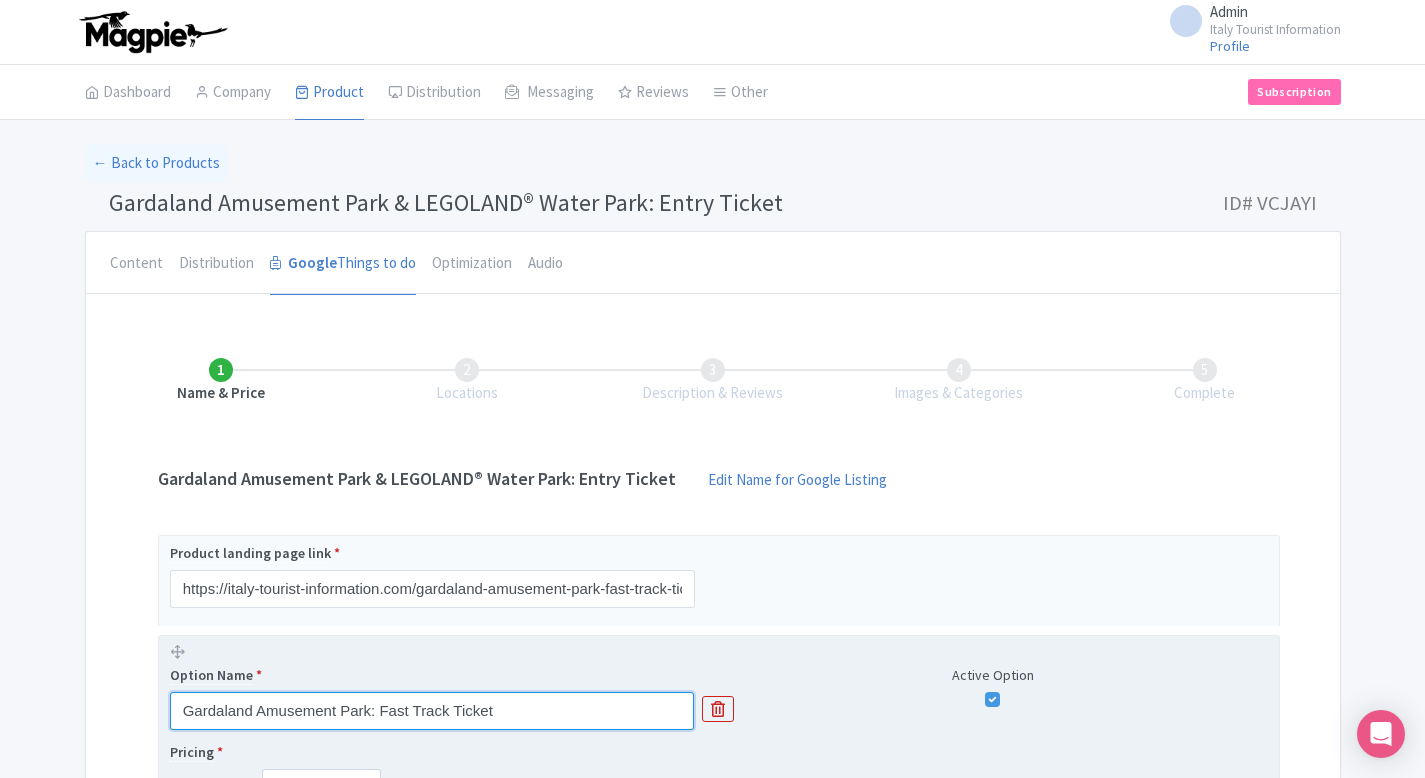 click on "Gardaland Amusement Park: Fast Track Ticket" at bounding box center [432, 711] 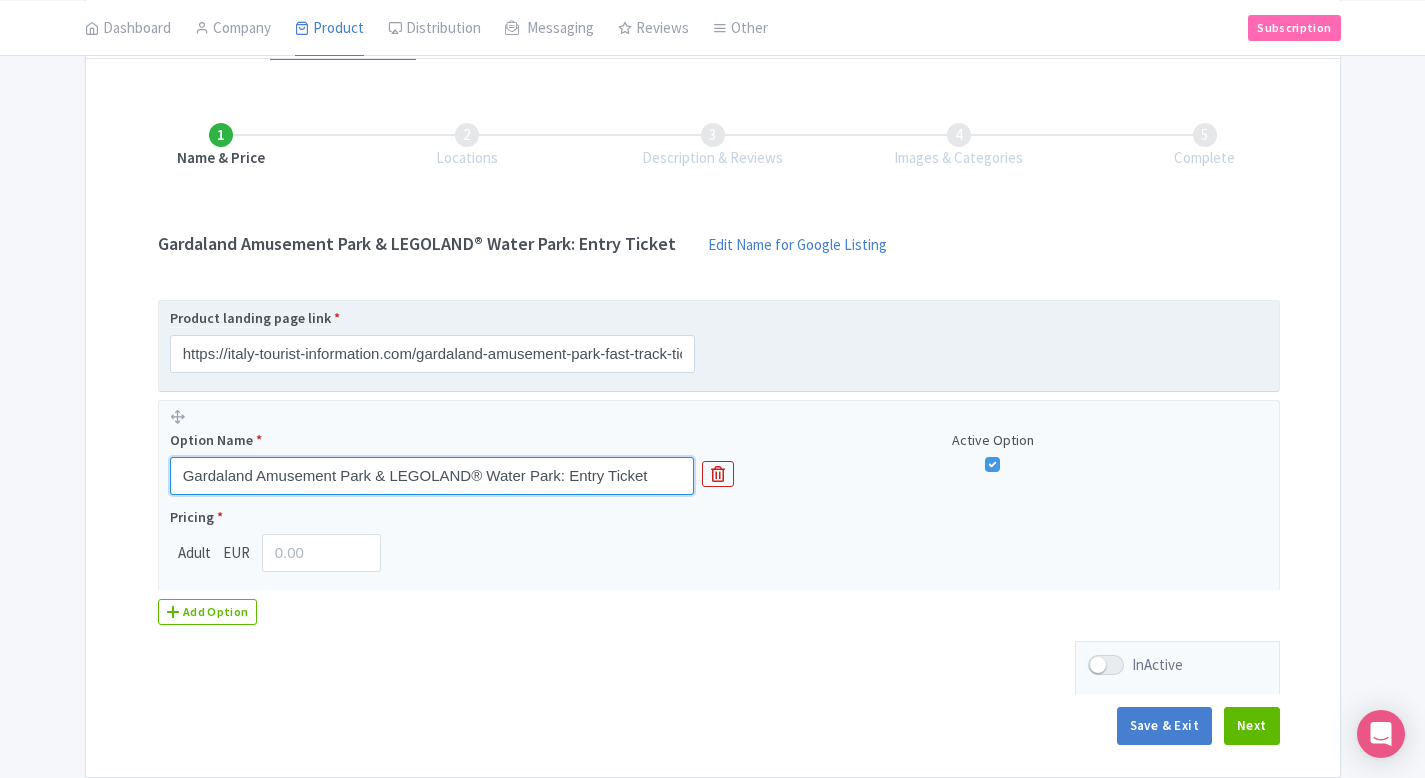 scroll, scrollTop: 238, scrollLeft: 0, axis: vertical 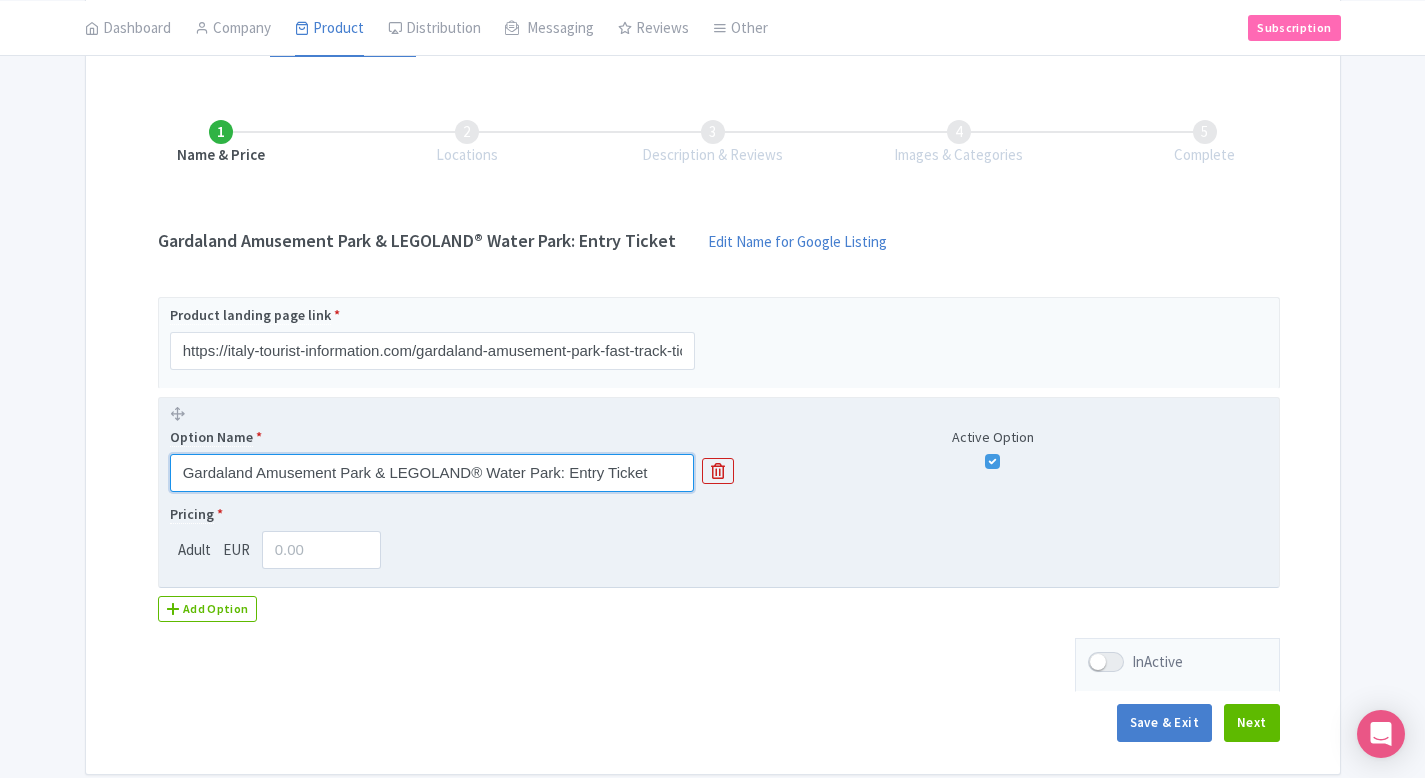 type on "Gardaland Amusement Park & LEGOLAND® Water Park: Entry Ticket" 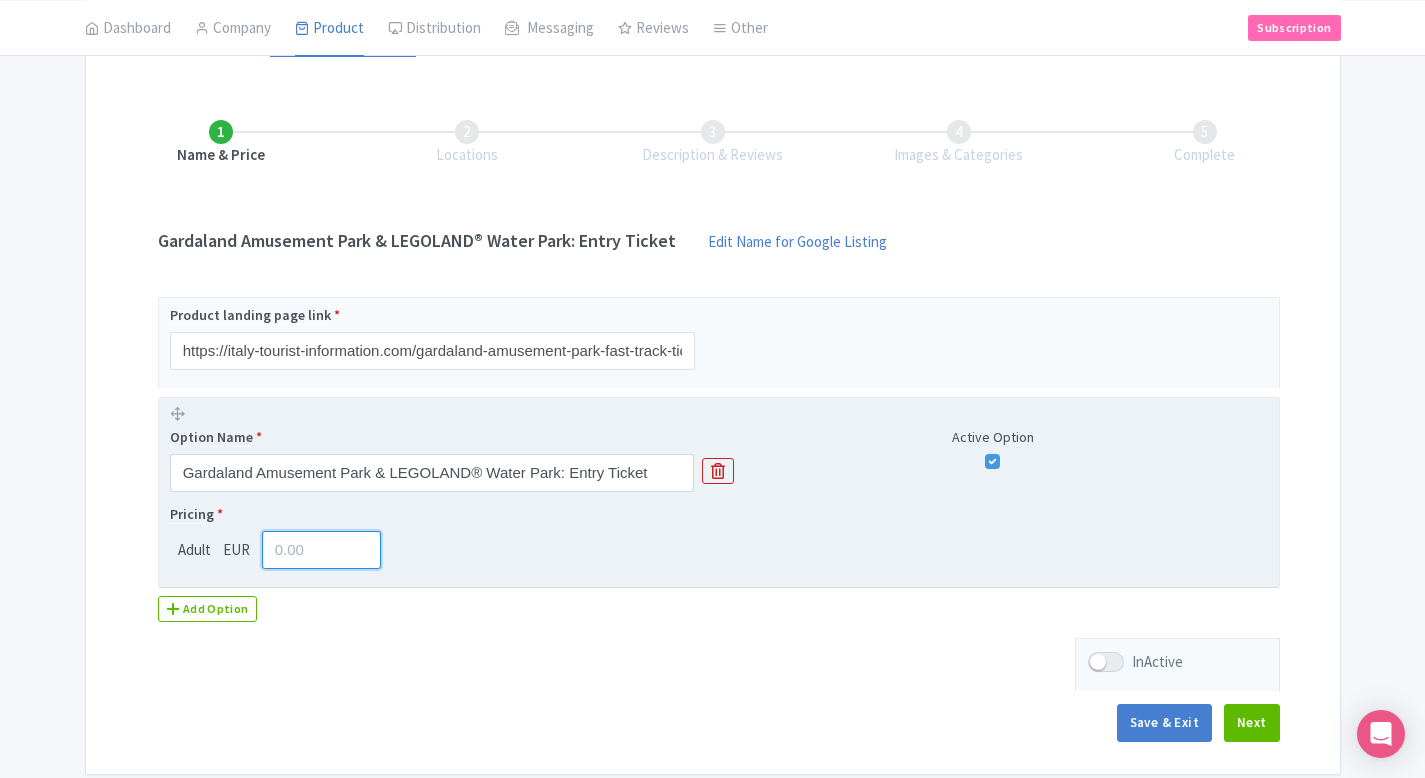 click at bounding box center (322, 550) 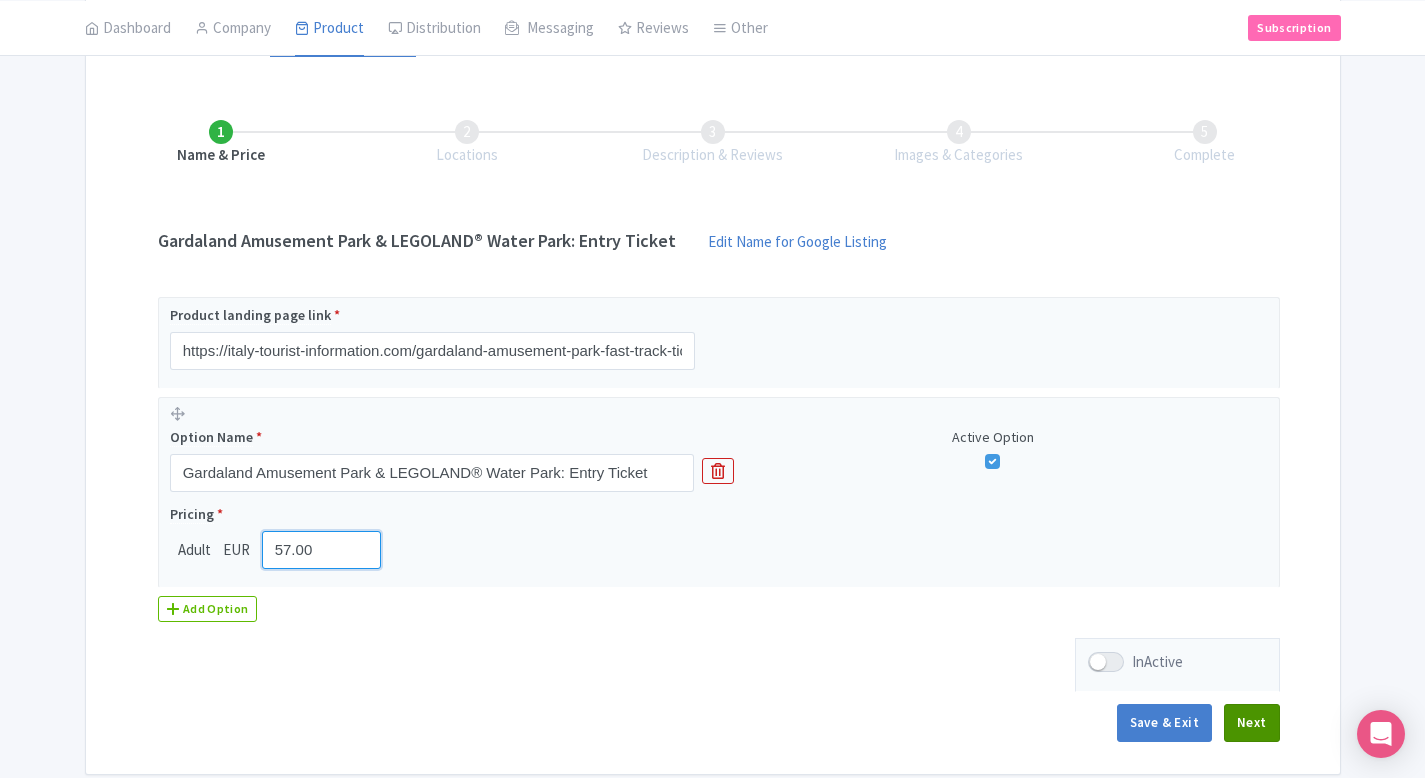 type on "57.00" 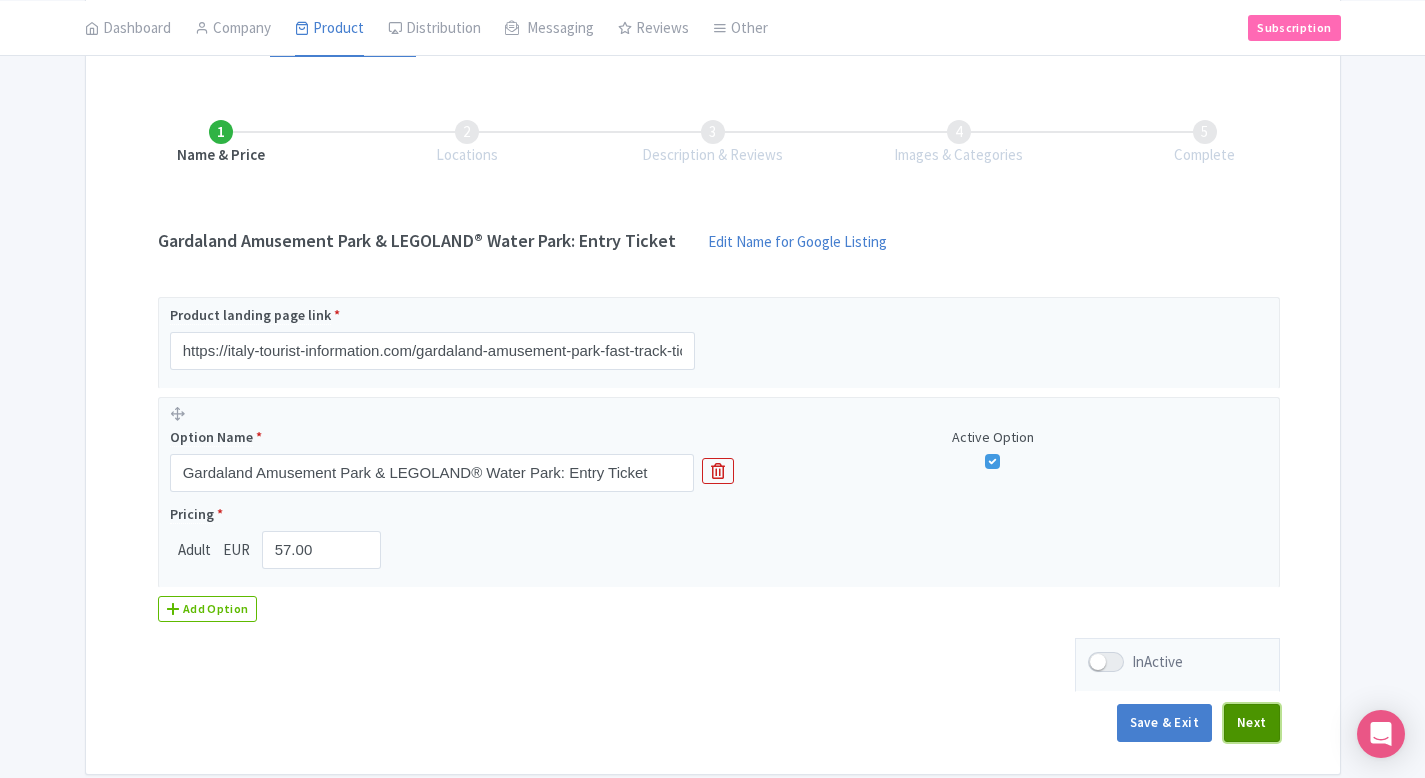 click on "Next" at bounding box center [1252, 723] 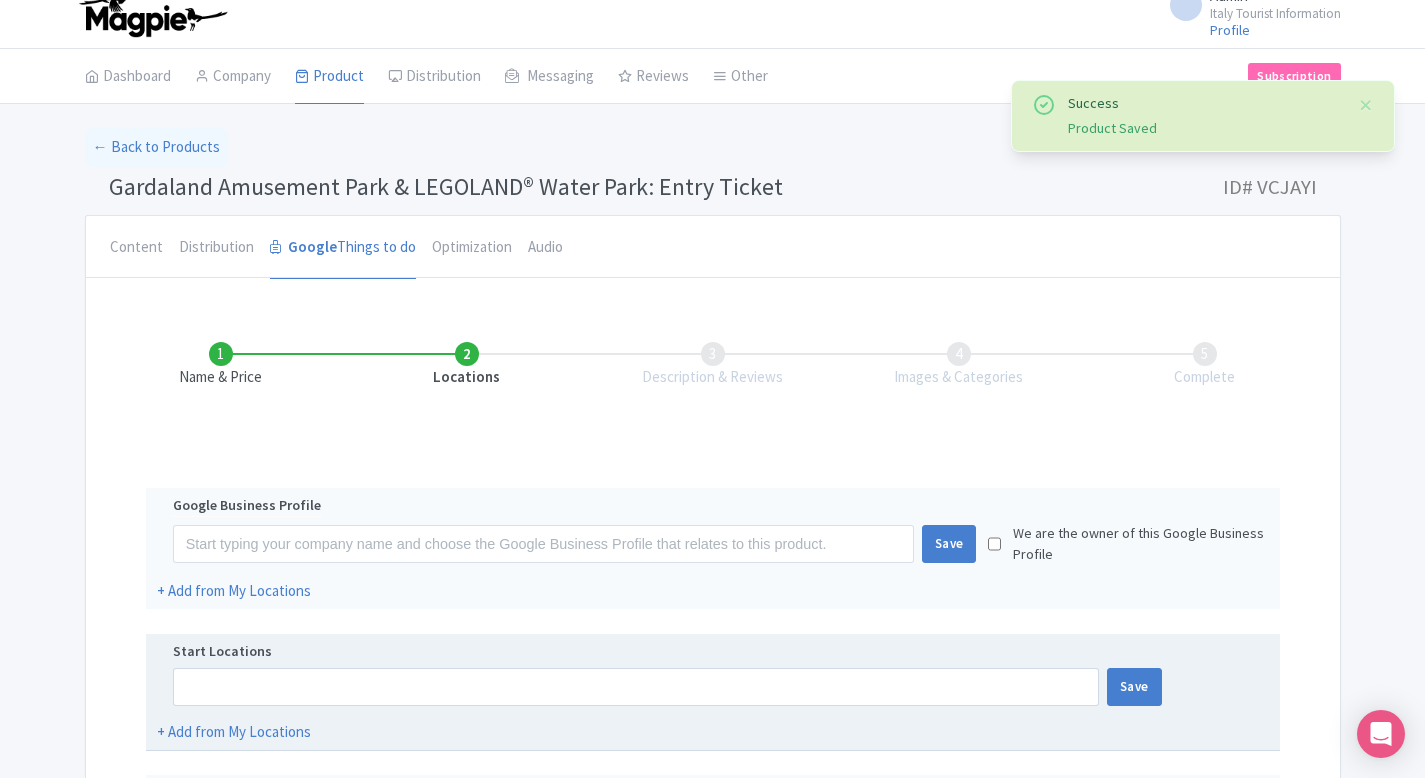 scroll, scrollTop: 0, scrollLeft: 0, axis: both 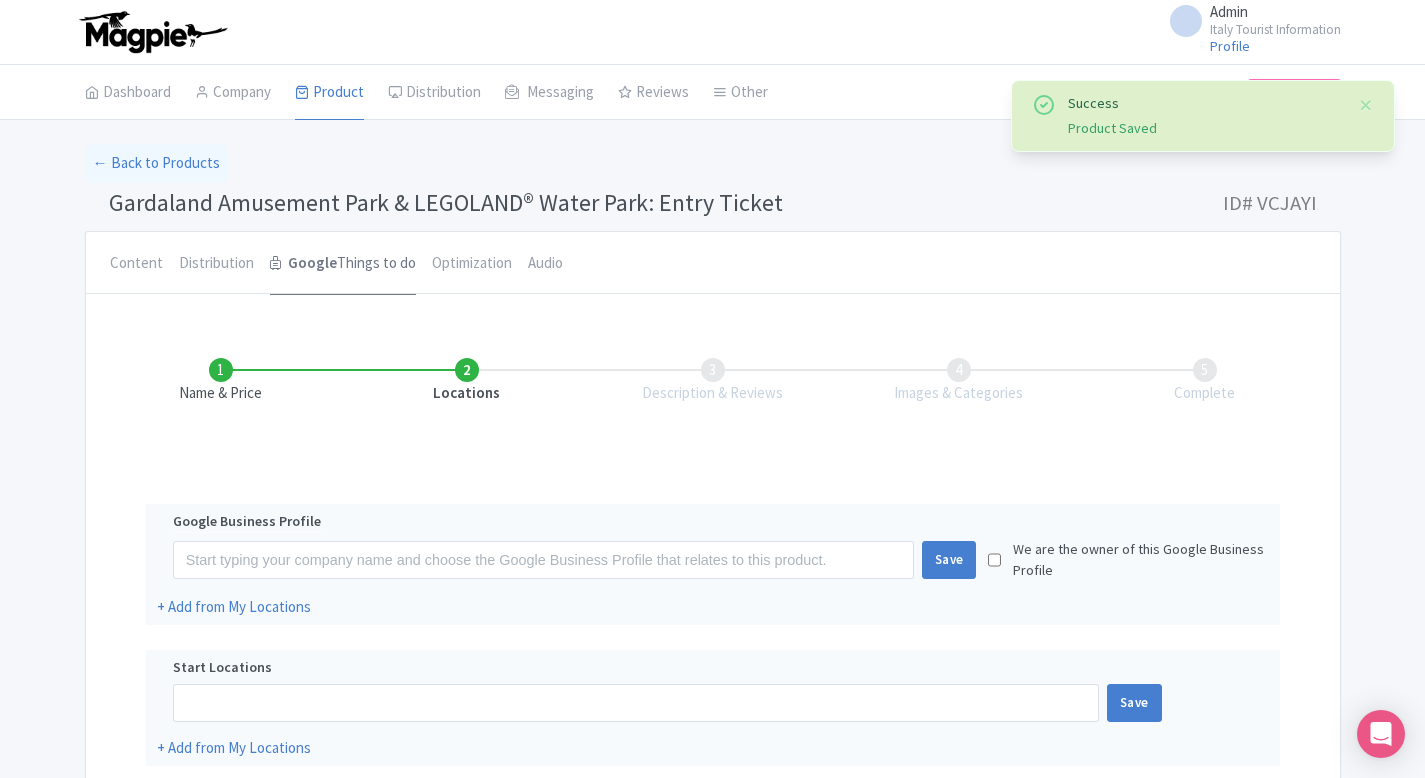 click on "Google" at bounding box center [312, 263] 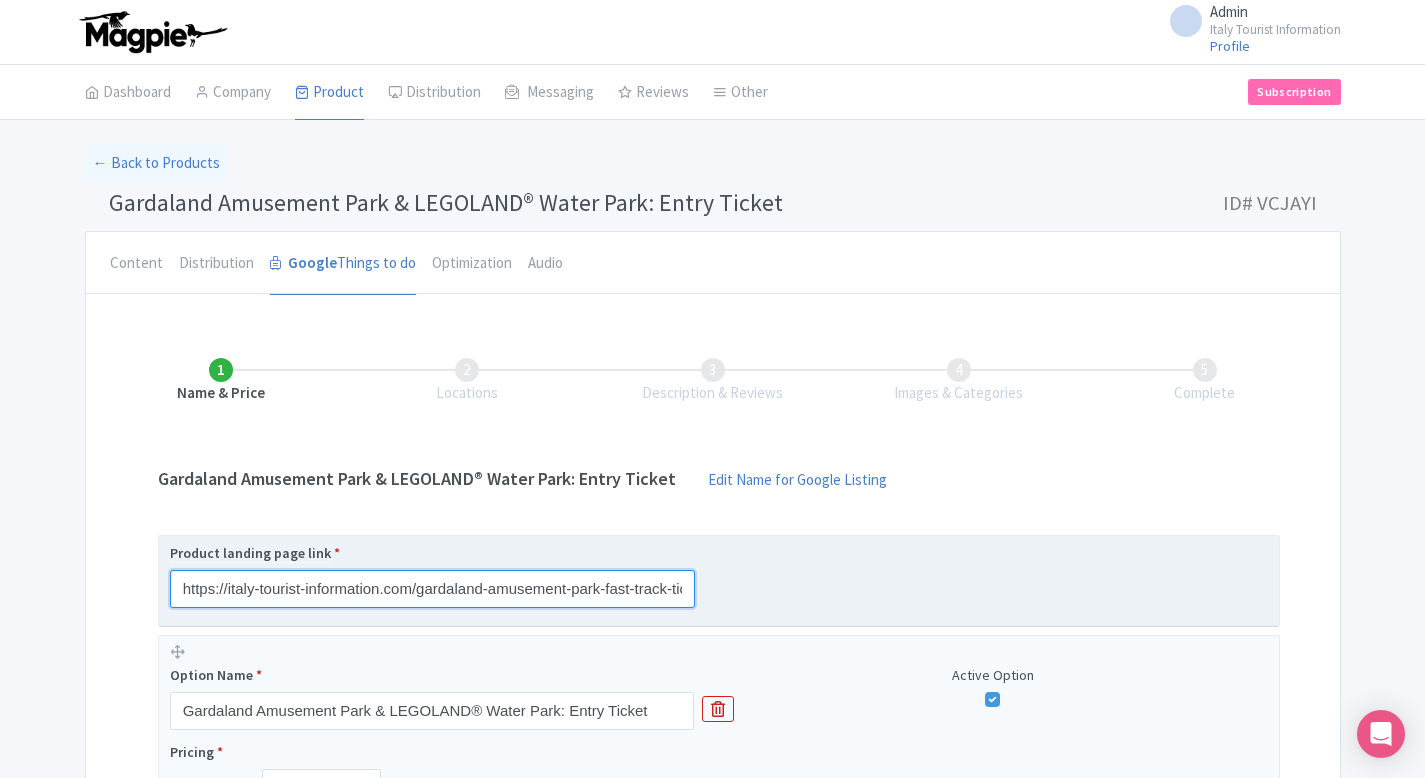 click on "https://italy-tourist-information.com/gardaland-amusement-park-fast-track-ticket" at bounding box center [432, 589] 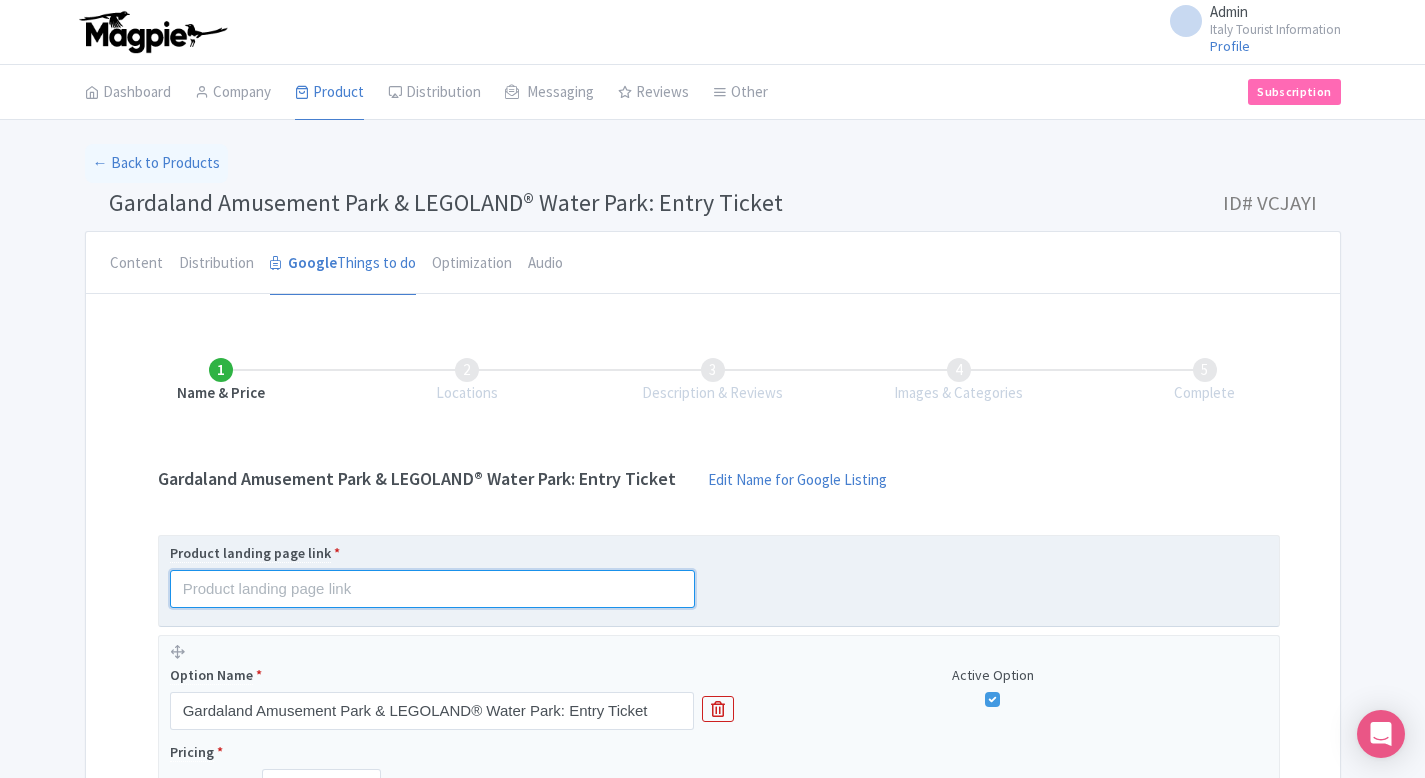 paste on "https://italy-tourist-information.com/gardaland-amusement-park-legoland-water-park-ticket" 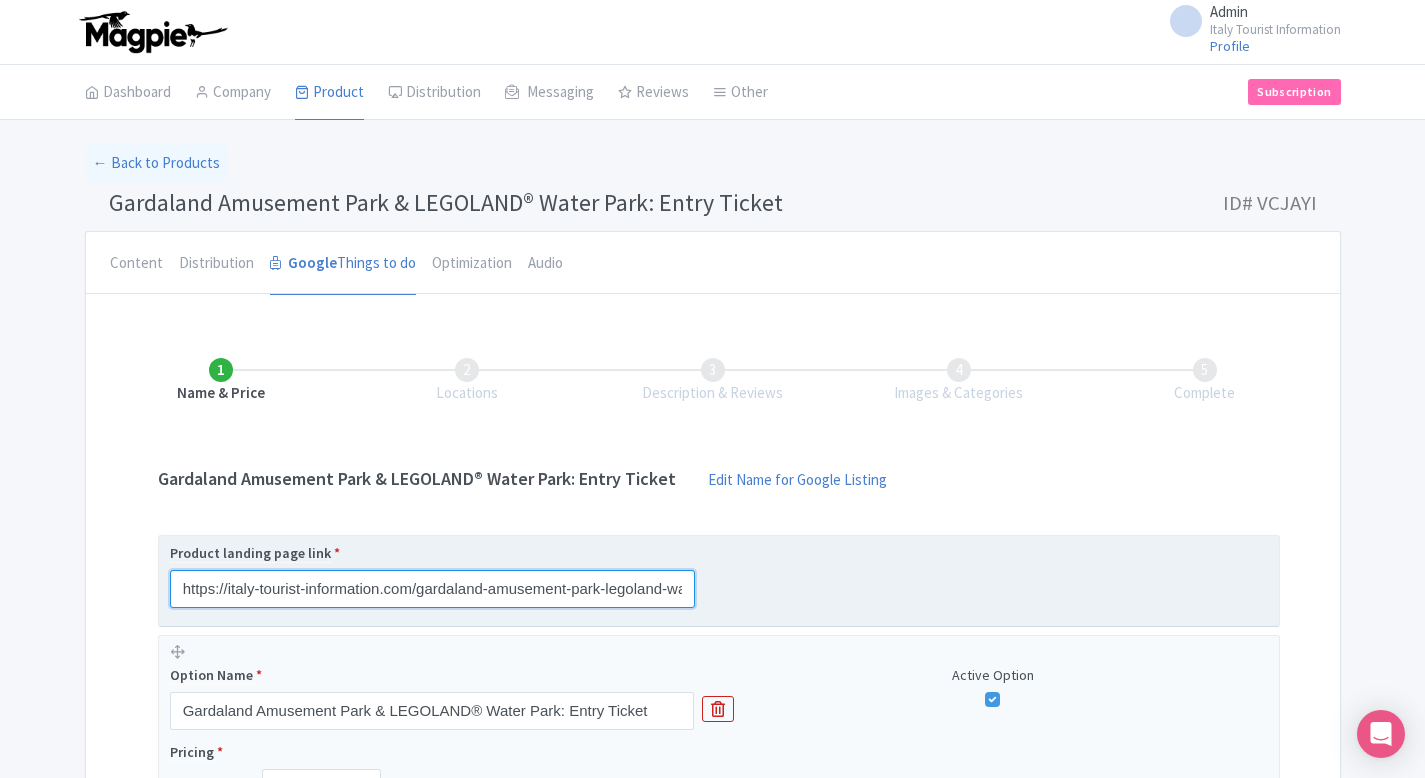 scroll, scrollTop: 0, scrollLeft: 96, axis: horizontal 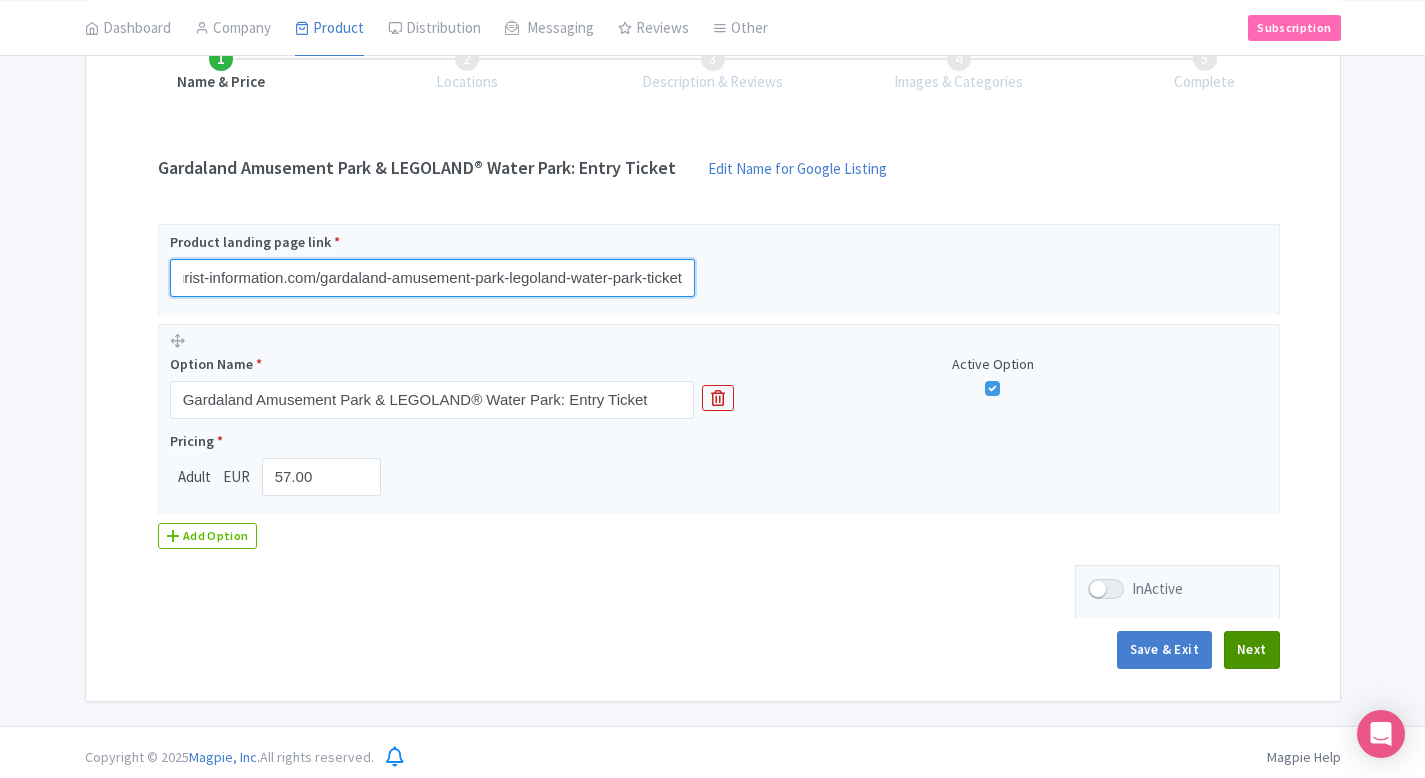 type on "https://italy-tourist-information.com/gardaland-amusement-park-legoland-water-park-ticket" 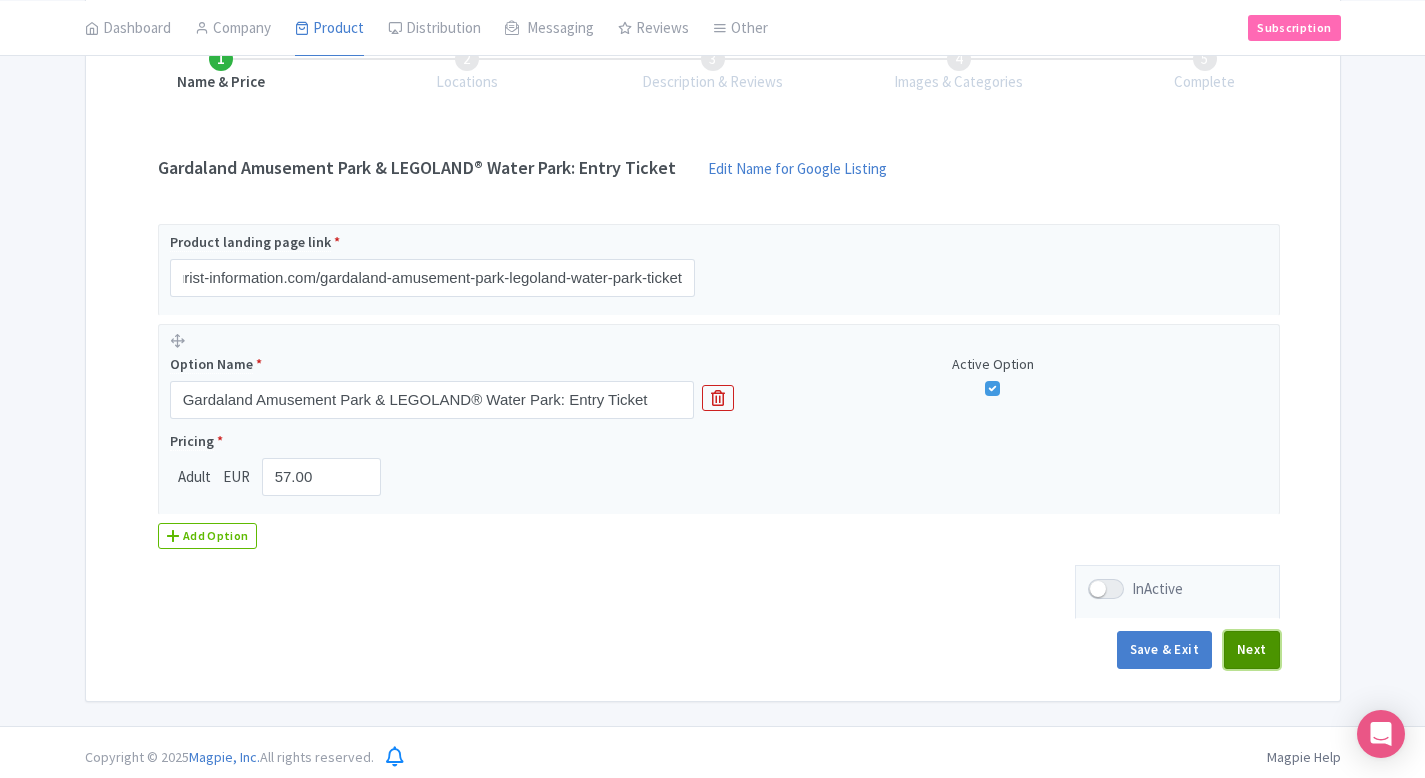 click on "Next" at bounding box center [1252, 650] 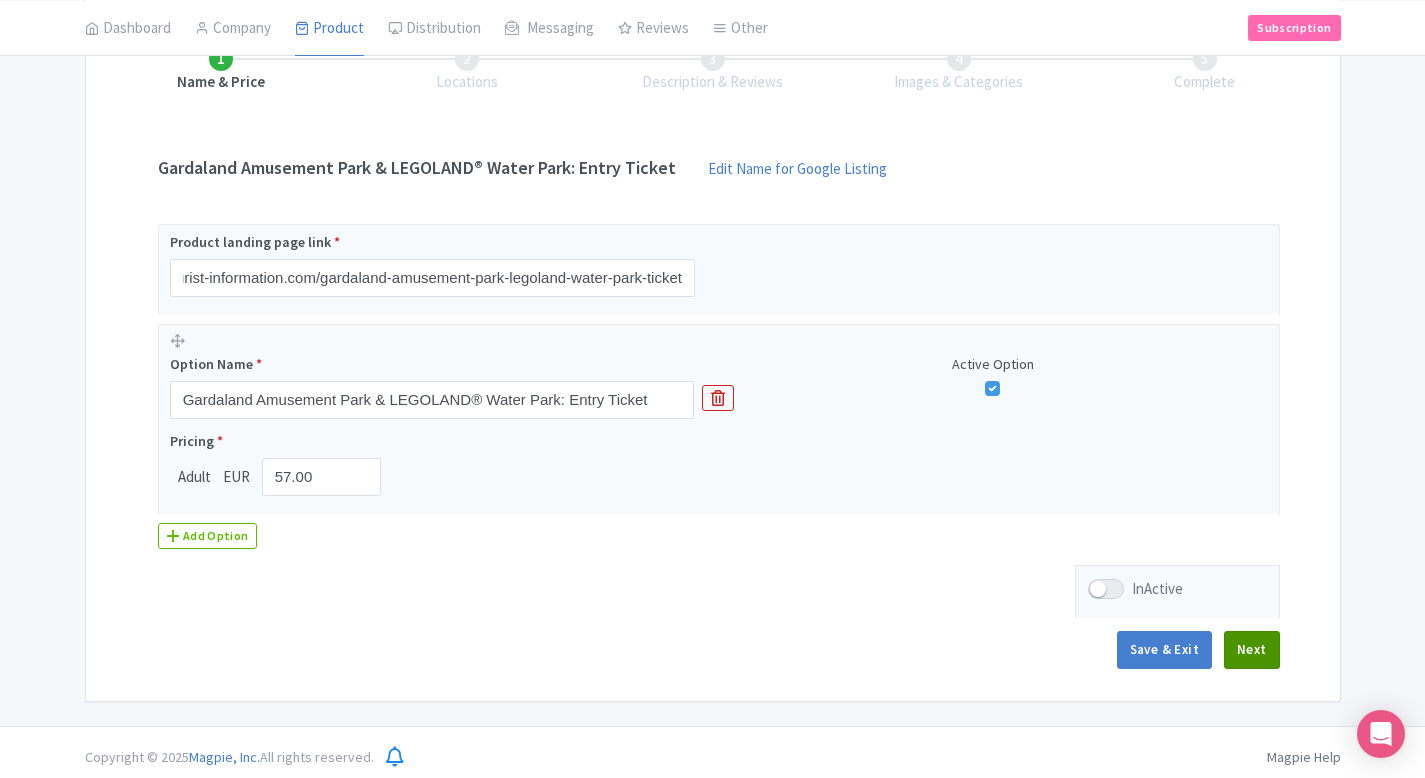 scroll, scrollTop: 0, scrollLeft: 0, axis: both 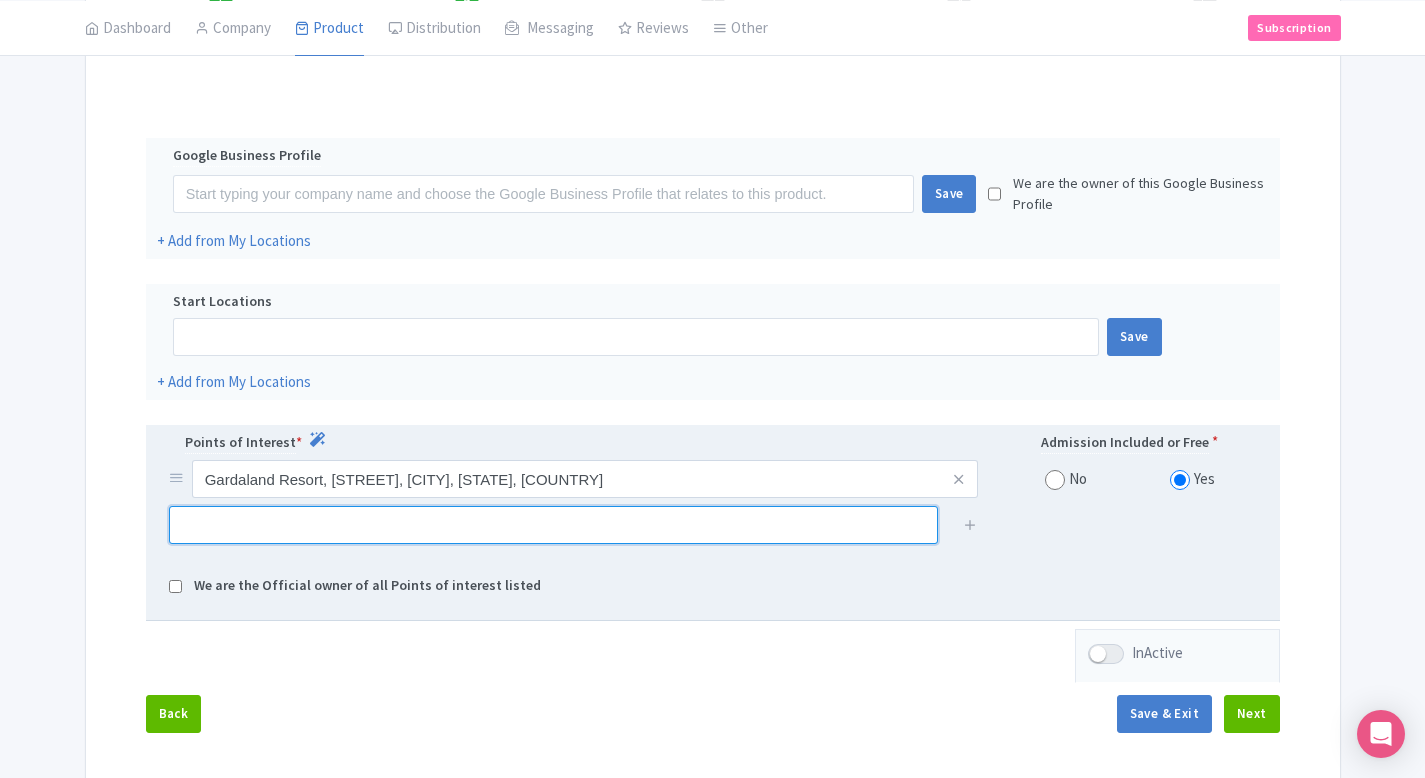 click at bounding box center [553, 525] 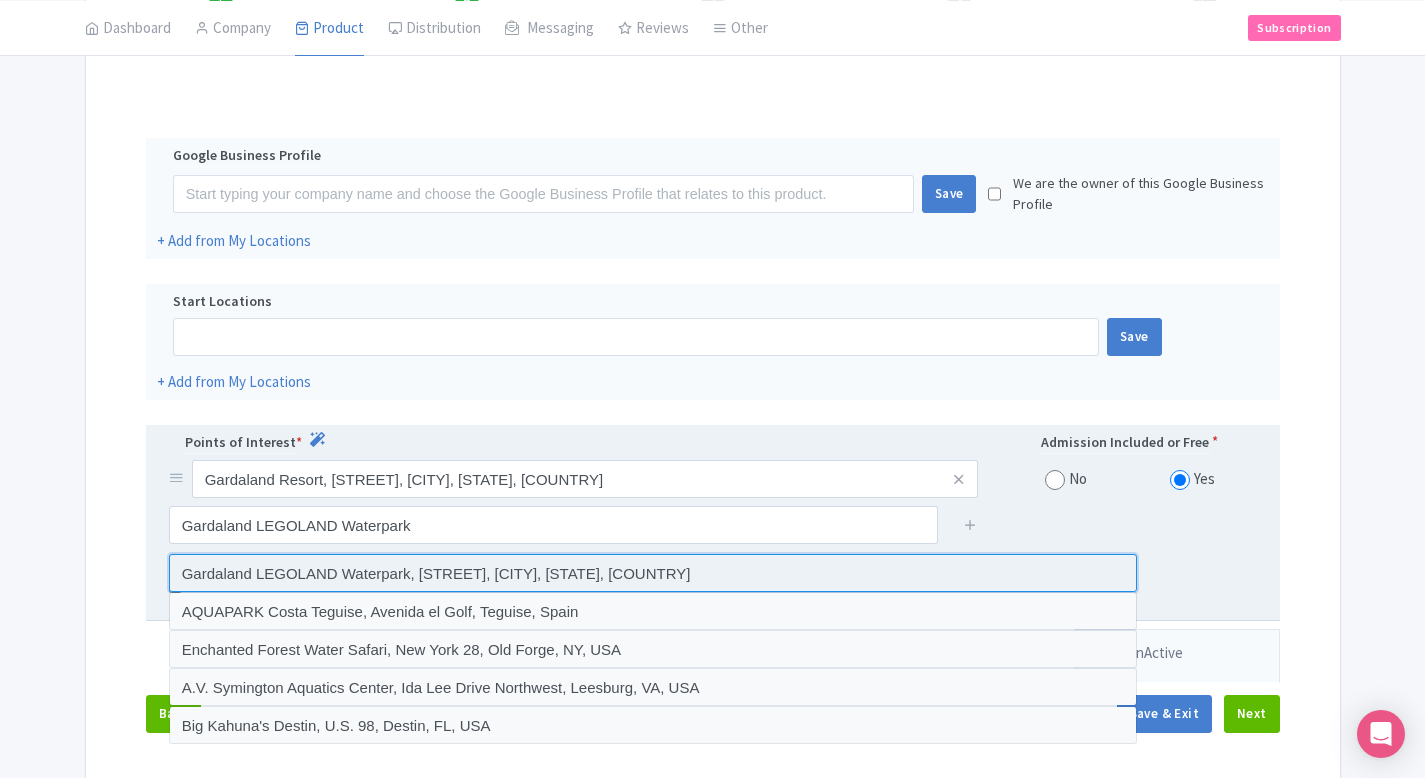 click at bounding box center [653, 573] 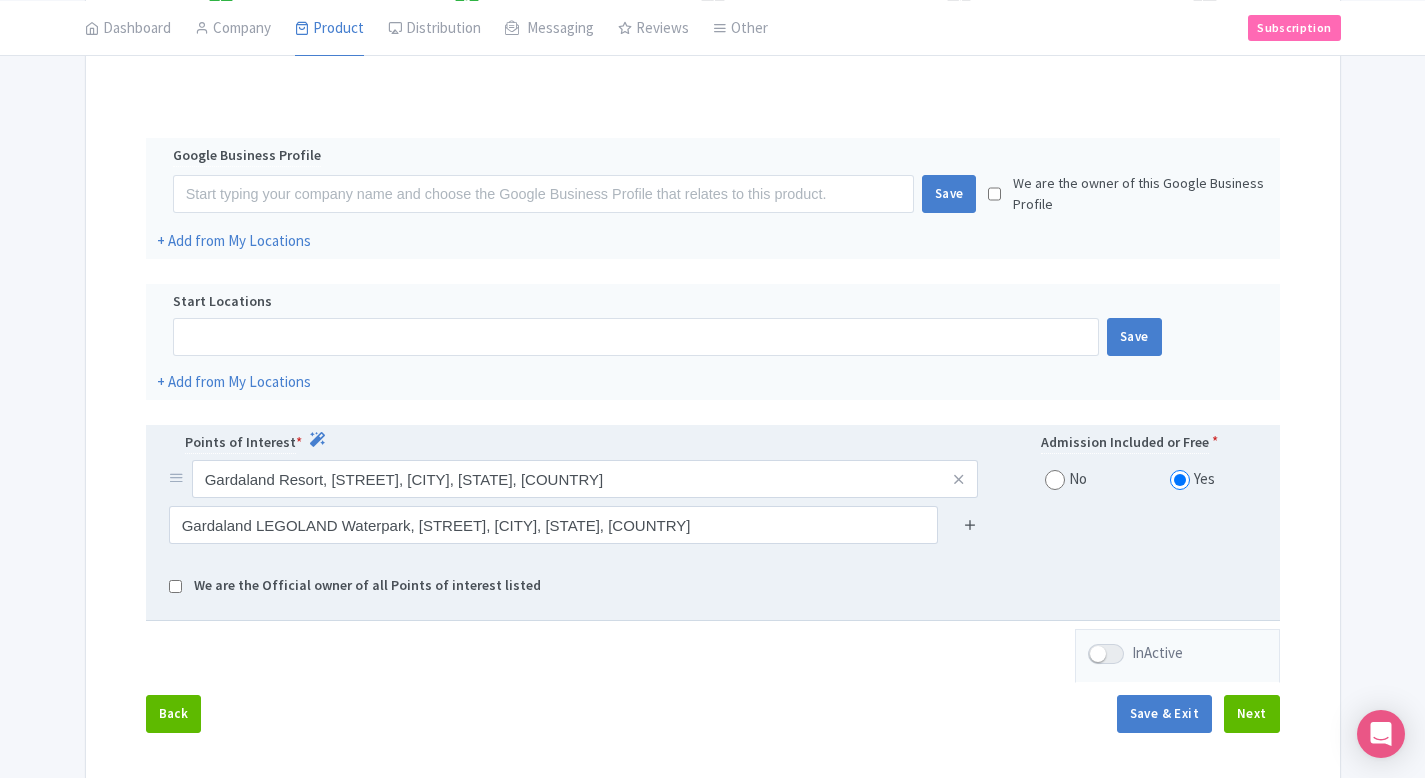 click at bounding box center [970, 524] 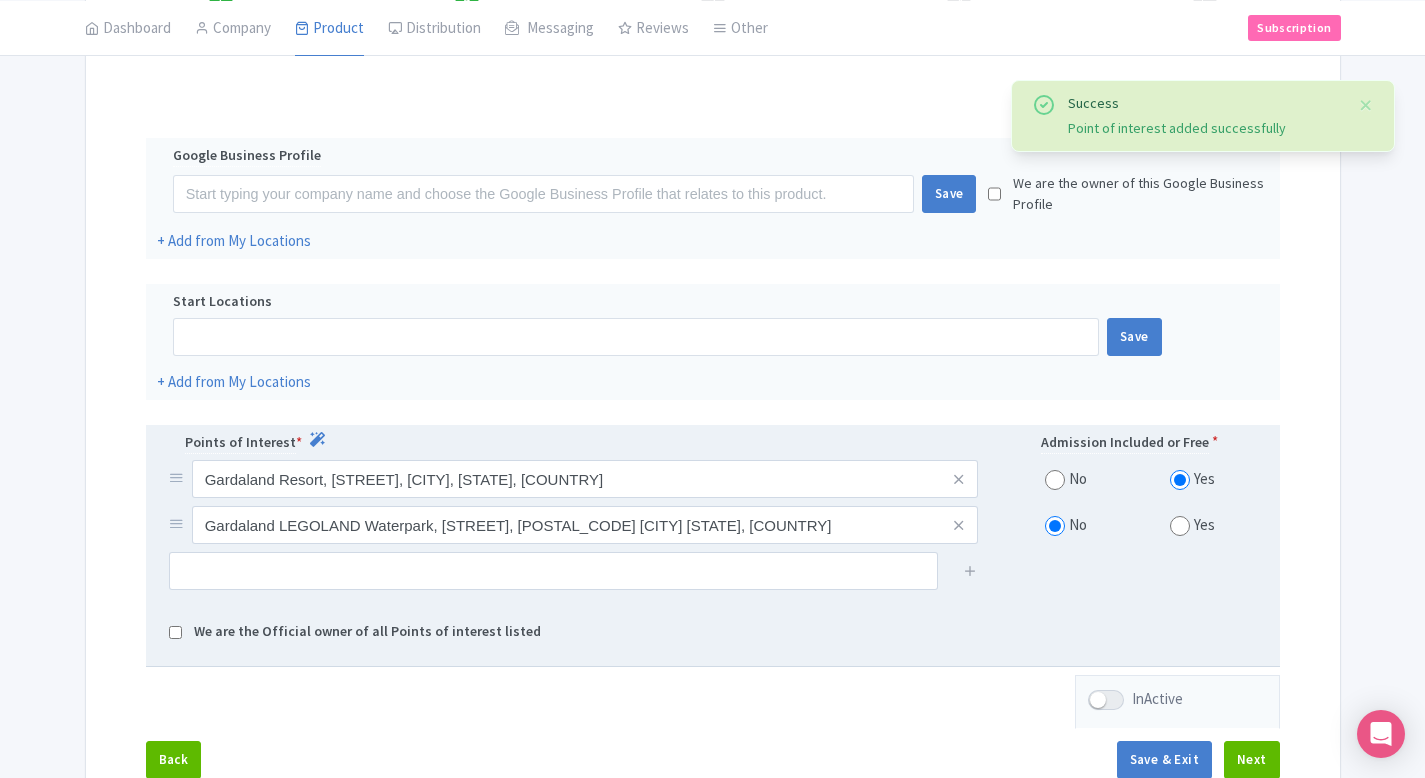 click at bounding box center (1180, 526) 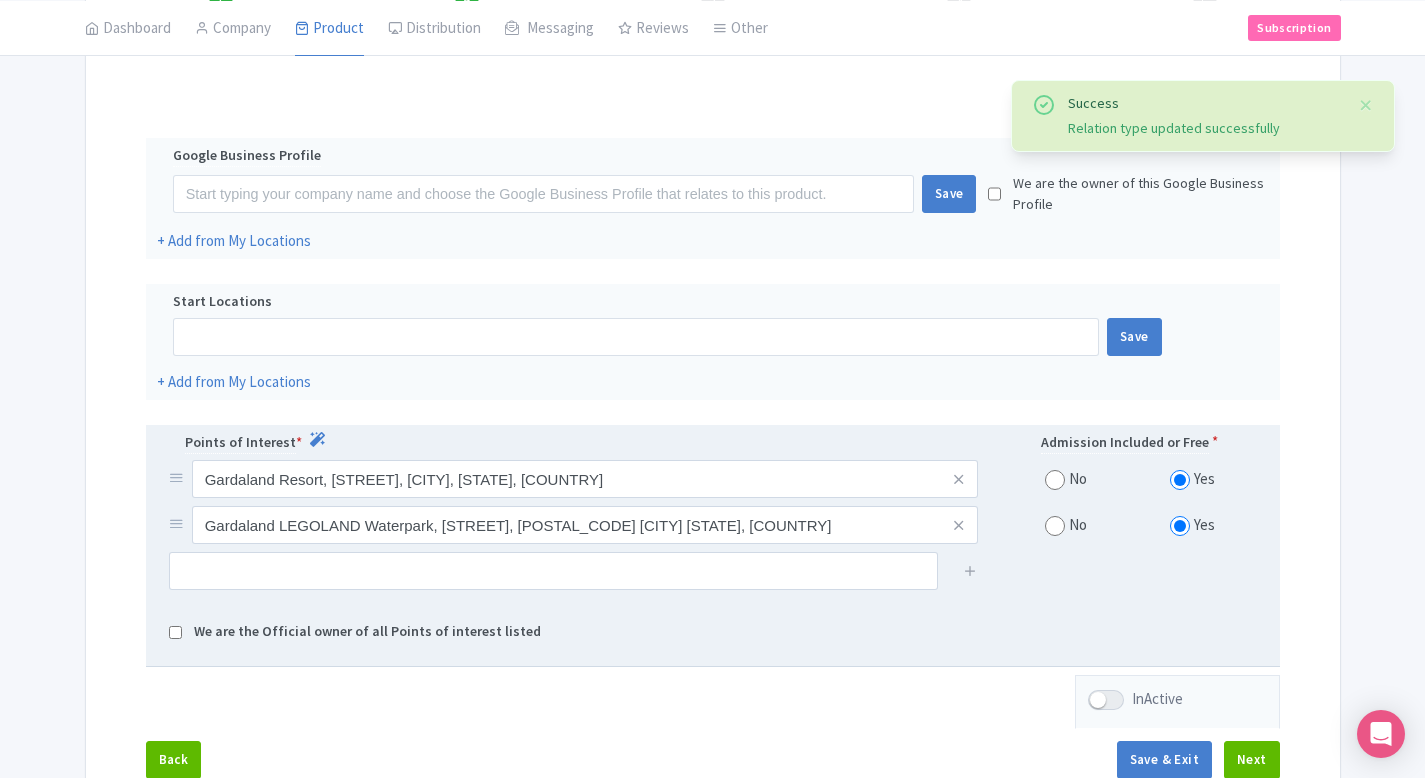 scroll, scrollTop: 513, scrollLeft: 0, axis: vertical 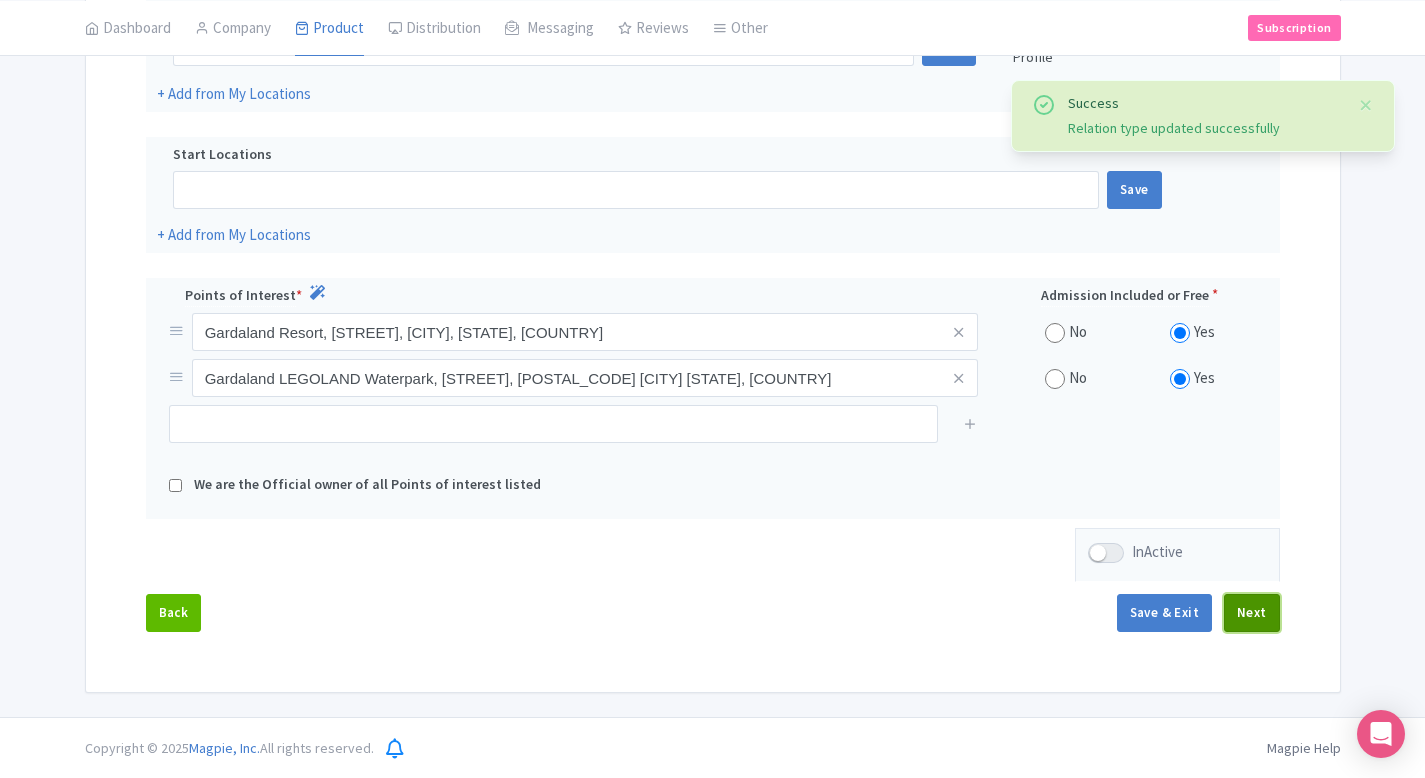 click on "Next" at bounding box center (1252, 613) 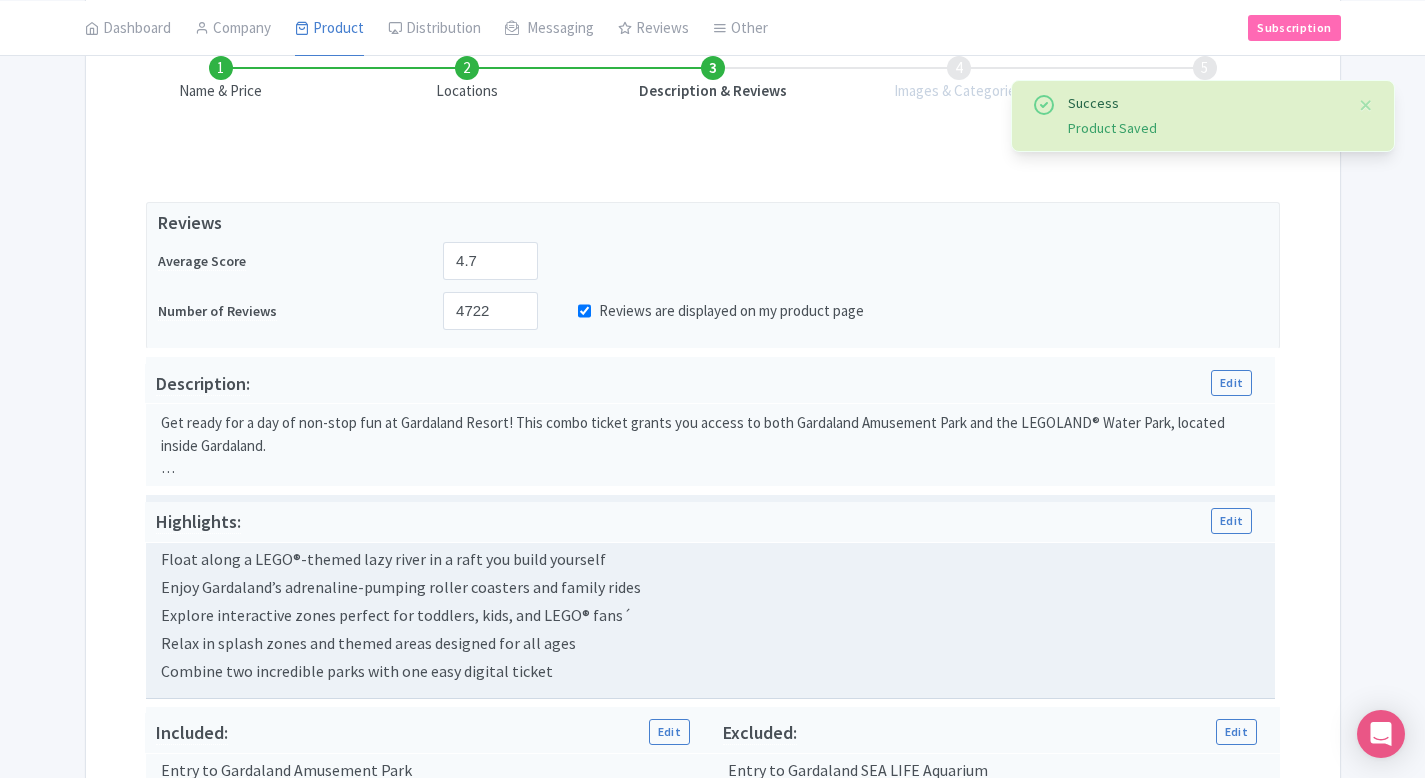 scroll, scrollTop: 296, scrollLeft: 0, axis: vertical 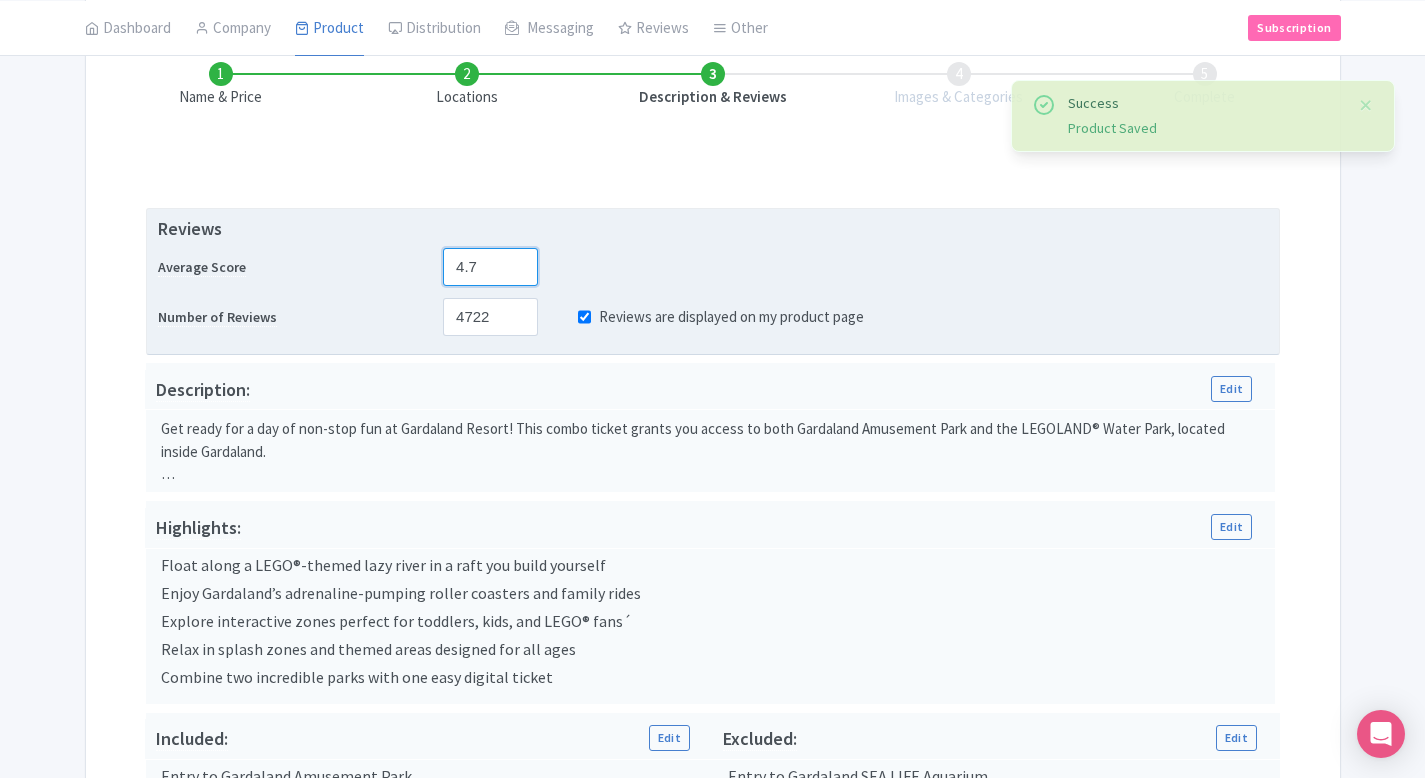 click on "4.7" at bounding box center [490, 267] 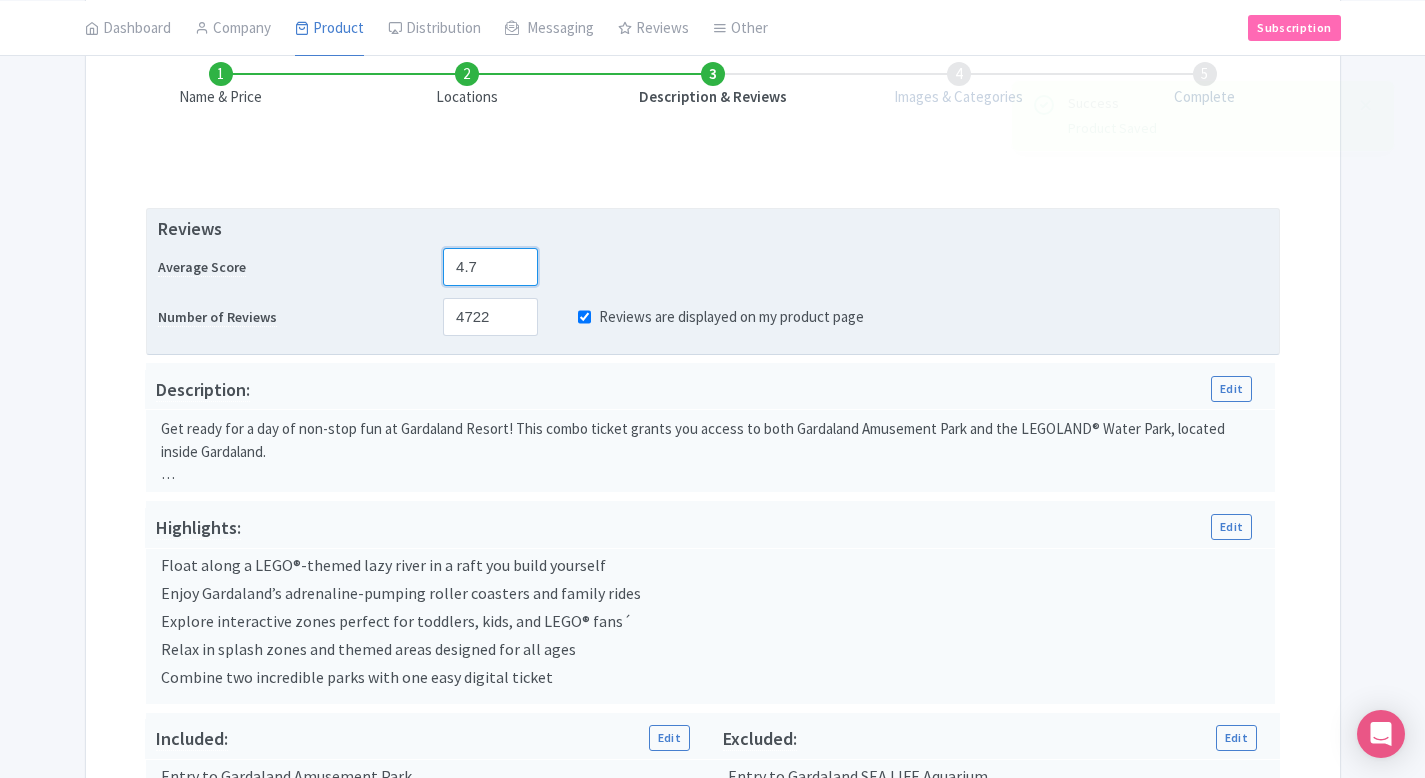 click on "4.7" at bounding box center [490, 267] 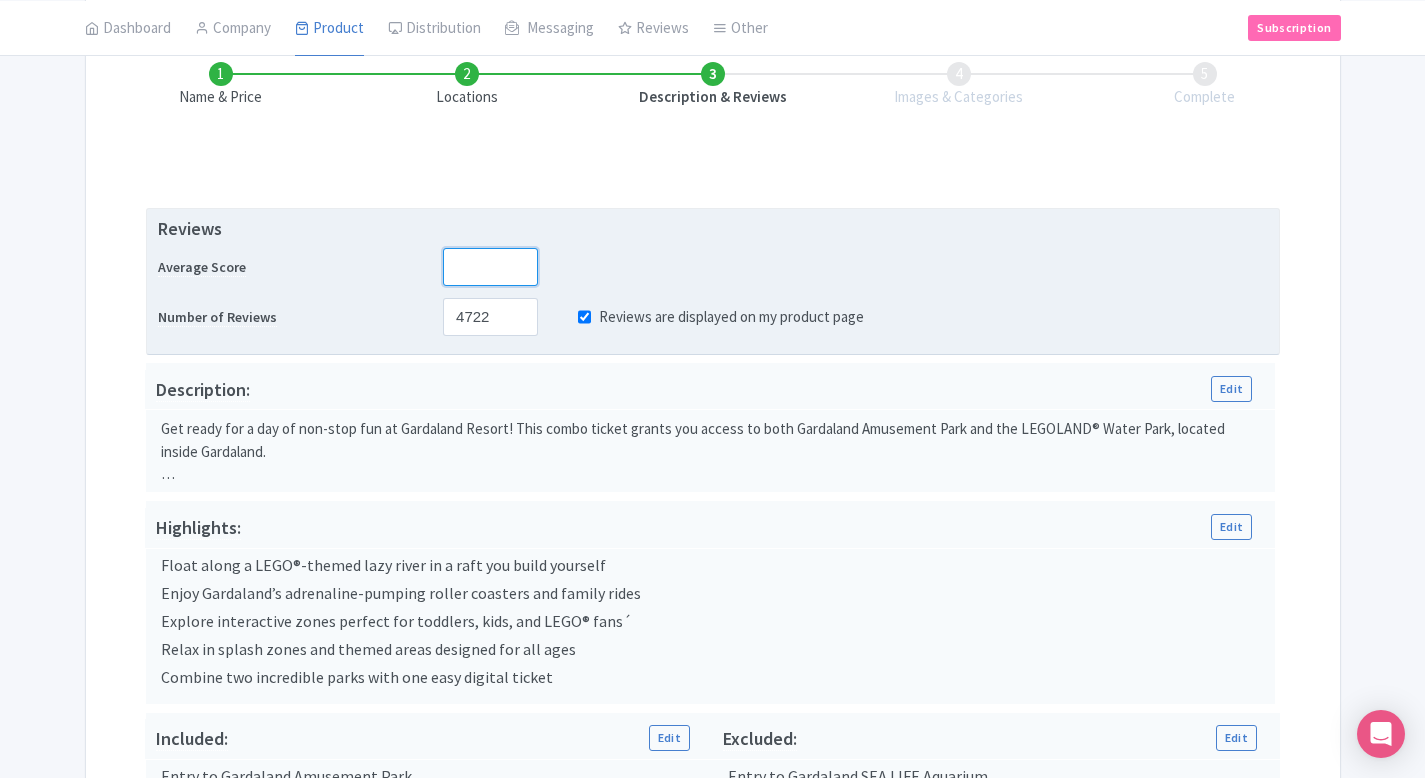 type 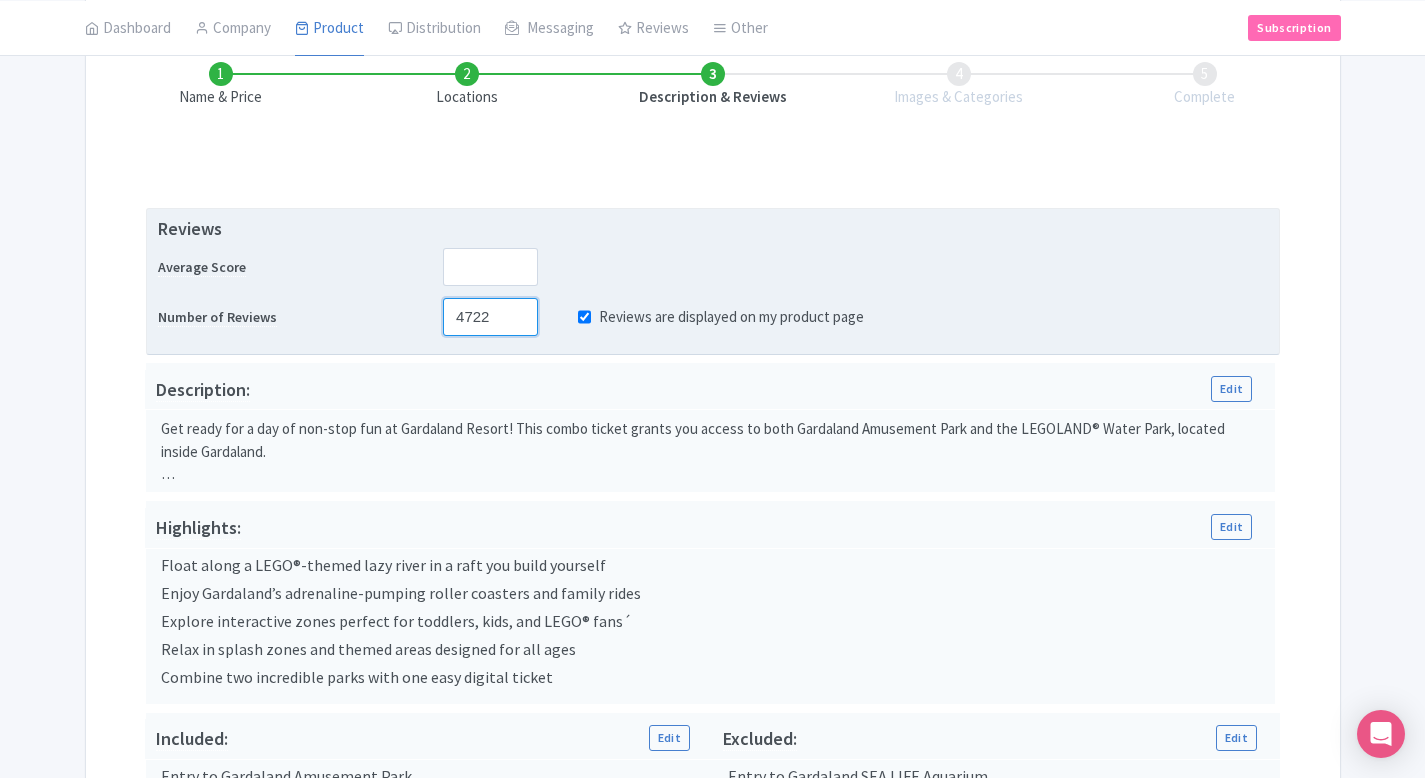 click on "4722" at bounding box center [490, 317] 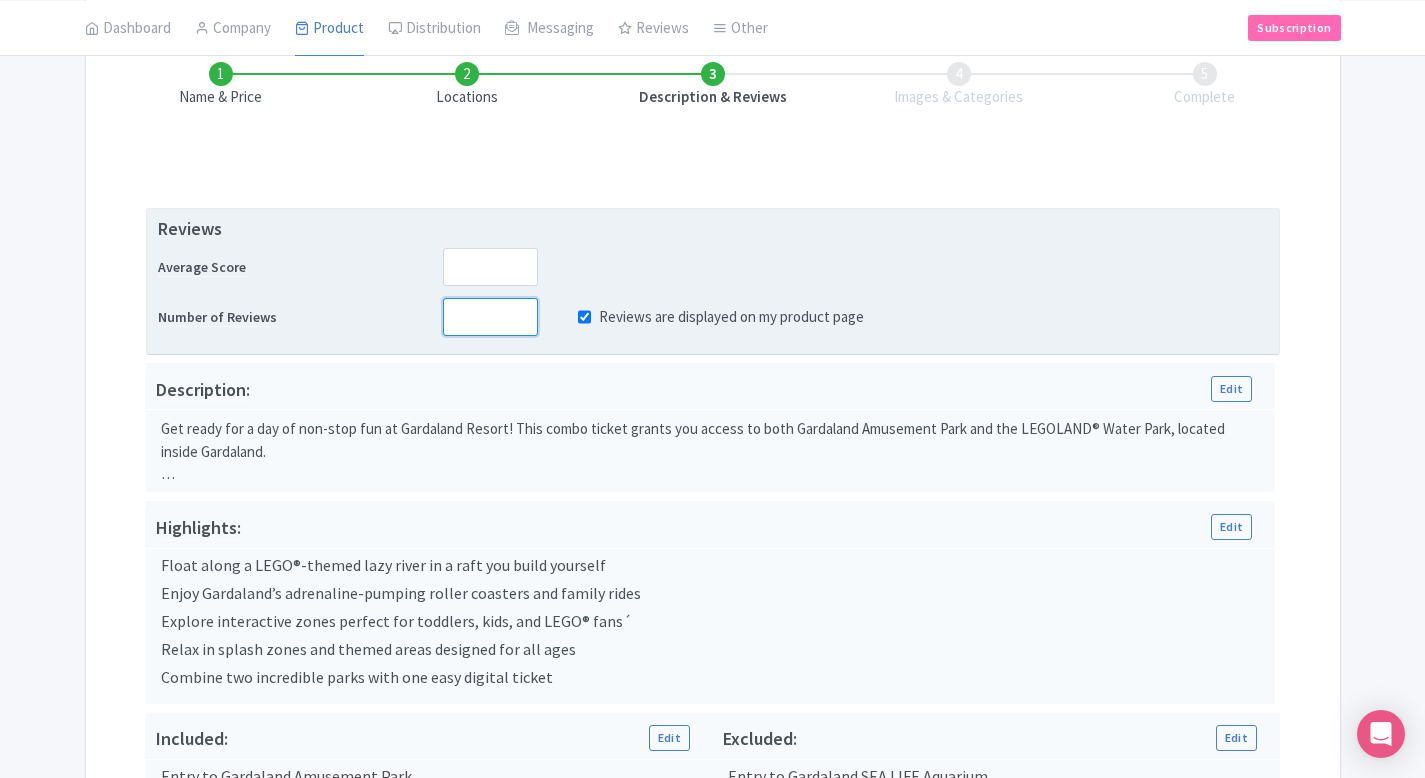 type 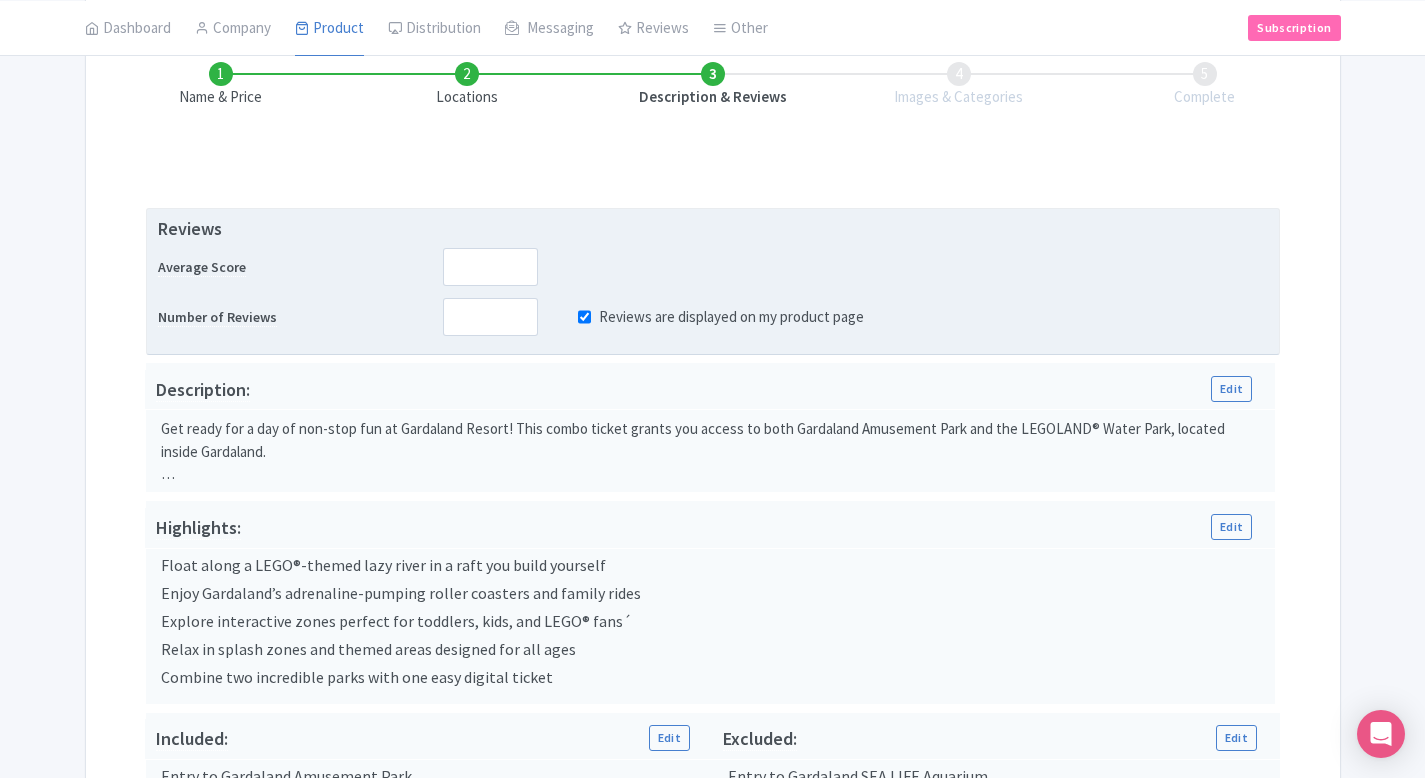 click on "Reviews are displayed on my product page" at bounding box center (584, 317) 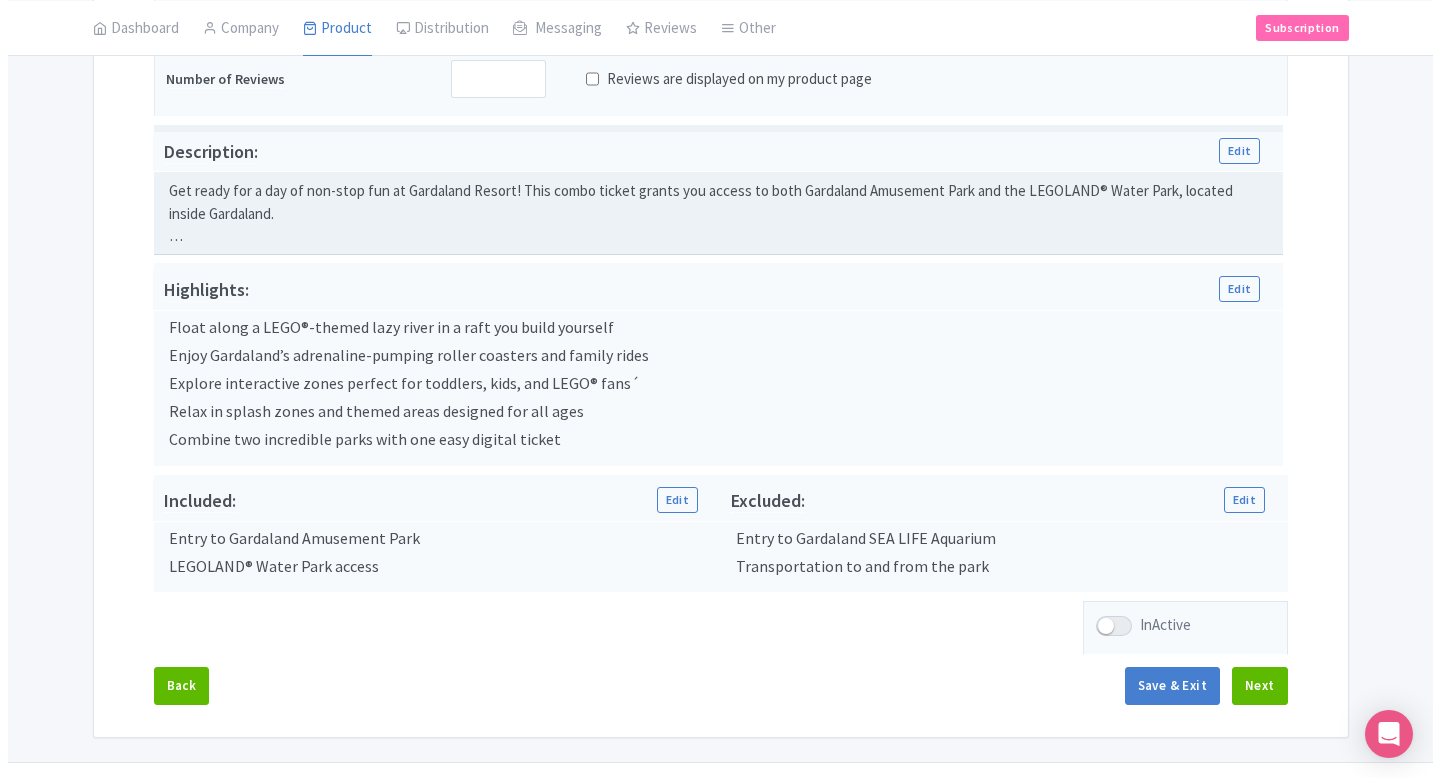 scroll, scrollTop: 538, scrollLeft: 0, axis: vertical 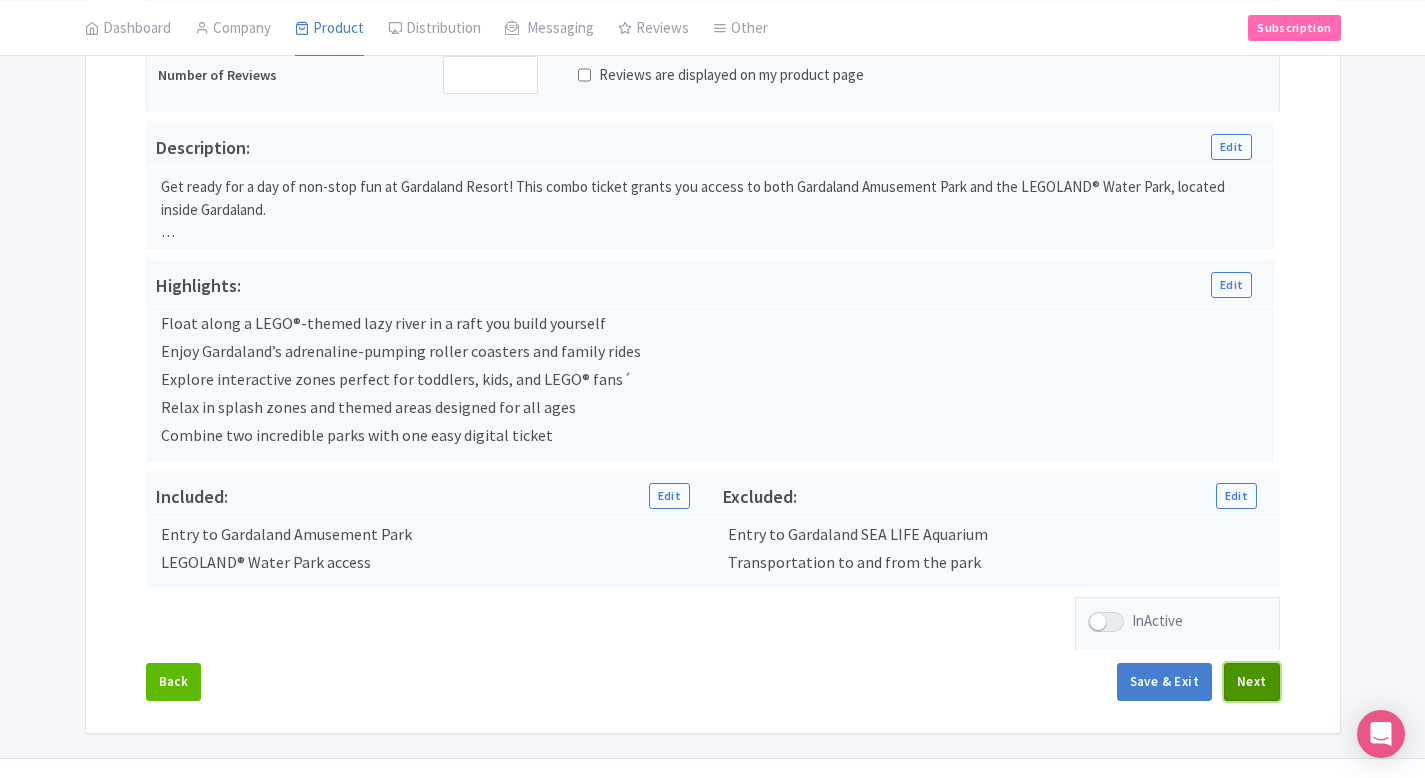 click on "Next" at bounding box center [1252, 682] 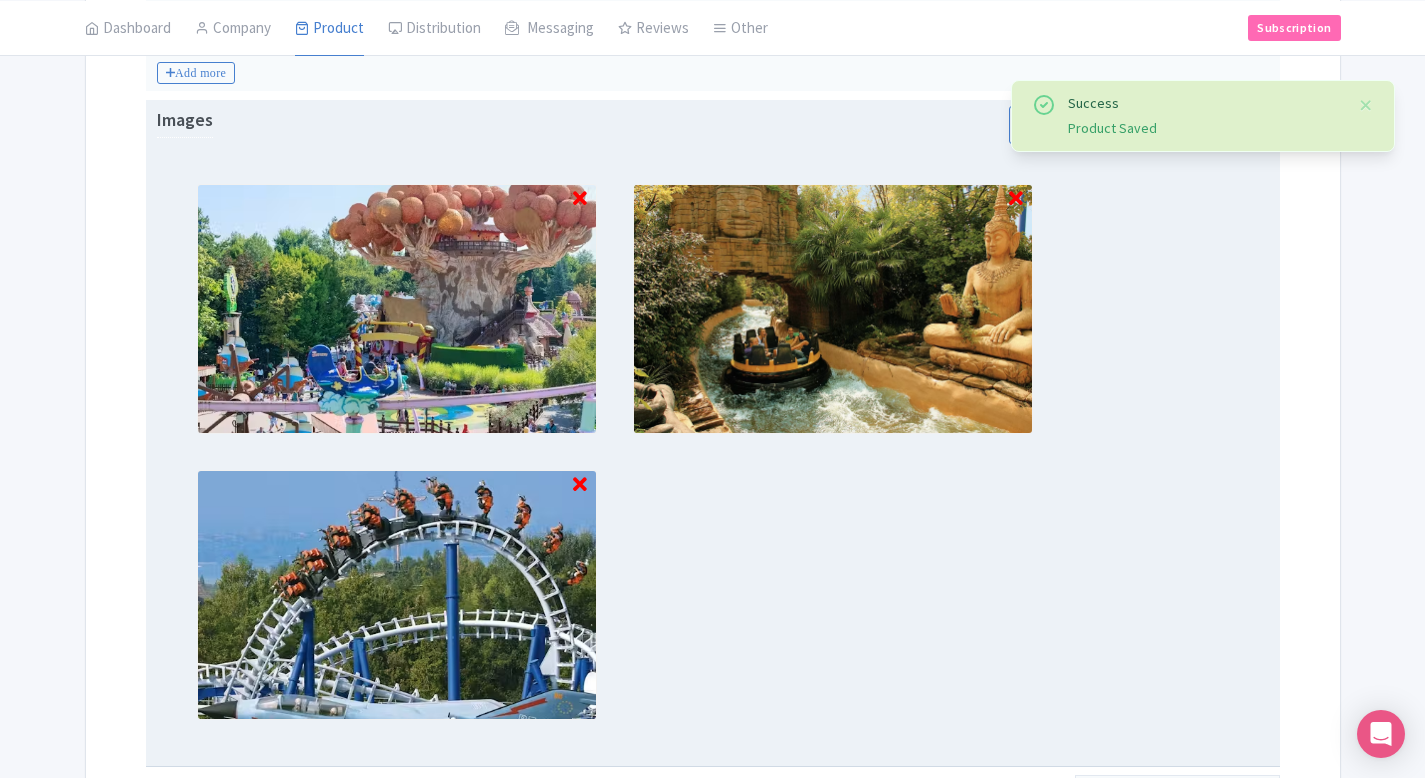 click at bounding box center (580, 485) 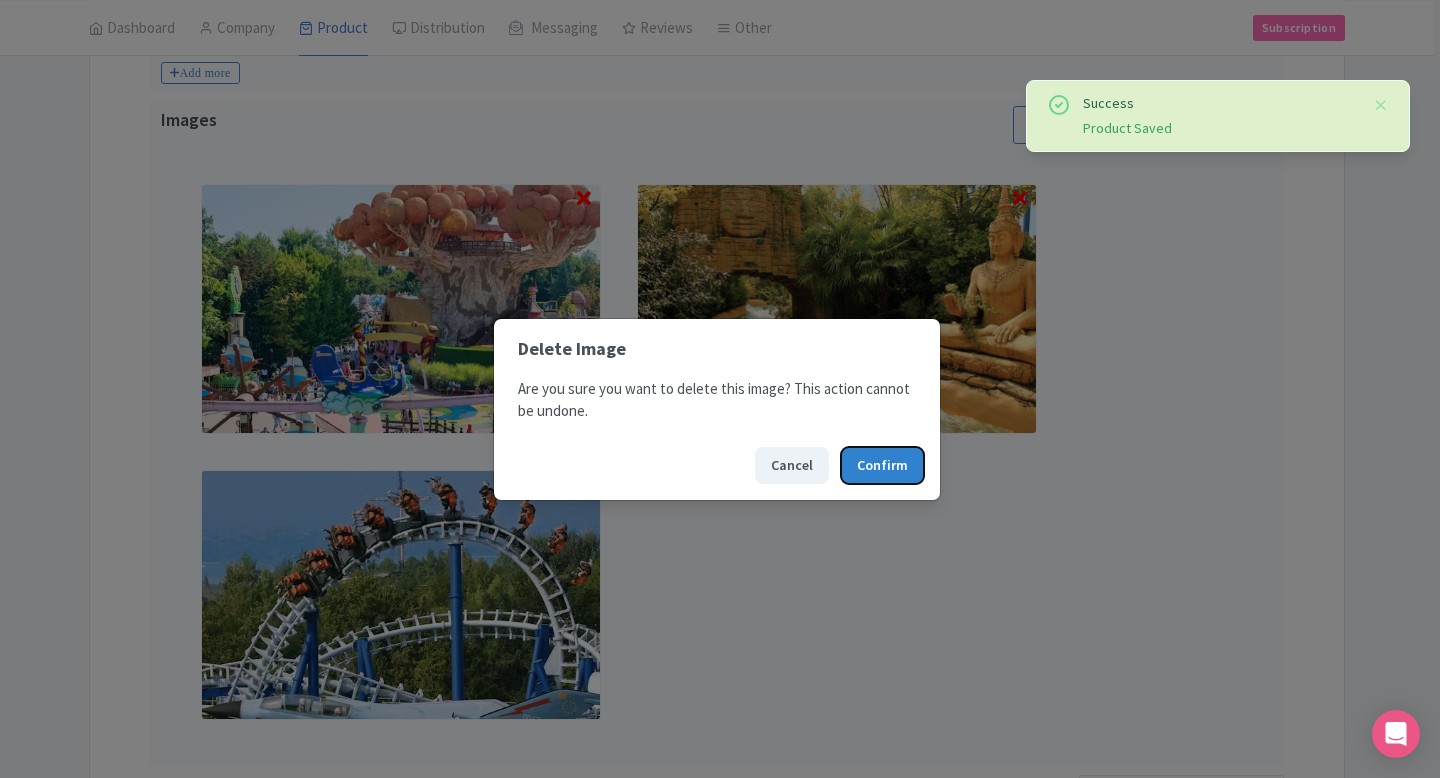 click on "Confirm" at bounding box center (882, 465) 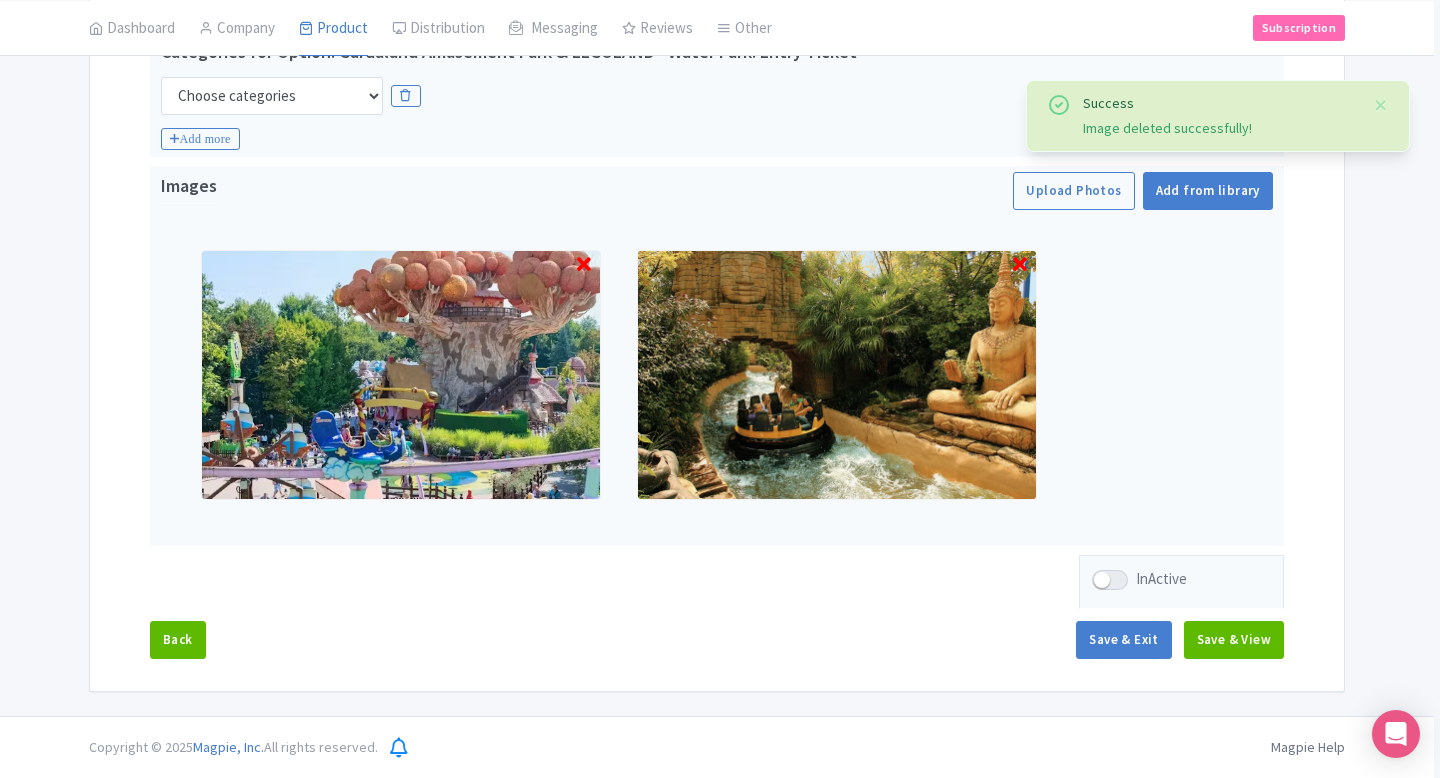 scroll, scrollTop: 472, scrollLeft: 0, axis: vertical 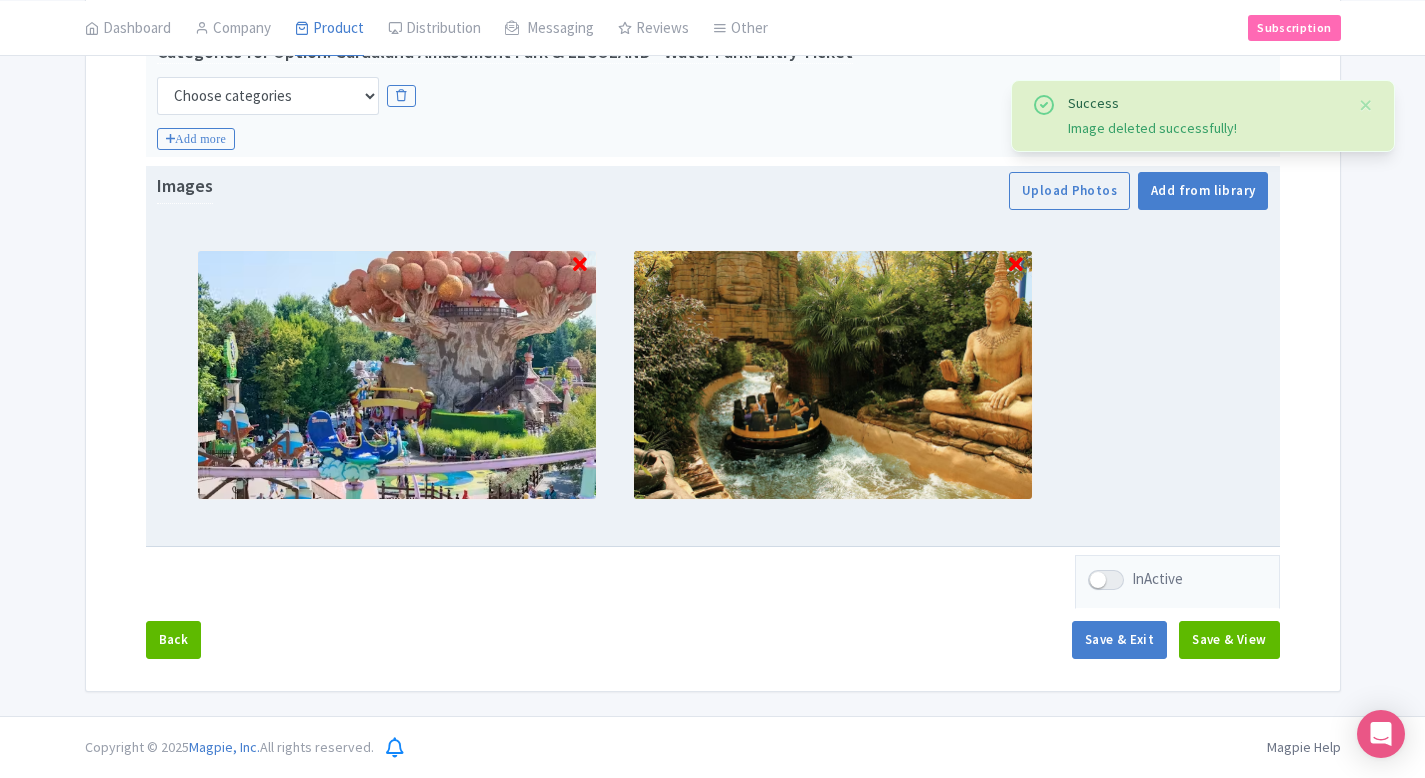 click at bounding box center (1016, 265) 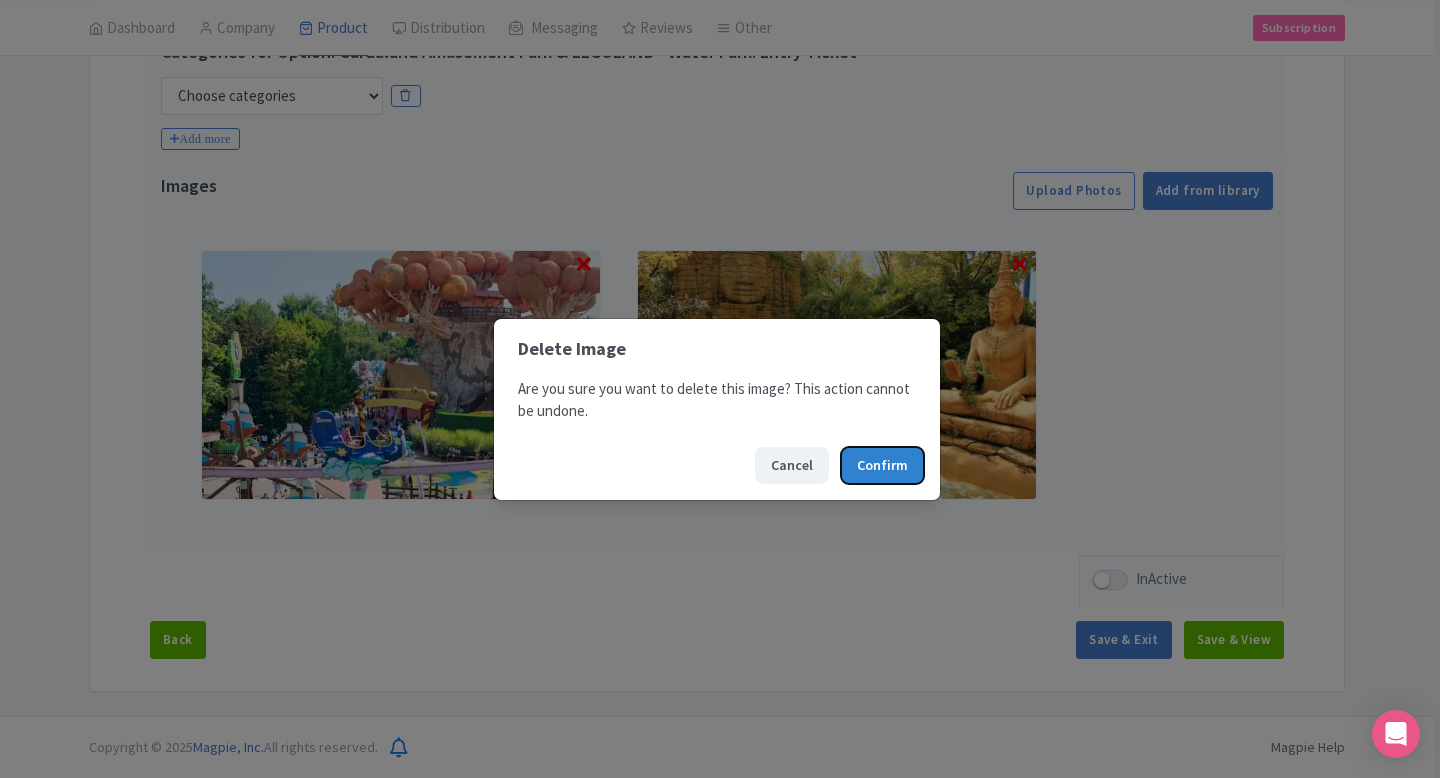 click on "Confirm" at bounding box center (882, 465) 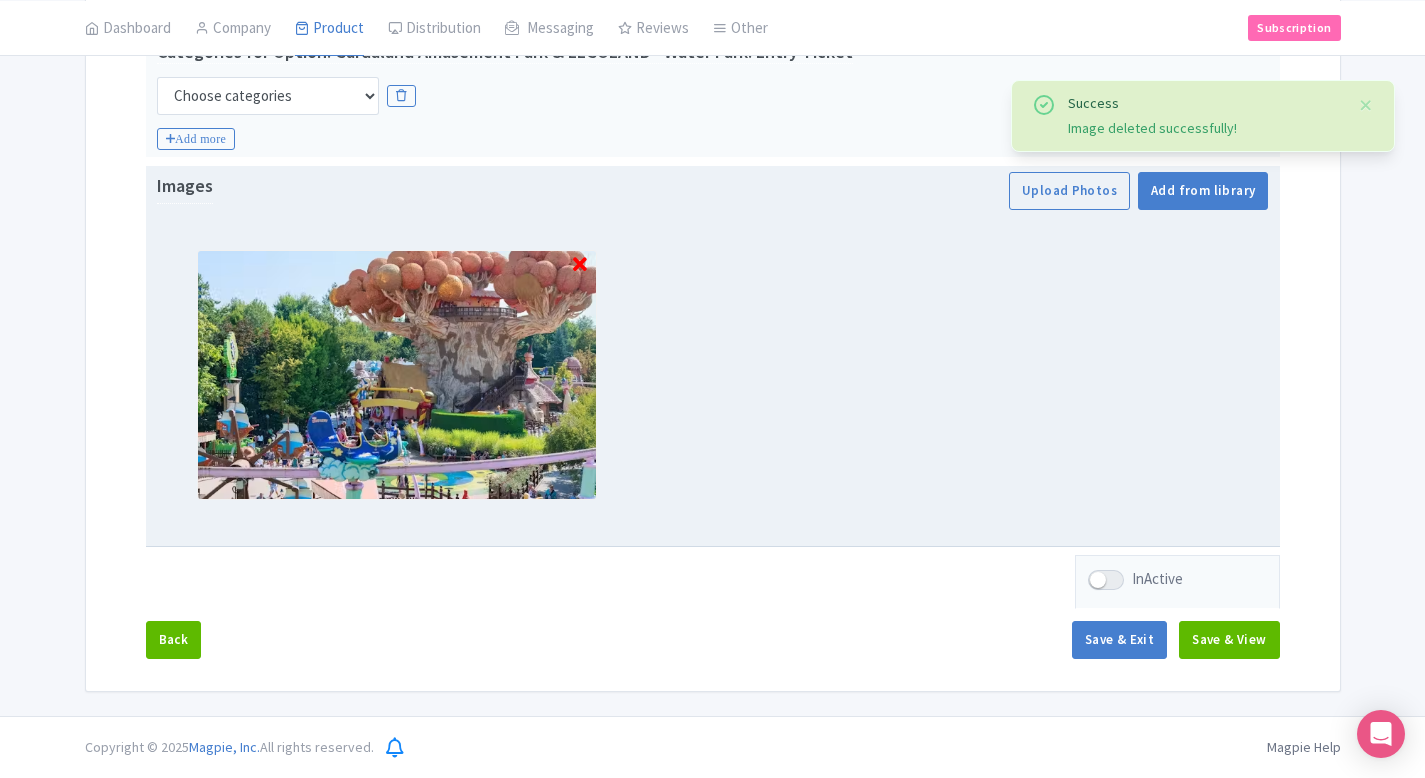 click at bounding box center (580, 265) 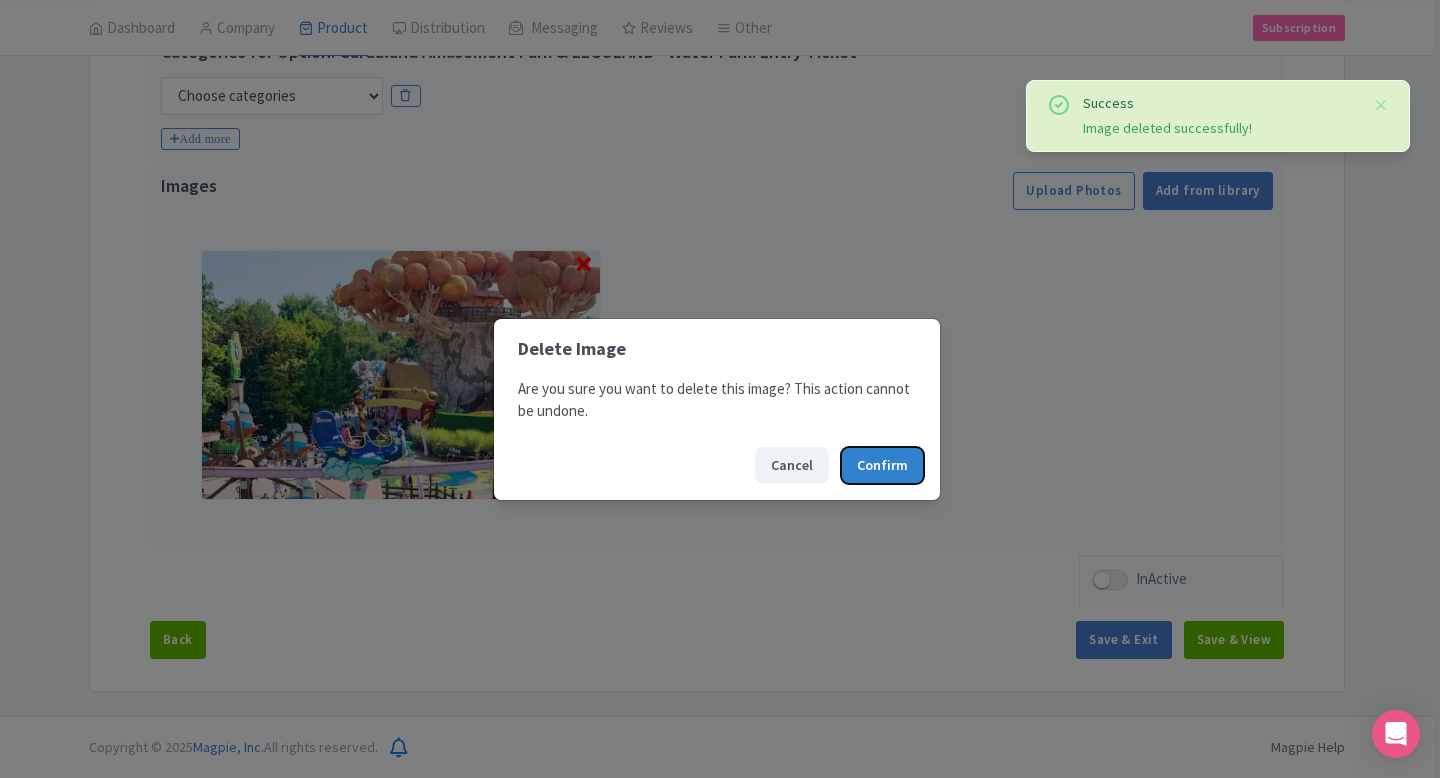 click on "Confirm" at bounding box center [882, 465] 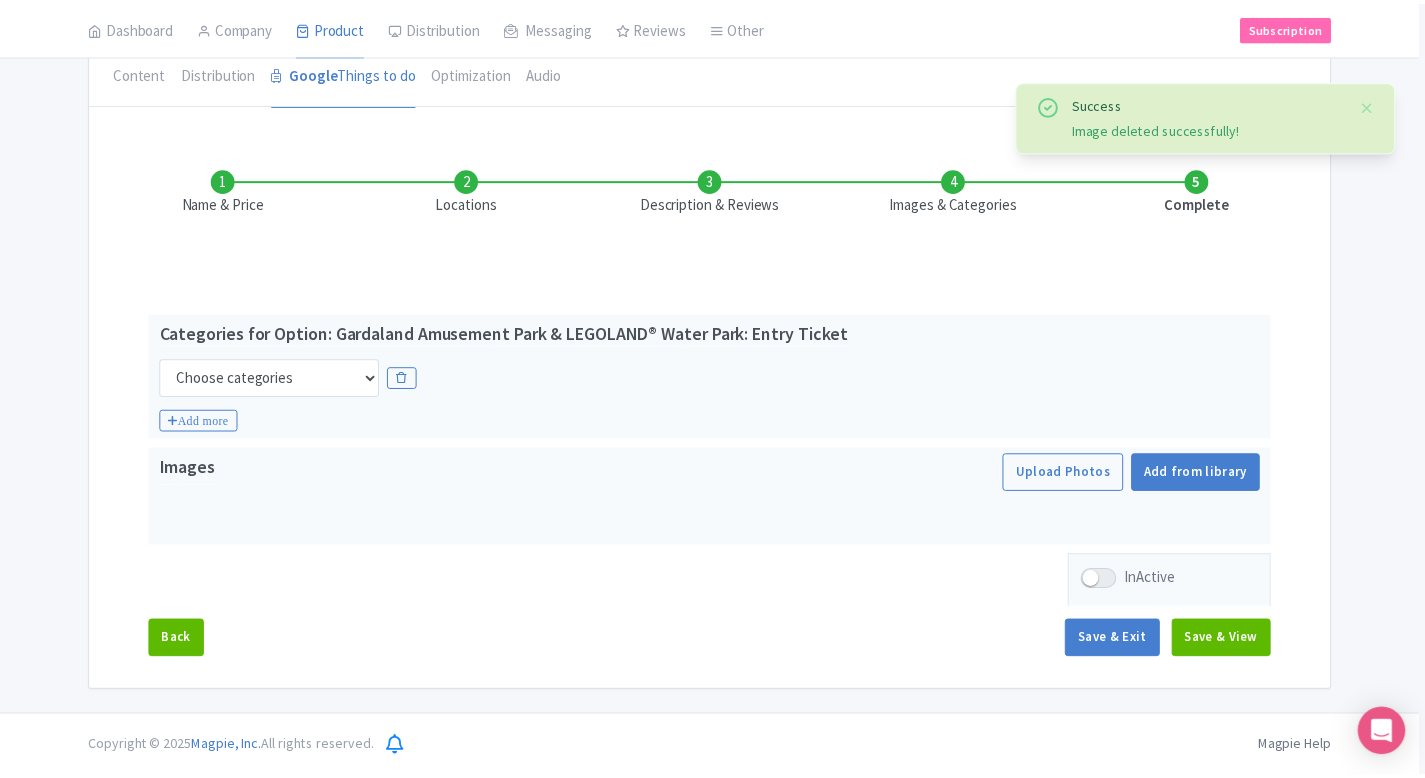 scroll, scrollTop: 190, scrollLeft: 0, axis: vertical 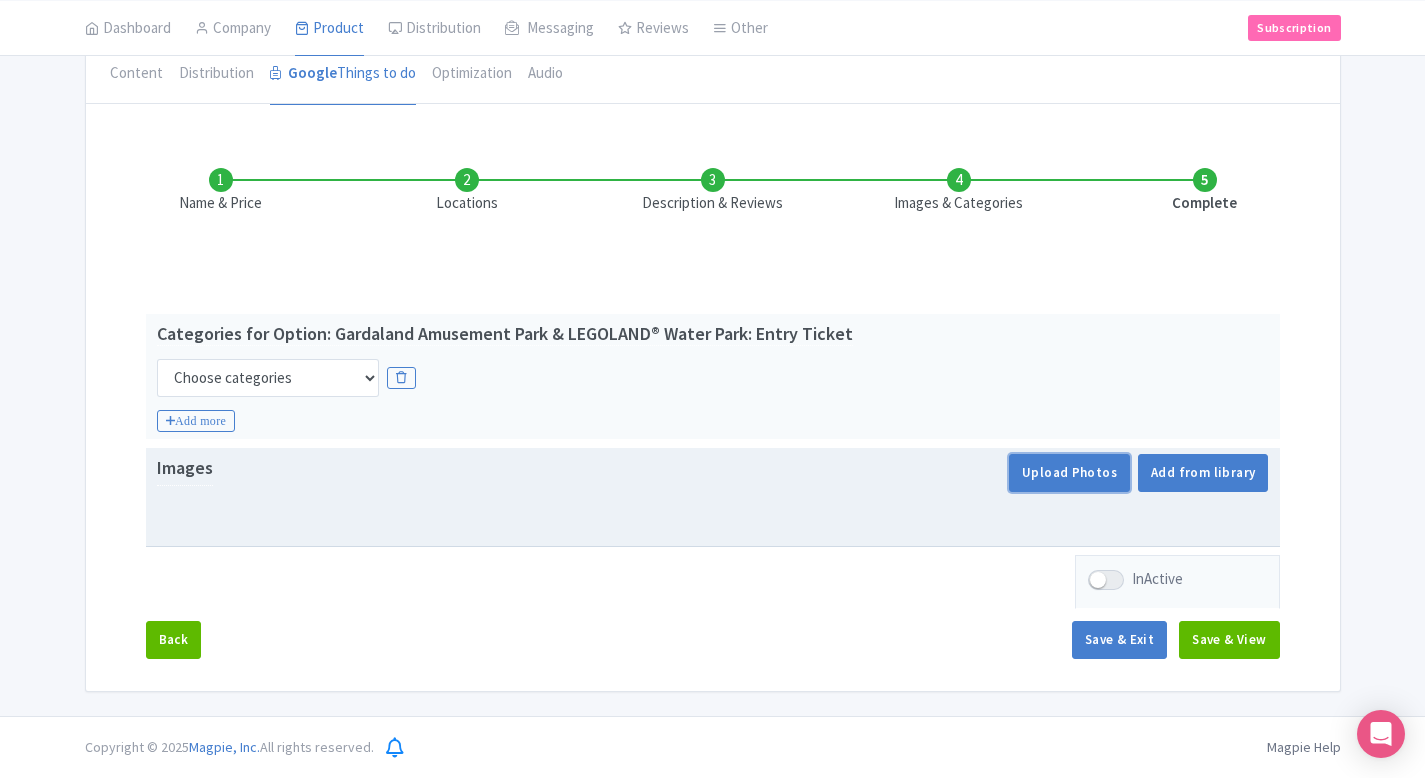 click on "Upload Photos" at bounding box center (1069, 473) 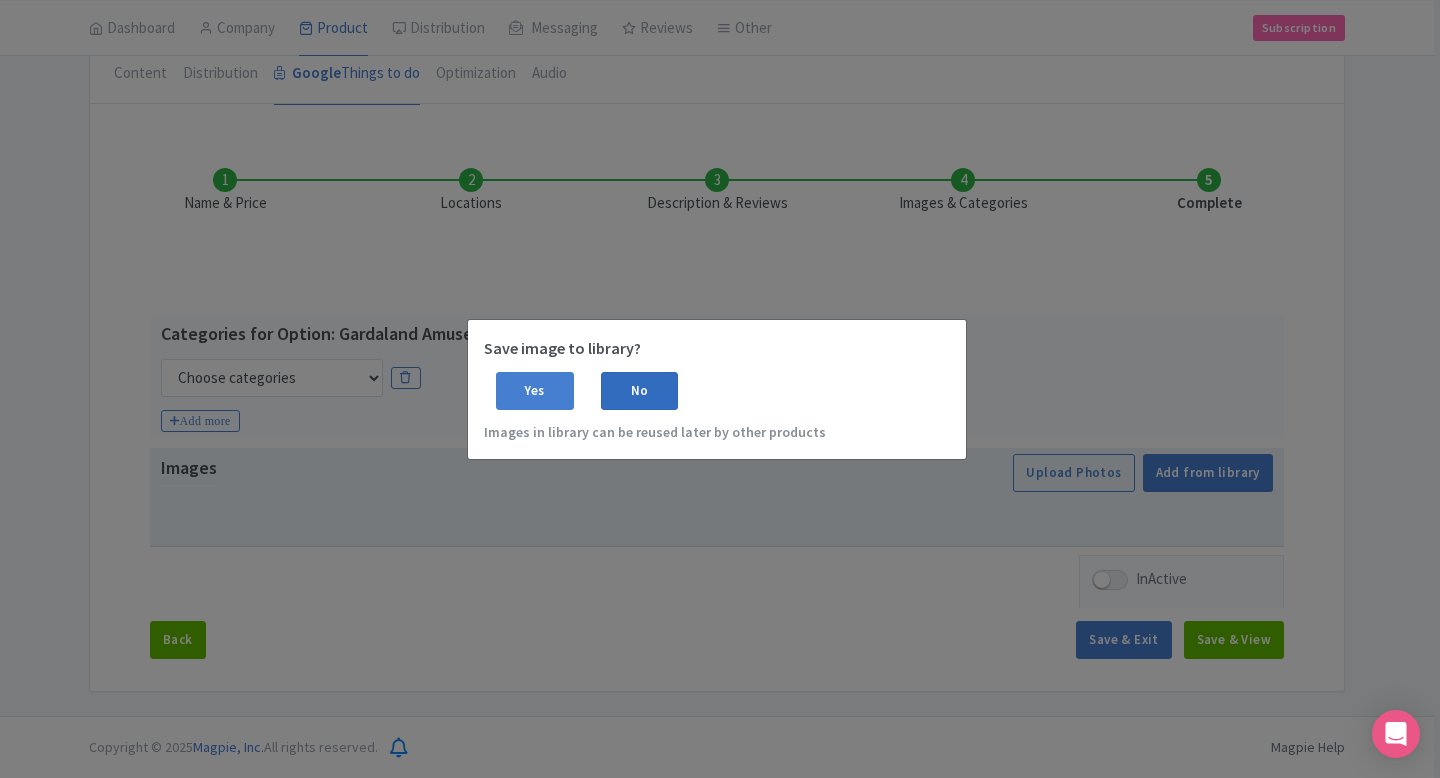 click on "No" at bounding box center [640, 391] 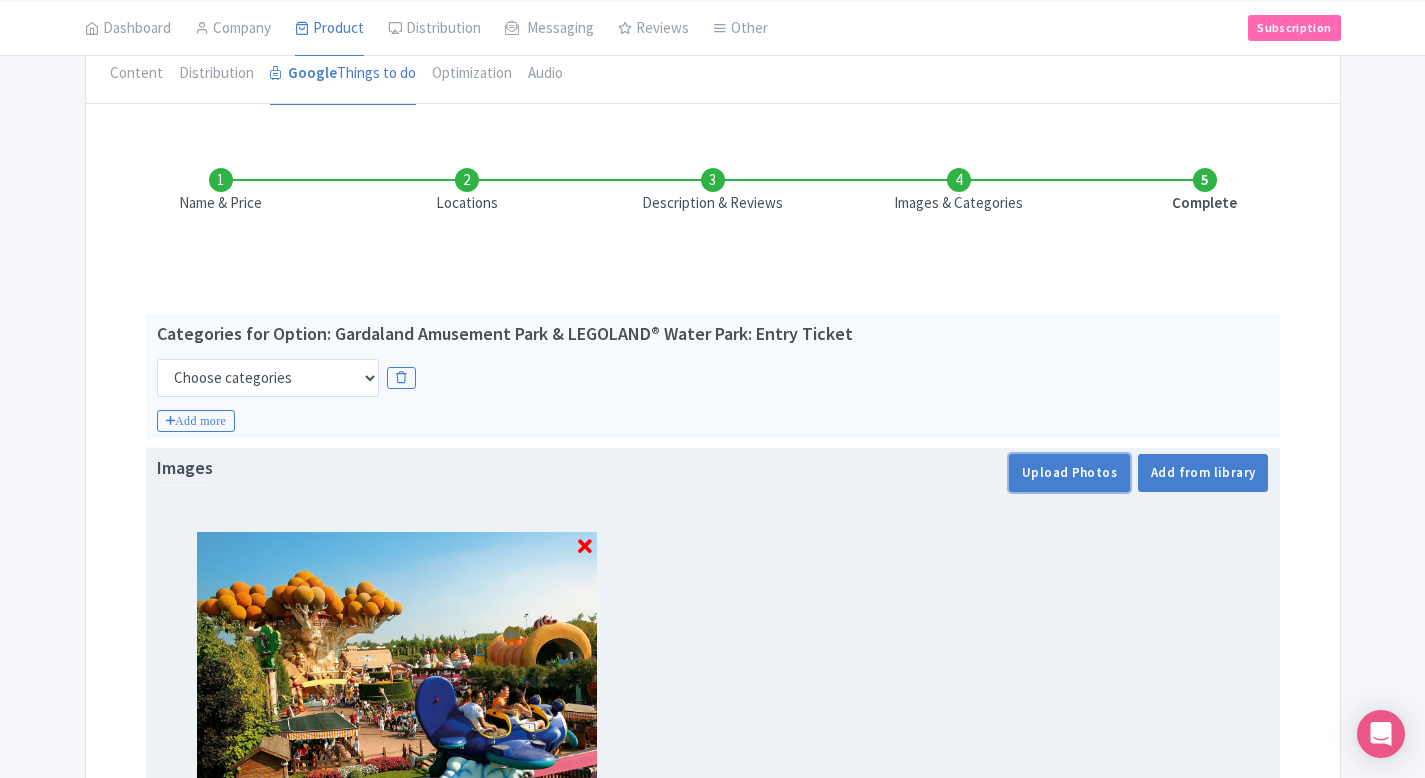 click on "Upload Photos" at bounding box center [1069, 473] 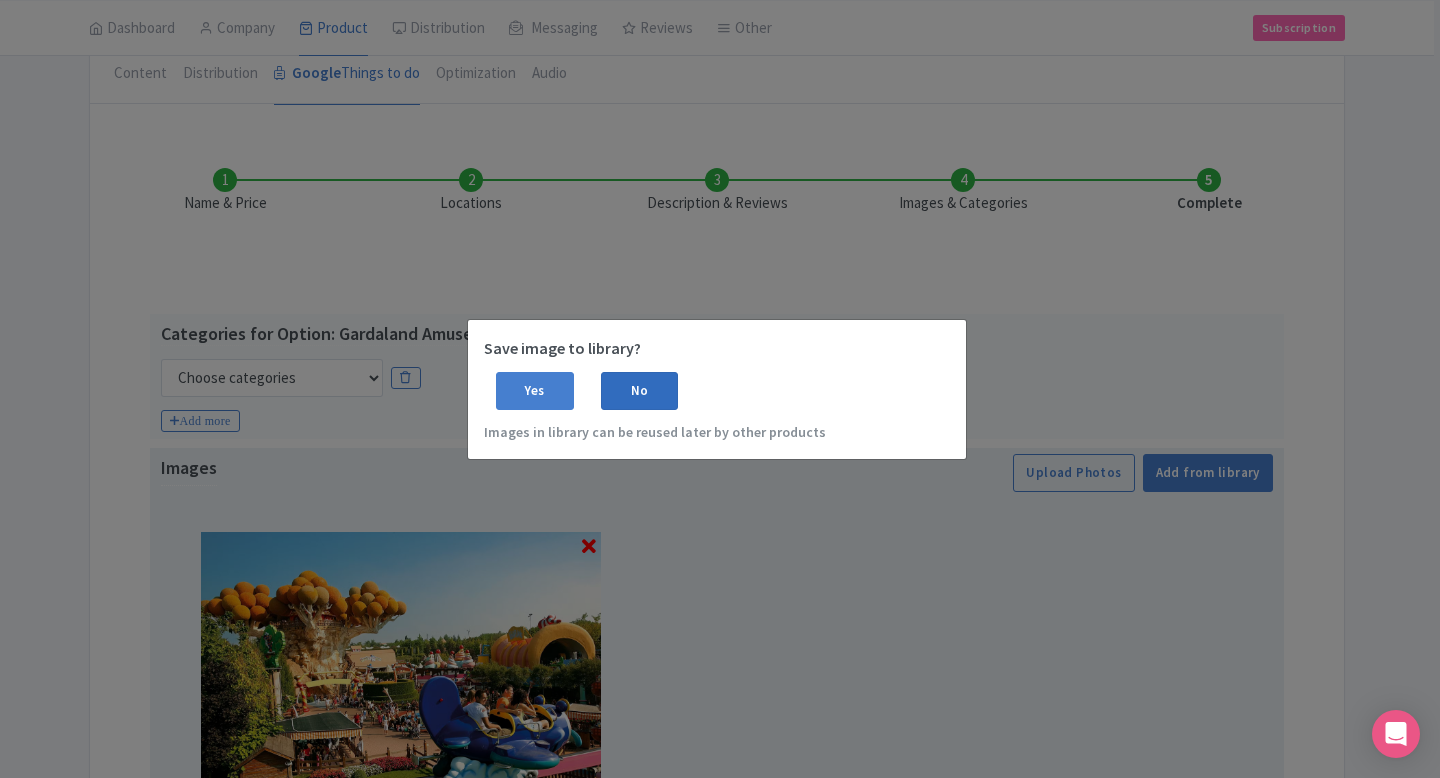 click on "No" at bounding box center [640, 391] 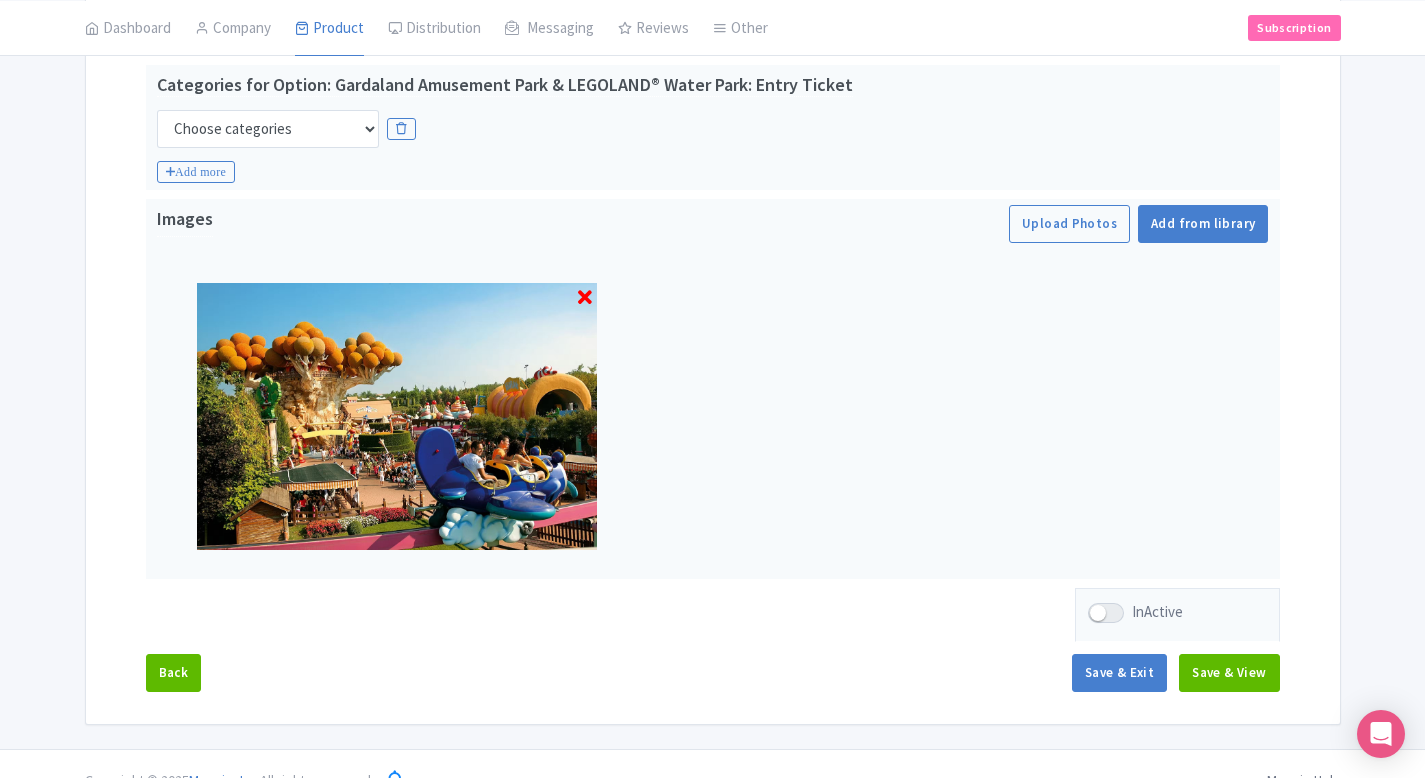 scroll, scrollTop: 472, scrollLeft: 0, axis: vertical 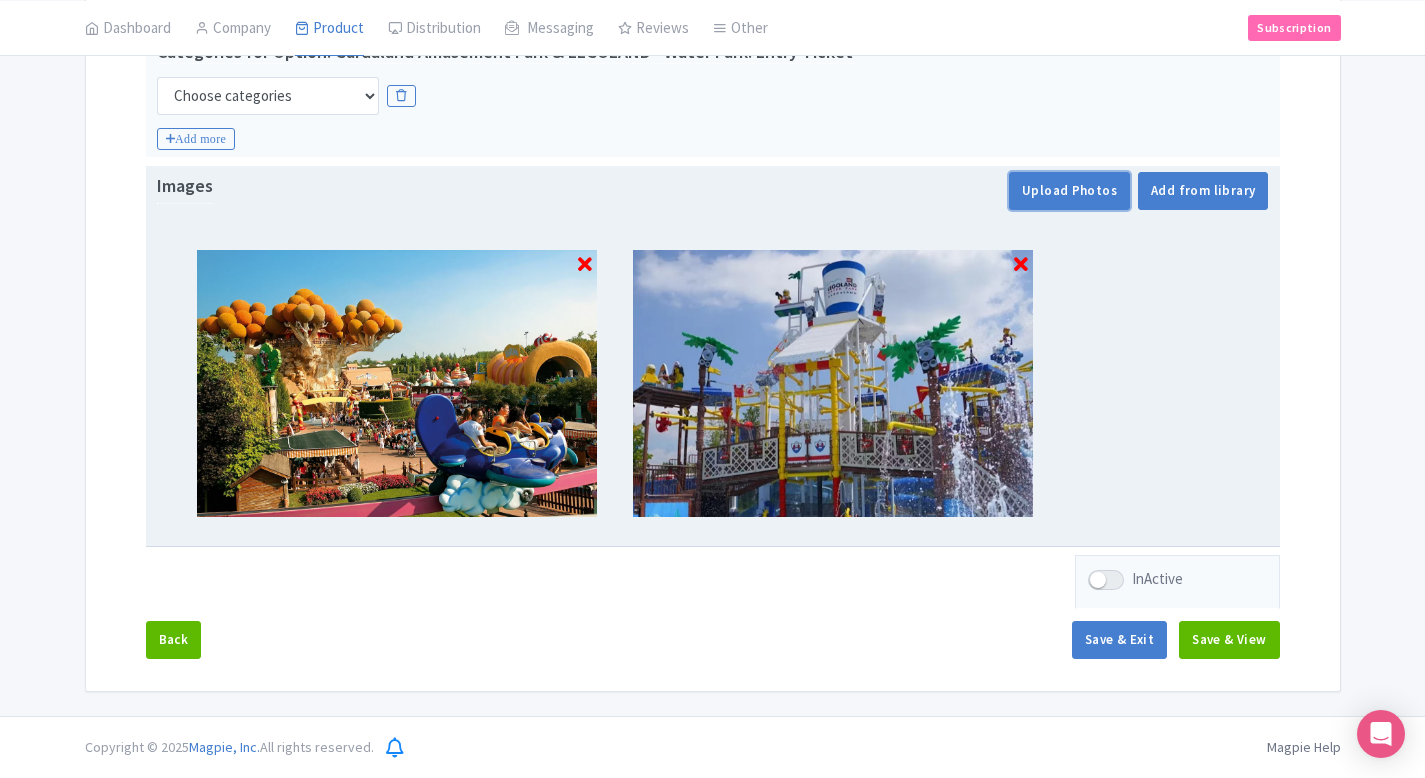click on "Upload Photos" at bounding box center (1069, 191) 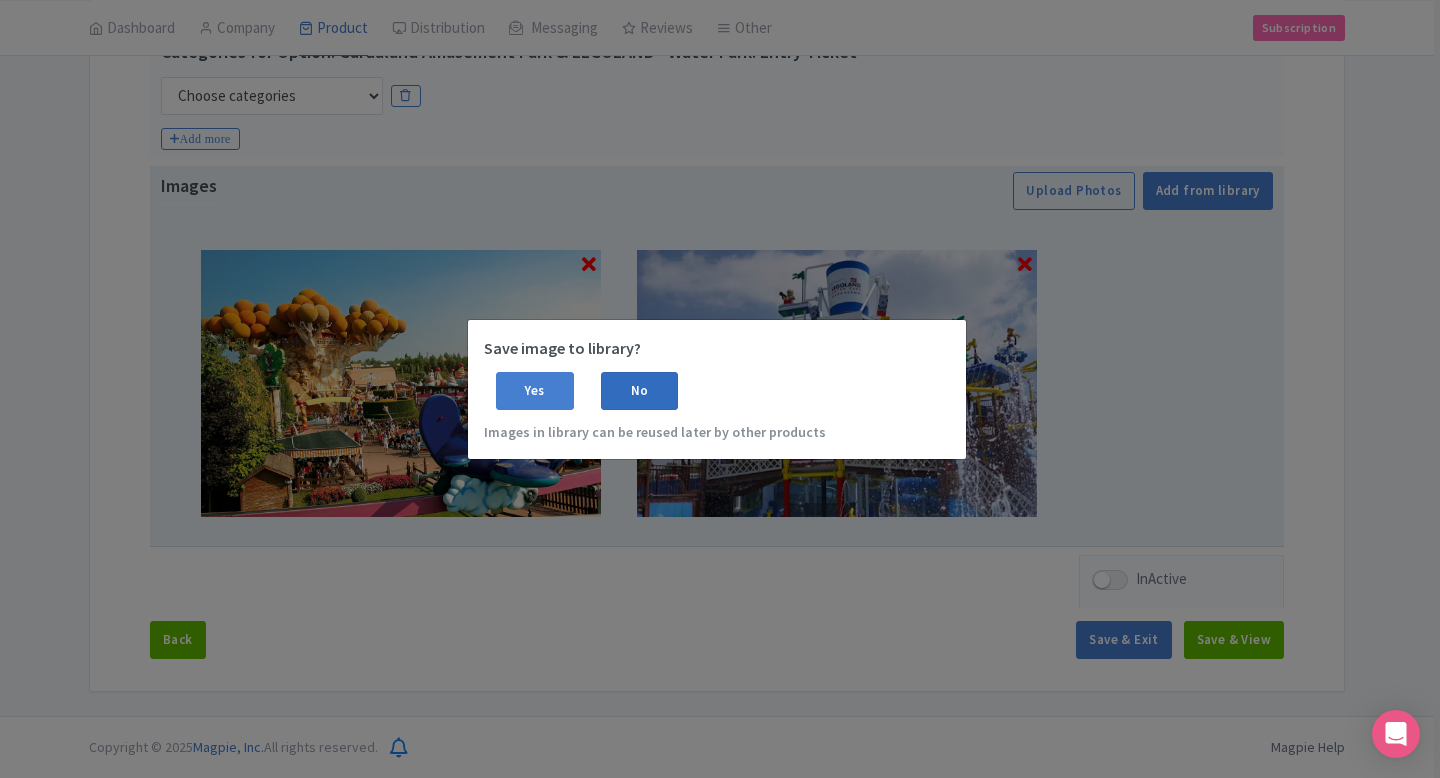 click on "No" at bounding box center (640, 391) 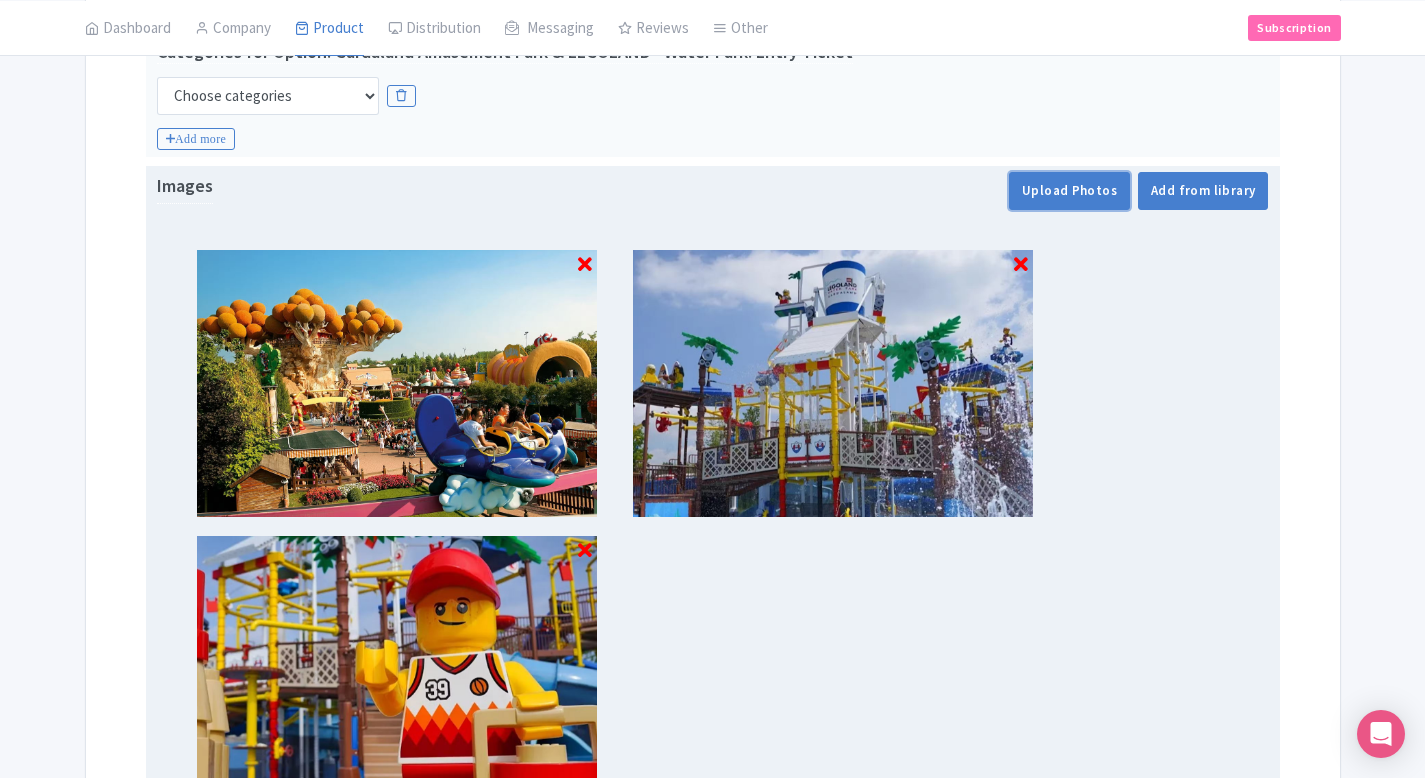 click on "Upload Photos" at bounding box center (1069, 191) 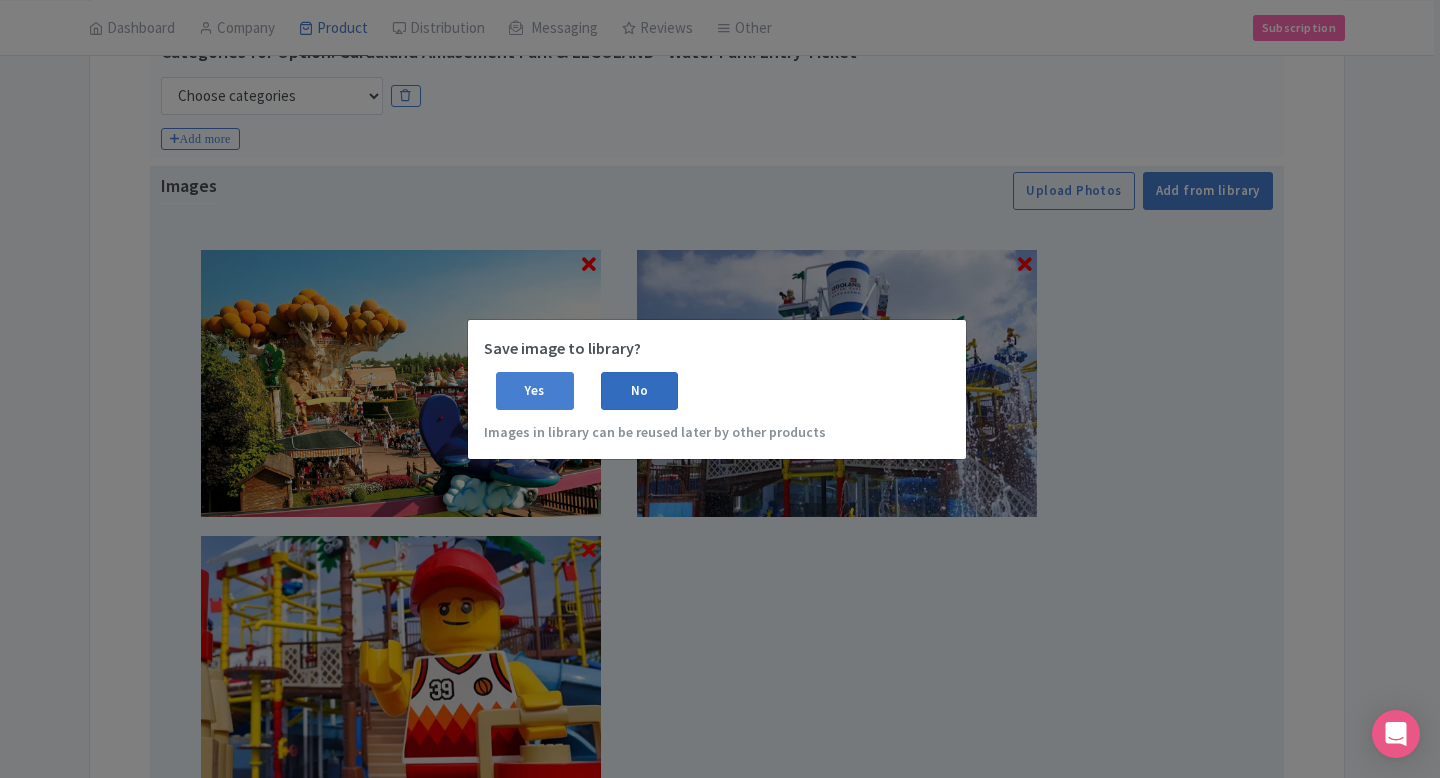click on "No" at bounding box center (640, 391) 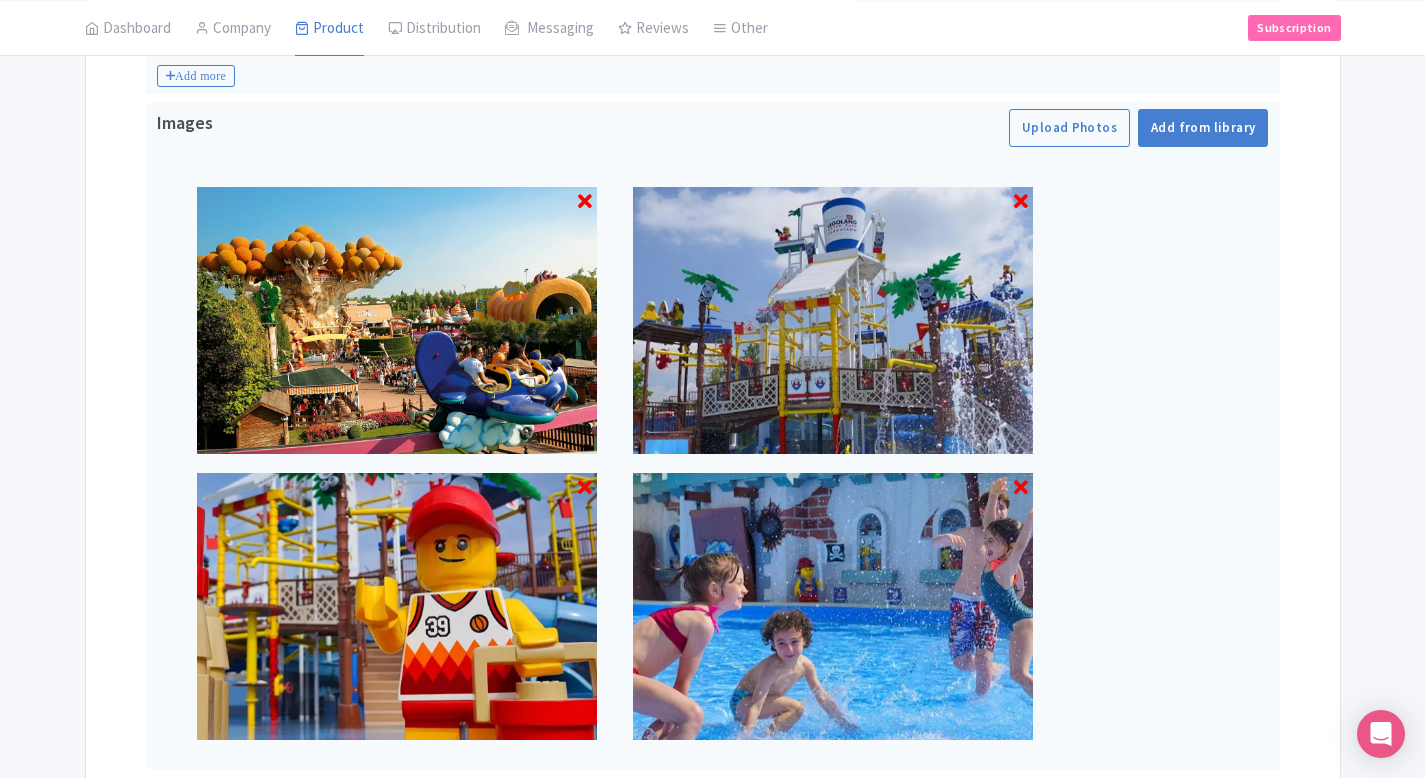 scroll, scrollTop: 383, scrollLeft: 0, axis: vertical 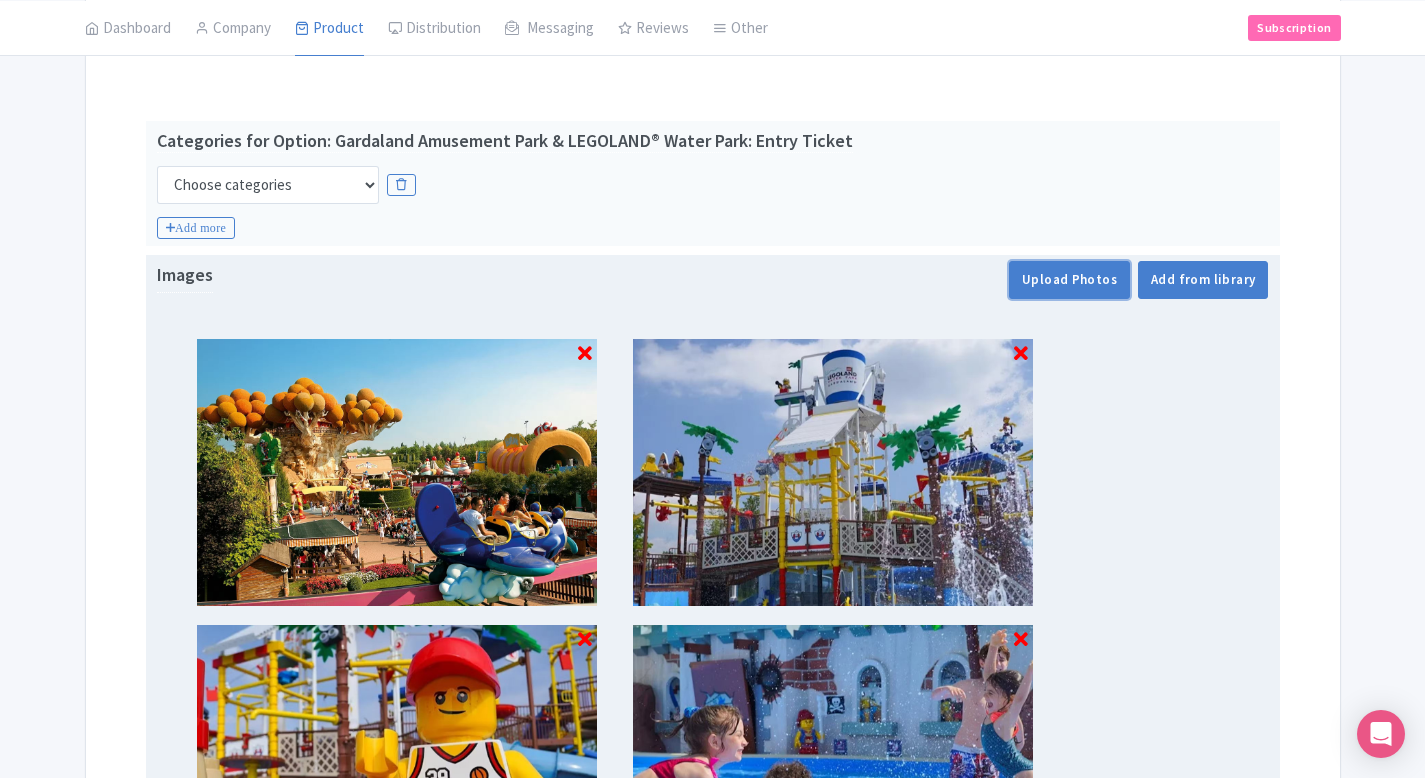 click on "Upload Photos" at bounding box center (1069, 280) 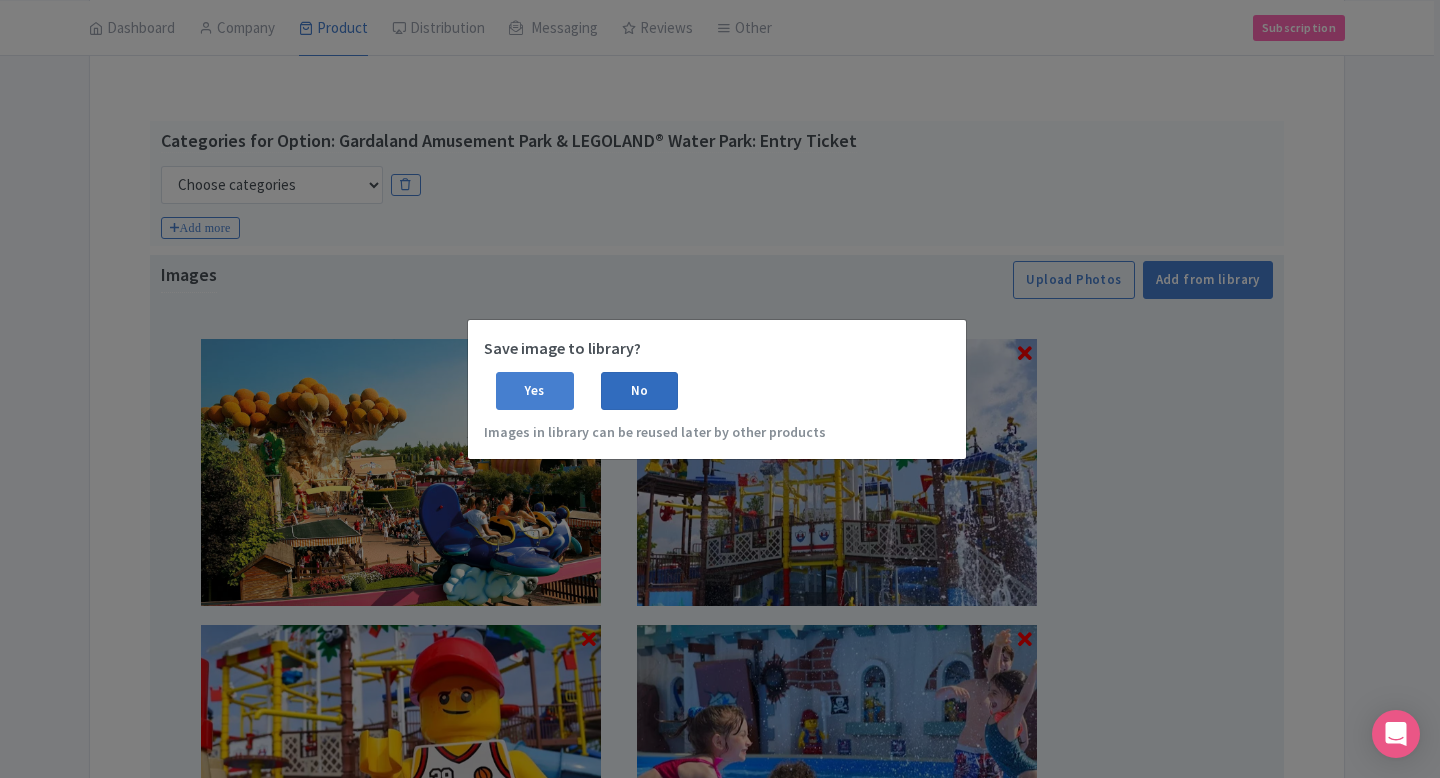 click on "No" at bounding box center [640, 391] 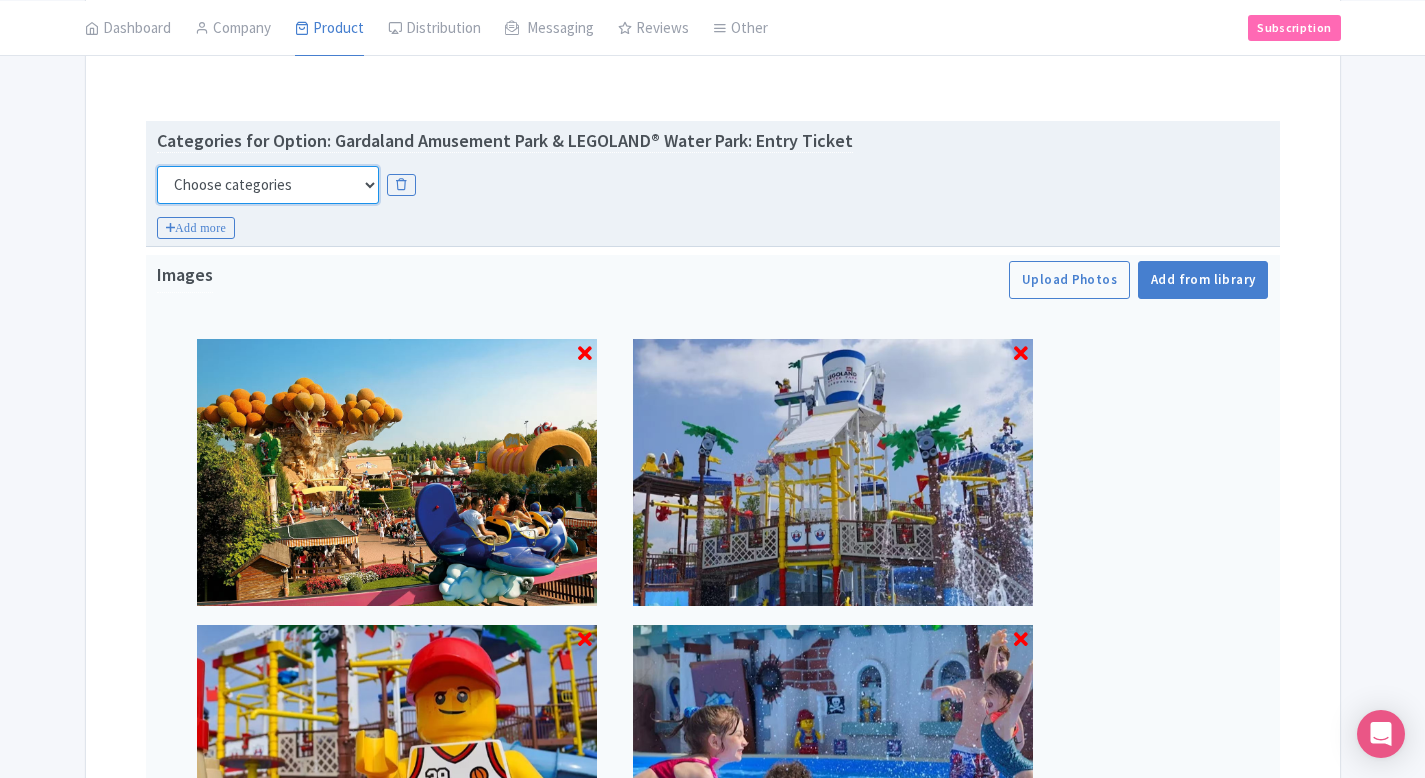 click on "Choose categories Adults Only
Animals
Audio Guide
Beaches
Bike Tours
Boat Tours
City Cards
Classes
Day Trips
Family Friendly
Fast Track
Food
Guided Tours
History
Hop On Hop Off
Literature
Live Music
Museums
Nightlife
Outdoors
Private Tours
Romantic
Self Guided
Small Group Tours
Sports
Theme Parks
Walking Tours
Wheelchair Accessible
Recurring Events" at bounding box center (268, 185) 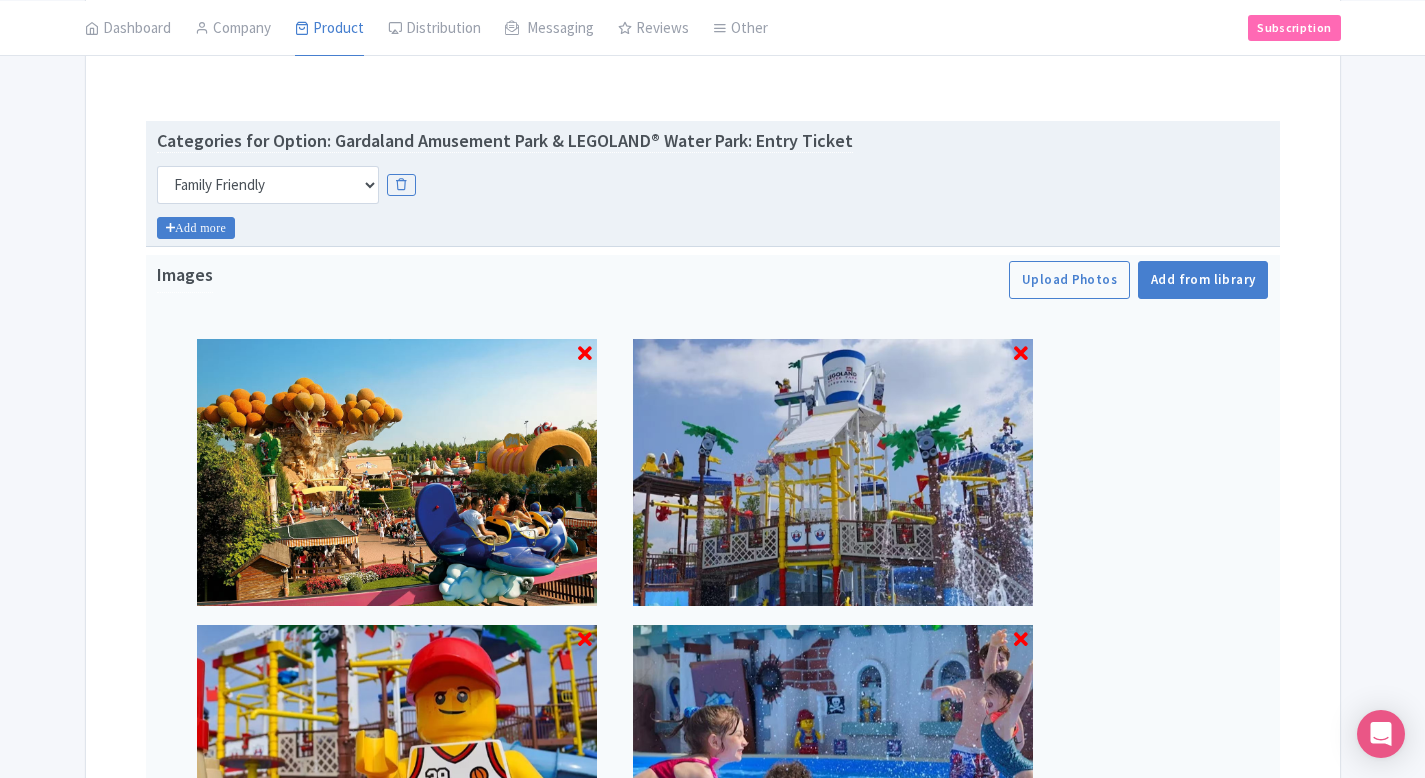 click on "Add more" at bounding box center (196, 228) 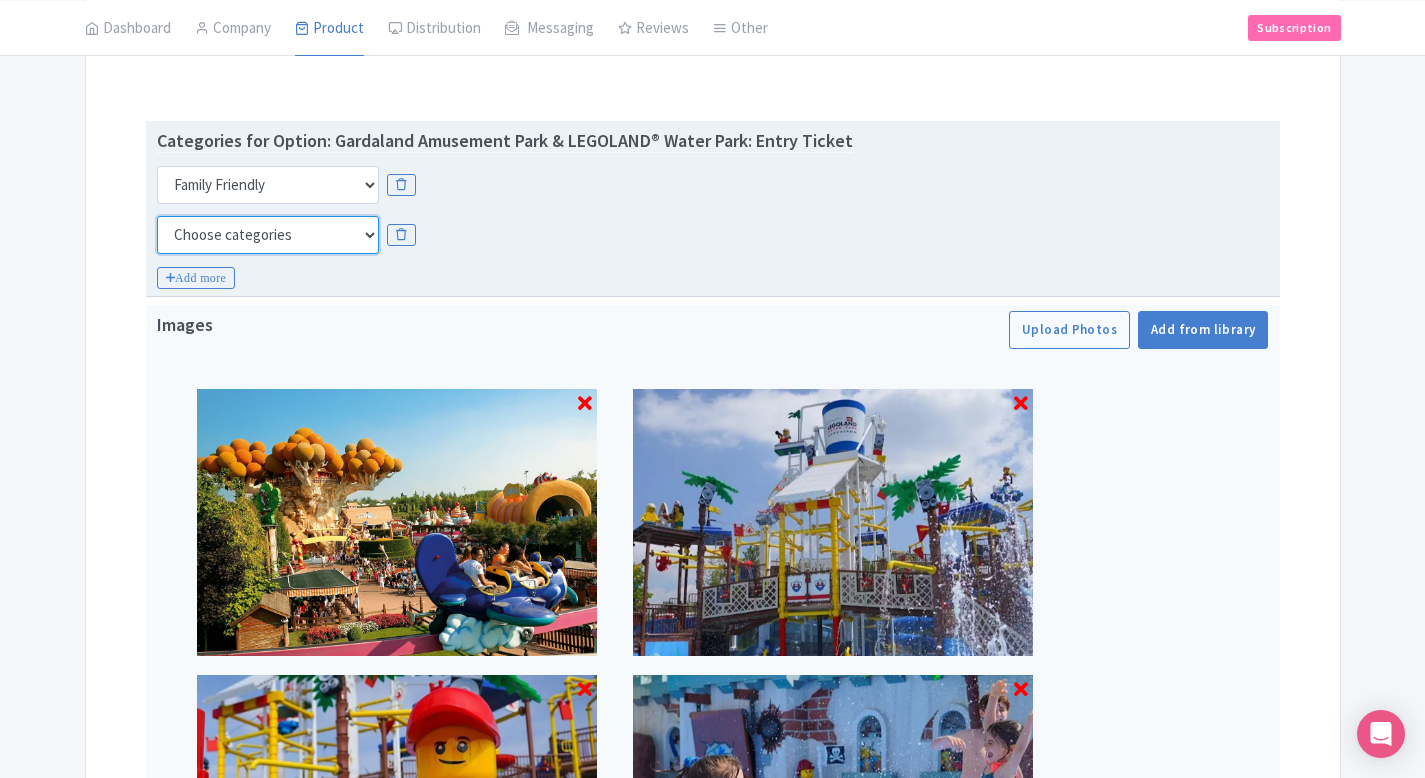 click on "Choose categories Adults Only
Animals
Audio Guide
Beaches
Bike Tours
Boat Tours
City Cards
Classes
Day Trips
Family Friendly
Fast Track
Food
Guided Tours
History
Hop On Hop Off
Literature
Live Music
Museums
Nightlife
Outdoors
Private Tours
Romantic
Self Guided
Small Group Tours
Sports
Theme Parks
Walking Tours
Wheelchair Accessible
Recurring Events" at bounding box center [268, 235] 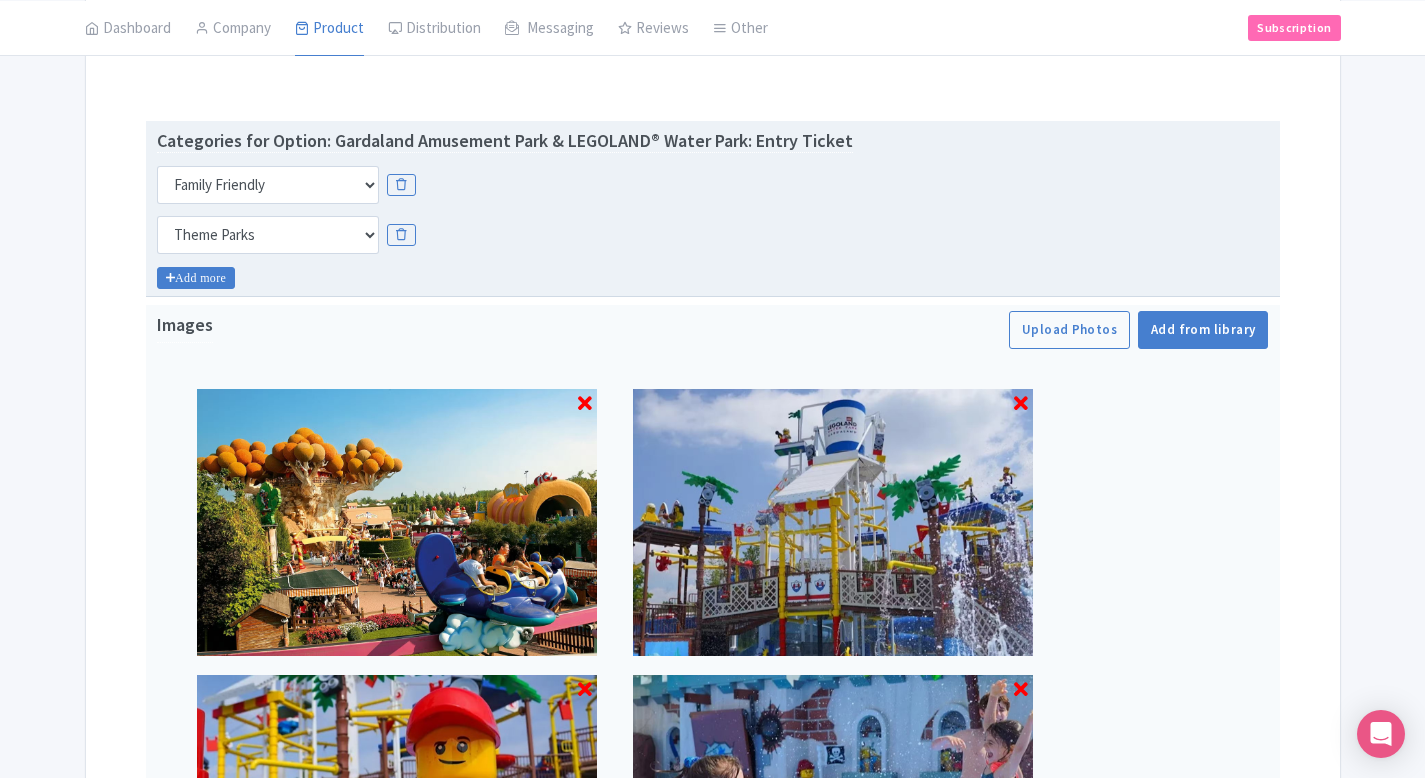 click on "Add more" at bounding box center (196, 278) 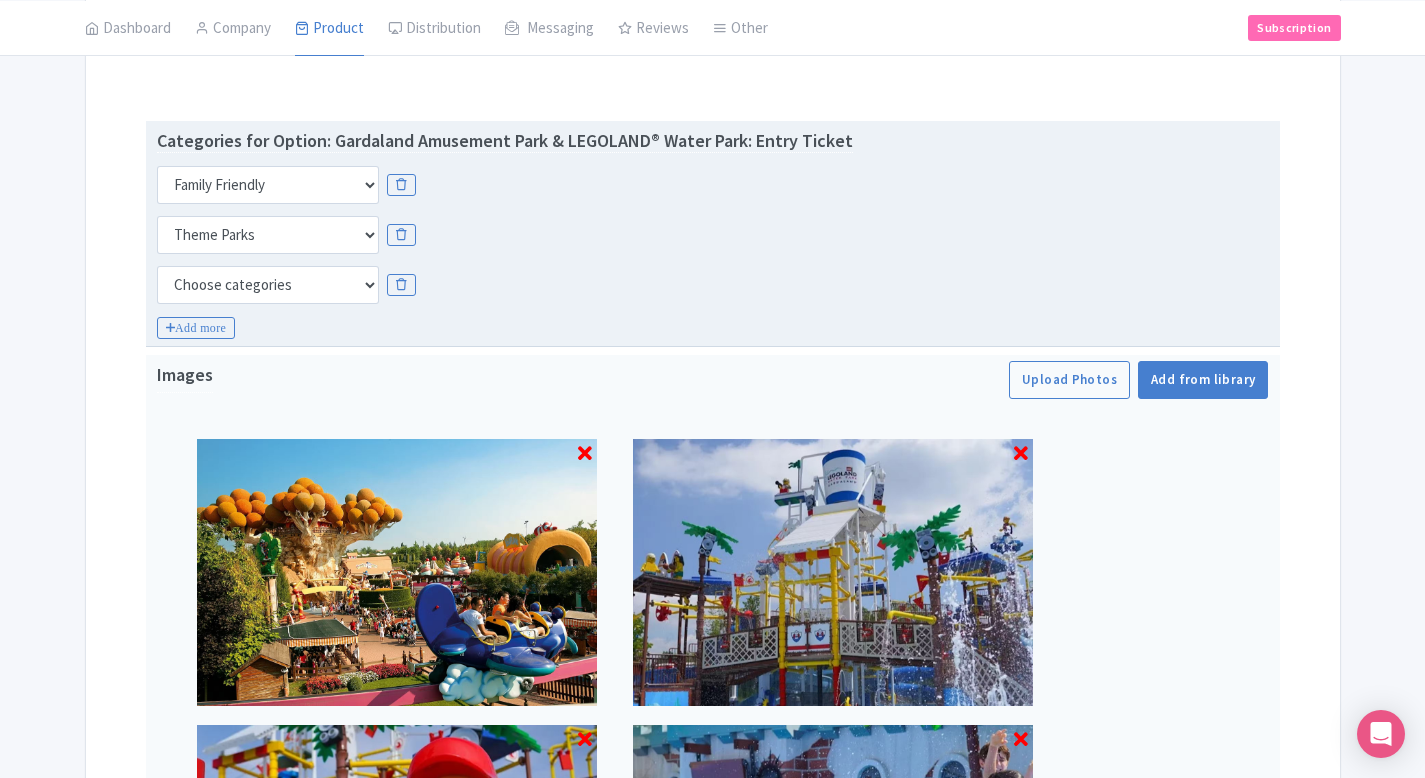 click on "Categories for Option: Gardaland Amusement Park & LEGOLAND® Water Park: Entry Ticket
Choose categories Adults Only
Animals
Audio Guide
Beaches
Bike Tours
Boat Tours
City Cards
Classes
Day Trips
Family Friendly
Fast Track
Food
Guided Tours
History
Hop On Hop Off
Literature
Live Music
Museums
Nightlife
Outdoors
Private Tours
Romantic
Self Guided
Small Group Tours
Sports
Theme Parks
Walking Tours
Wheelchair Accessible
Recurring Events
Choose categories Adults Only
Animals
Audio Guide
Beaches
Bike Tours
Boat Tours
City Cards
Classes
Day Trips
Family Friendly
Fast Track
Food
Guided Tours
History
Hop On Hop Off
Literature
Live Music
Museums
Nightlife
Outdoors
Private Tours
Romantic
Self Guided
Small Group Tours
Sports
Theme Parks
Walking Tours
Wheelchair Accessible
Recurring Events
Choose categories Adults Only
Animals
Audio Guide
Beaches
Bike Tours
Boat Tours" at bounding box center (713, 234) 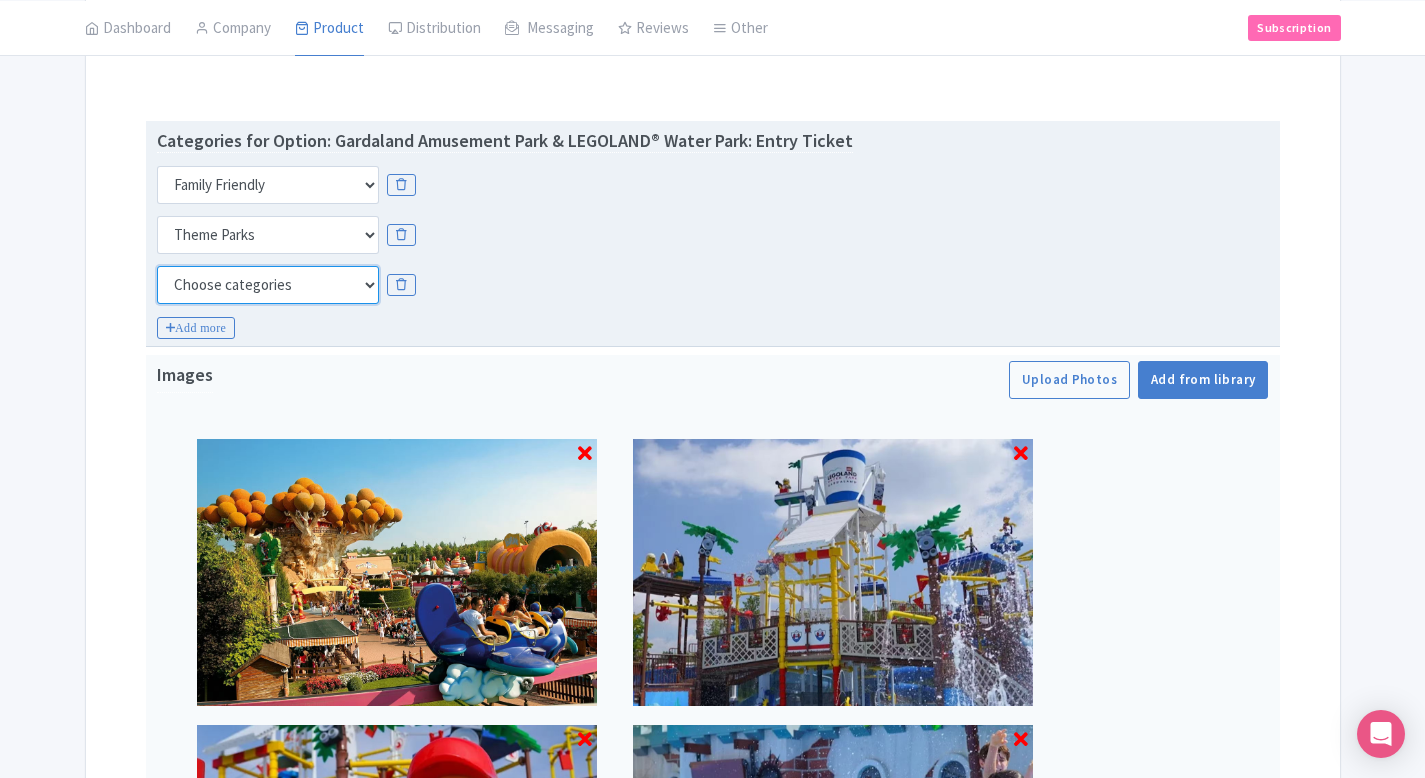 click on "Choose categories Adults Only
Animals
Audio Guide
Beaches
Bike Tours
Boat Tours
City Cards
Classes
Day Trips
Family Friendly
Fast Track
Food
Guided Tours
History
Hop On Hop Off
Literature
Live Music
Museums
Nightlife
Outdoors
Private Tours
Romantic
Self Guided
Small Group Tours
Sports
Theme Parks
Walking Tours
Wheelchair Accessible
Recurring Events" at bounding box center [268, 285] 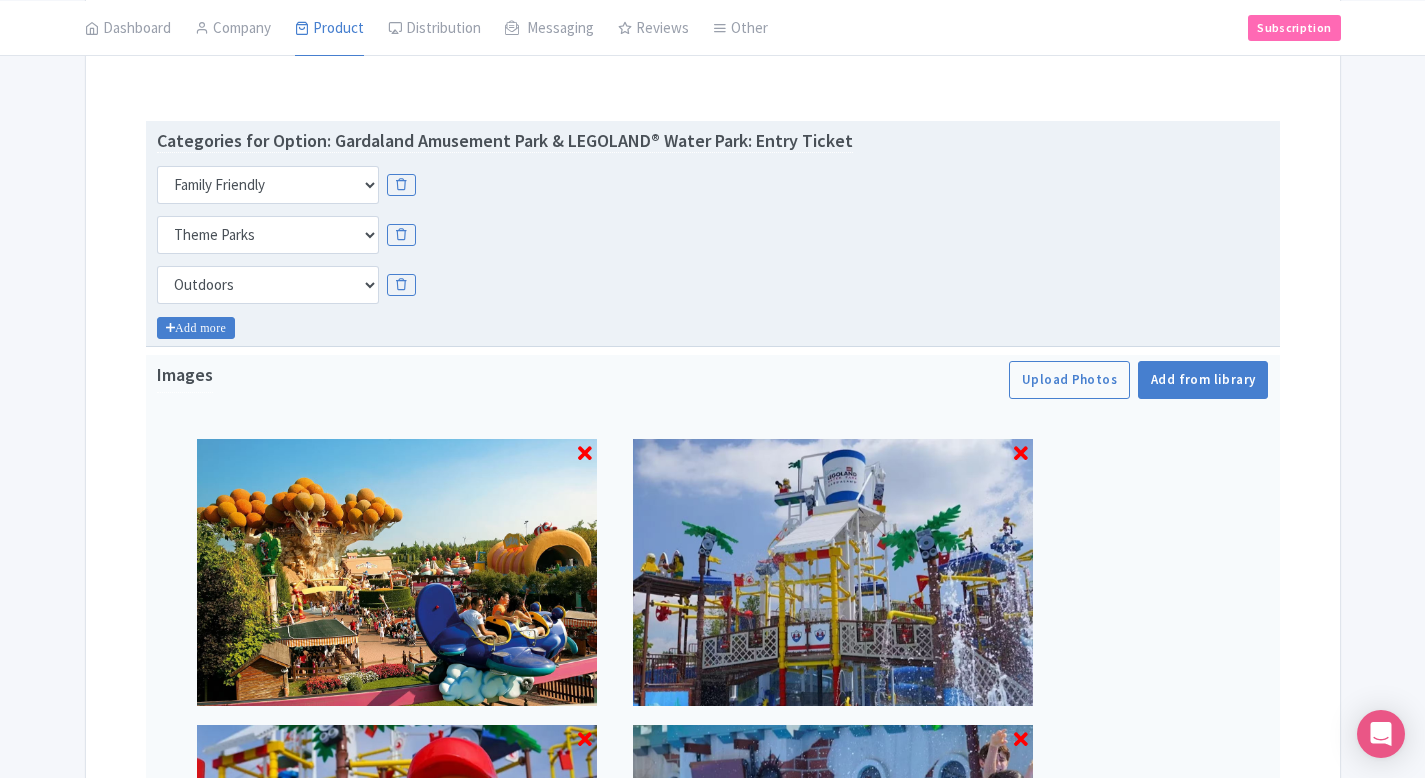 click on "Add more" at bounding box center [196, 328] 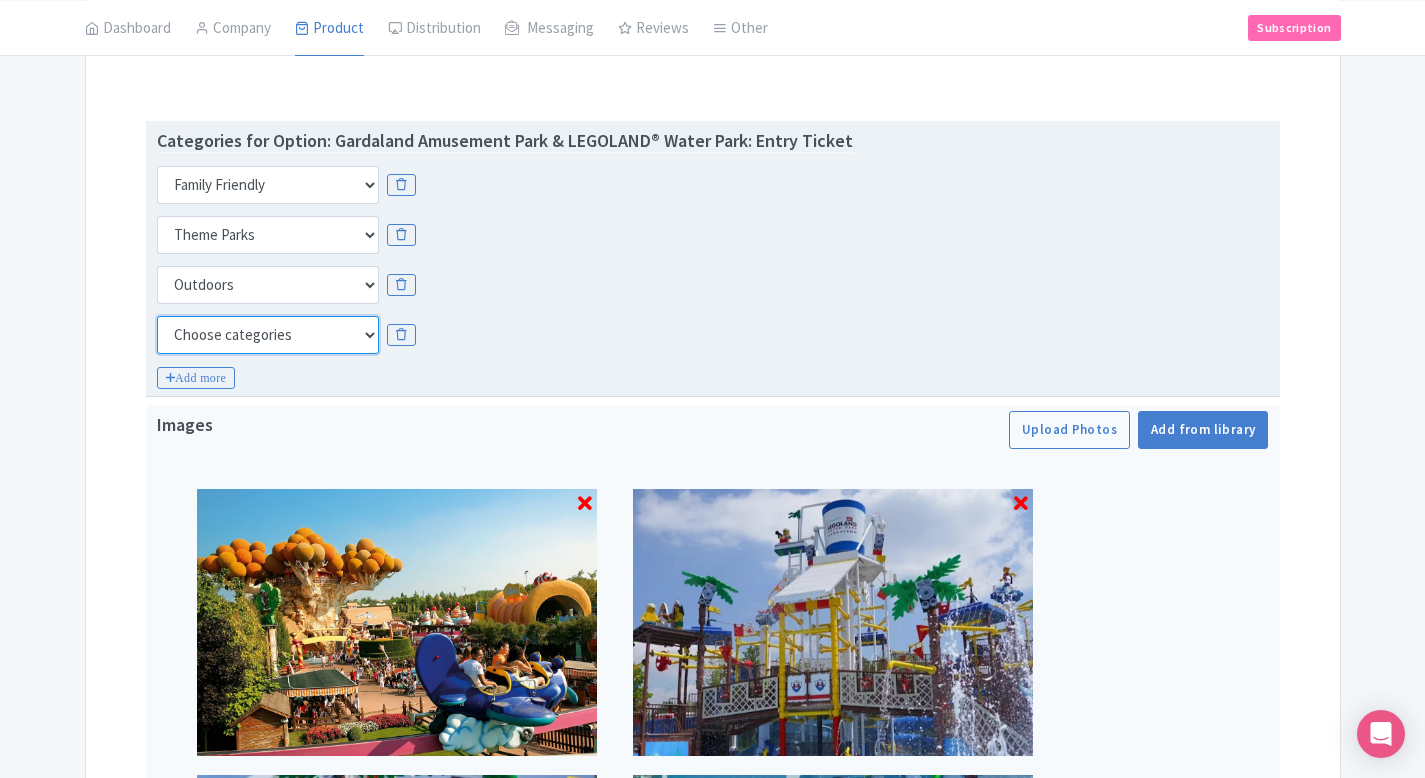 click on "Choose categories Adults Only
Animals
Audio Guide
Beaches
Bike Tours
Boat Tours
City Cards
Classes
Day Trips
Family Friendly
Fast Track
Food
Guided Tours
History
Hop On Hop Off
Literature
Live Music
Museums
Nightlife
Outdoors
Private Tours
Romantic
Self Guided
Small Group Tours
Sports
Theme Parks
Walking Tours
Wheelchair Accessible
Recurring Events" at bounding box center (268, 335) 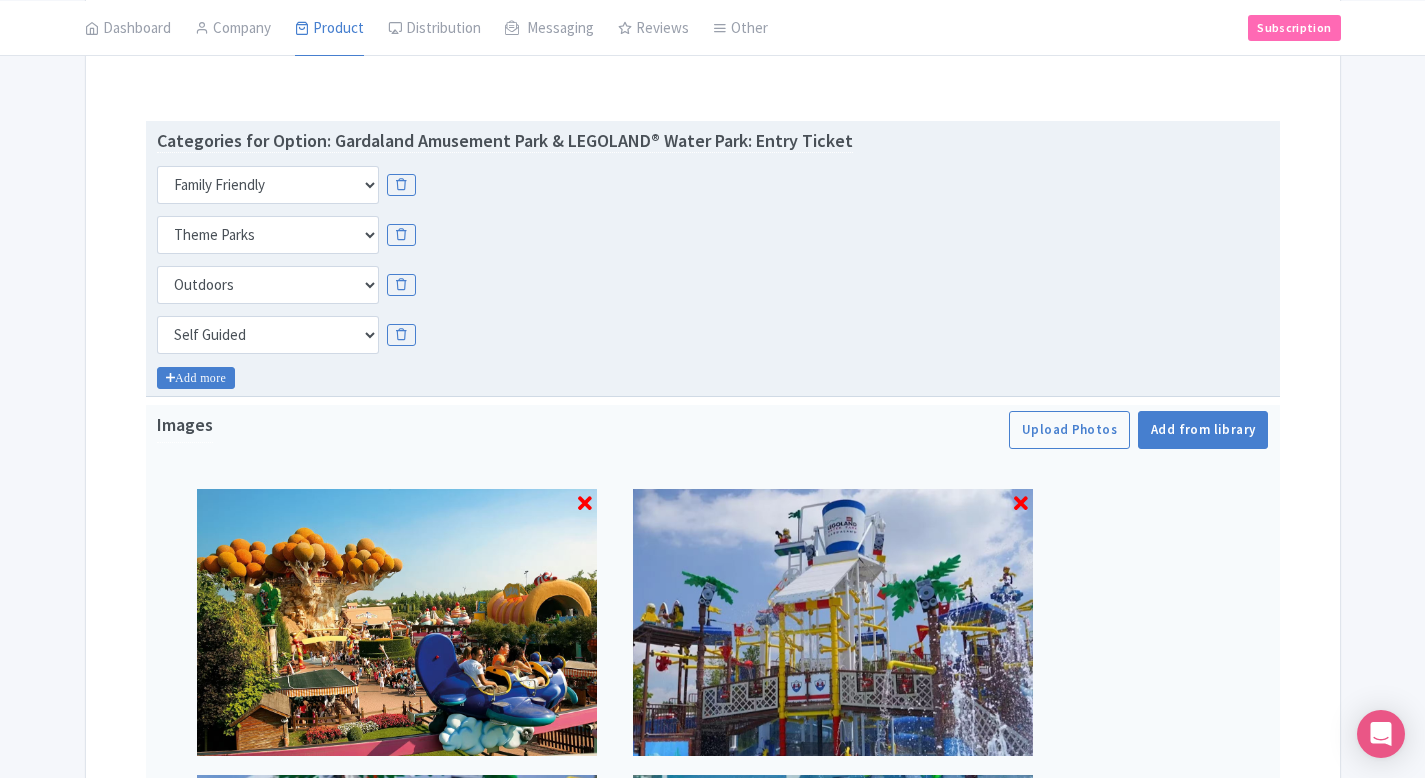click on "Add more" at bounding box center [196, 378] 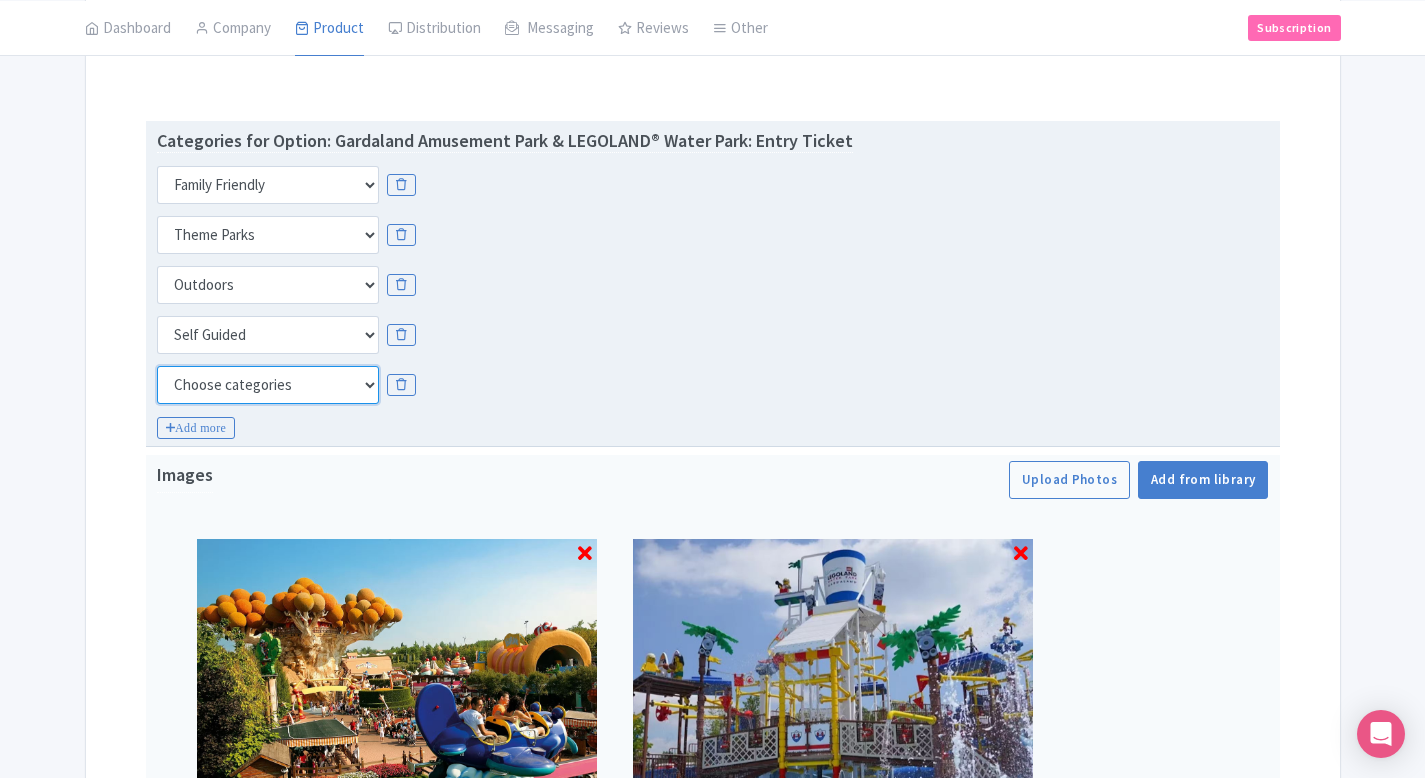 click on "Choose categories Adults Only
Animals
Audio Guide
Beaches
Bike Tours
Boat Tours
City Cards
Classes
Day Trips
Family Friendly
Fast Track
Food
Guided Tours
History
Hop On Hop Off
Literature
Live Music
Museums
Nightlife
Outdoors
Private Tours
Romantic
Self Guided
Small Group Tours
Sports
Theme Parks
Walking Tours
Wheelchair Accessible
Recurring Events" at bounding box center (268, 385) 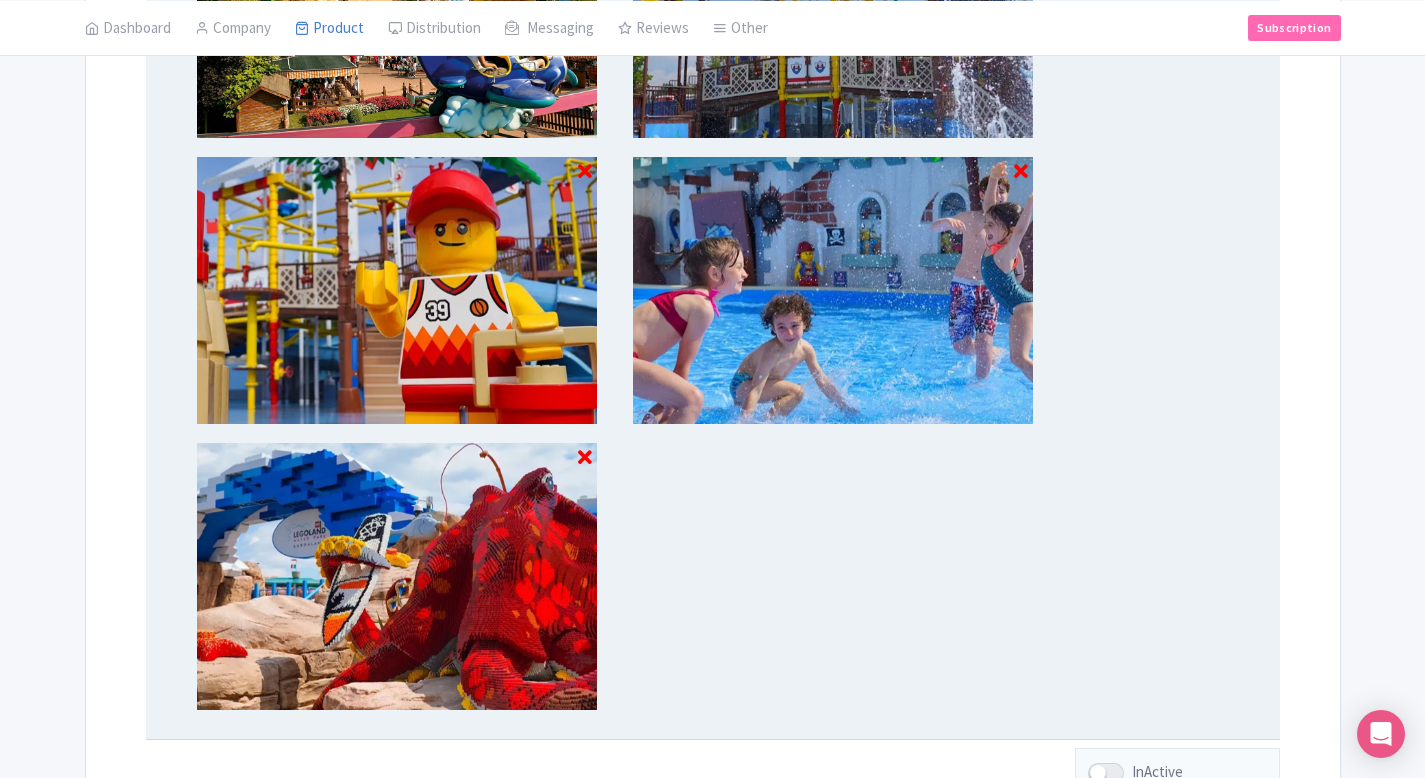 scroll, scrollTop: 1244, scrollLeft: 0, axis: vertical 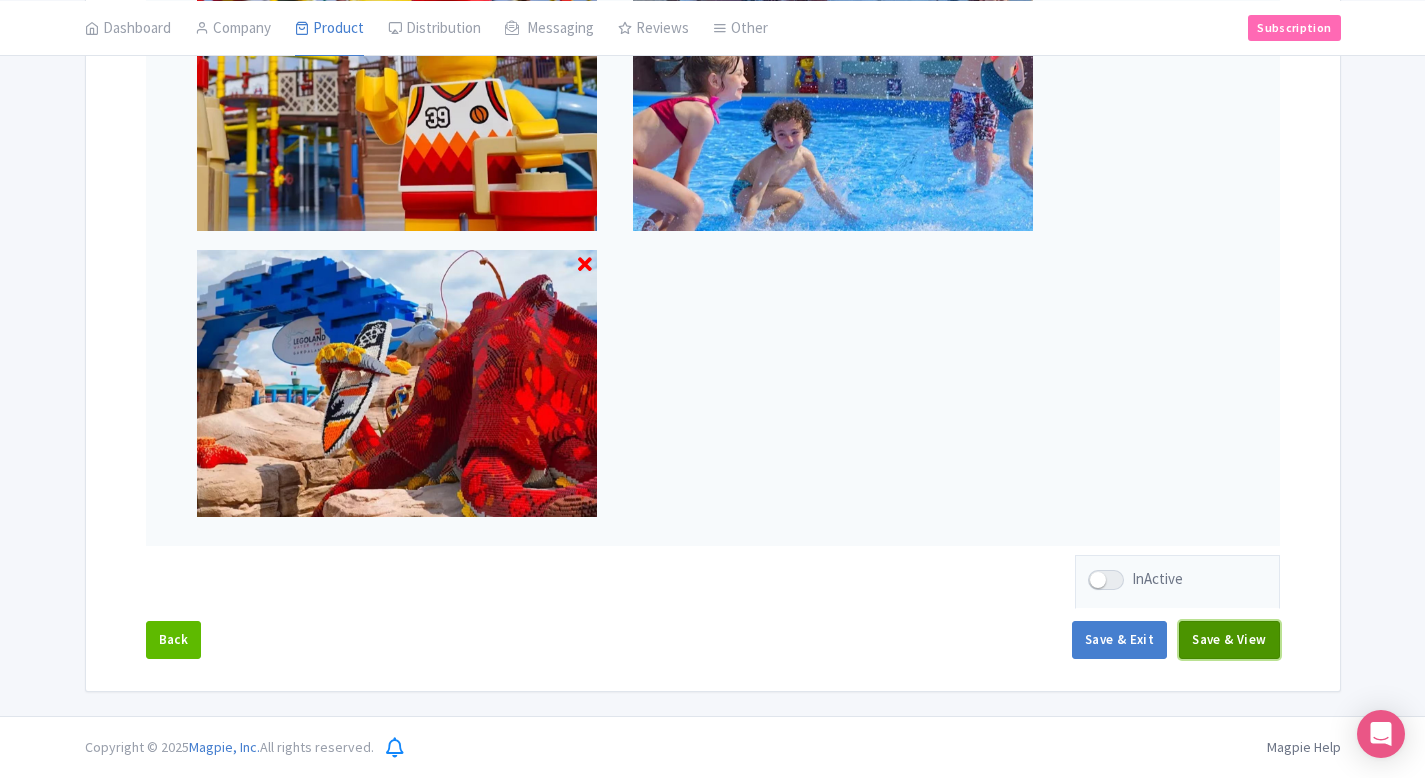 click on "Save & View" at bounding box center (1229, 640) 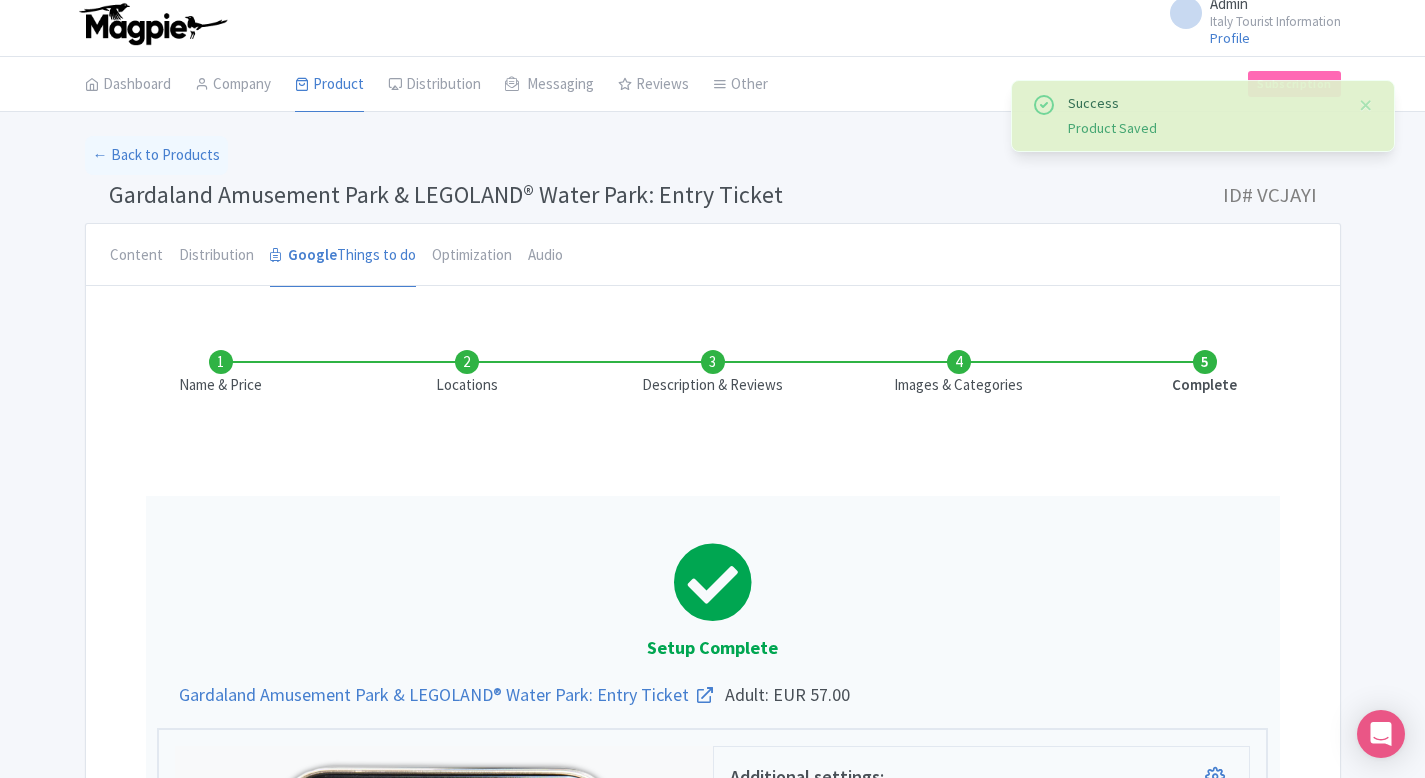 scroll, scrollTop: 0, scrollLeft: 0, axis: both 